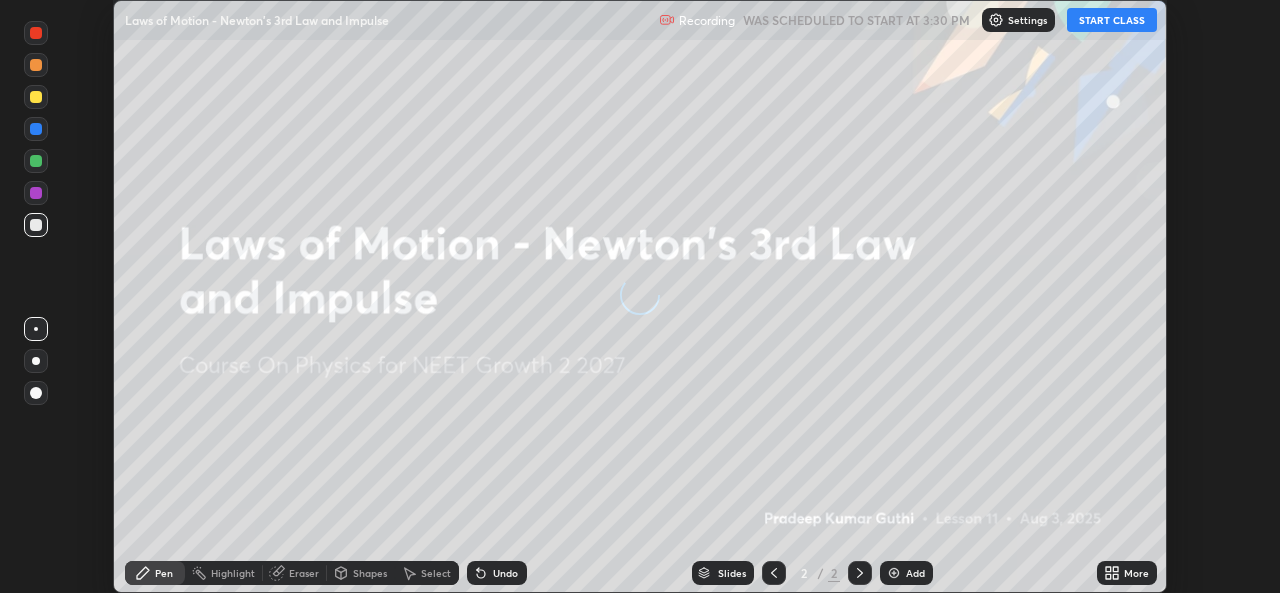 scroll, scrollTop: 0, scrollLeft: 0, axis: both 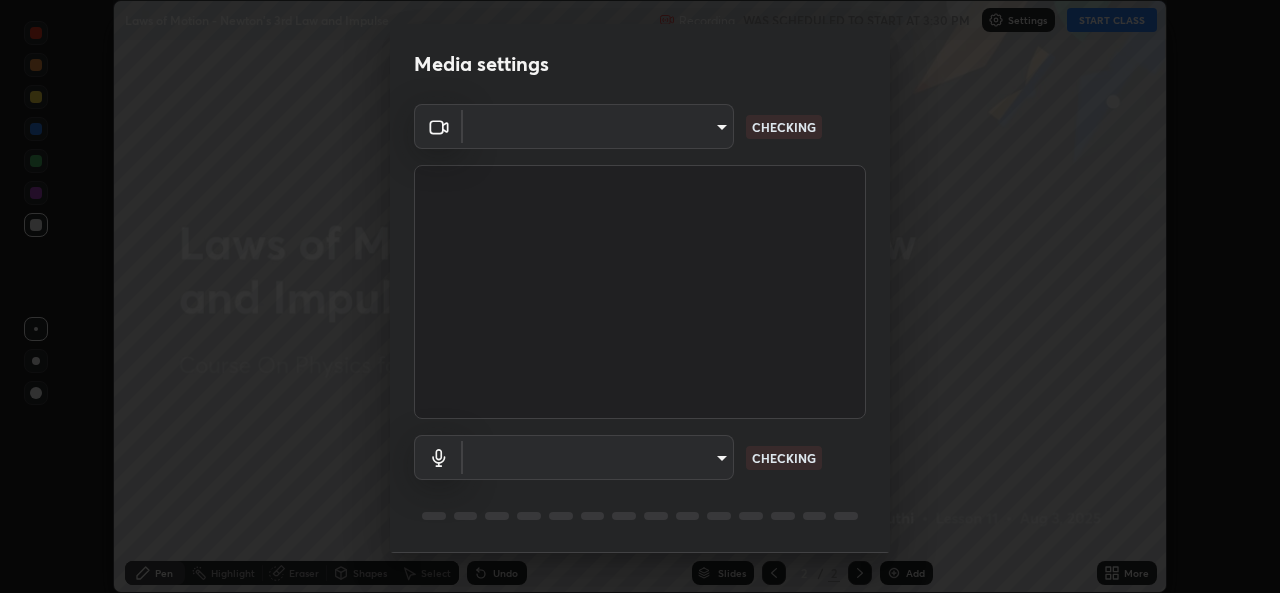 type on "57fe27bd87a5c904b82cfb68591c05e5b7b0fb216399449cf39a3c9620d95e23" 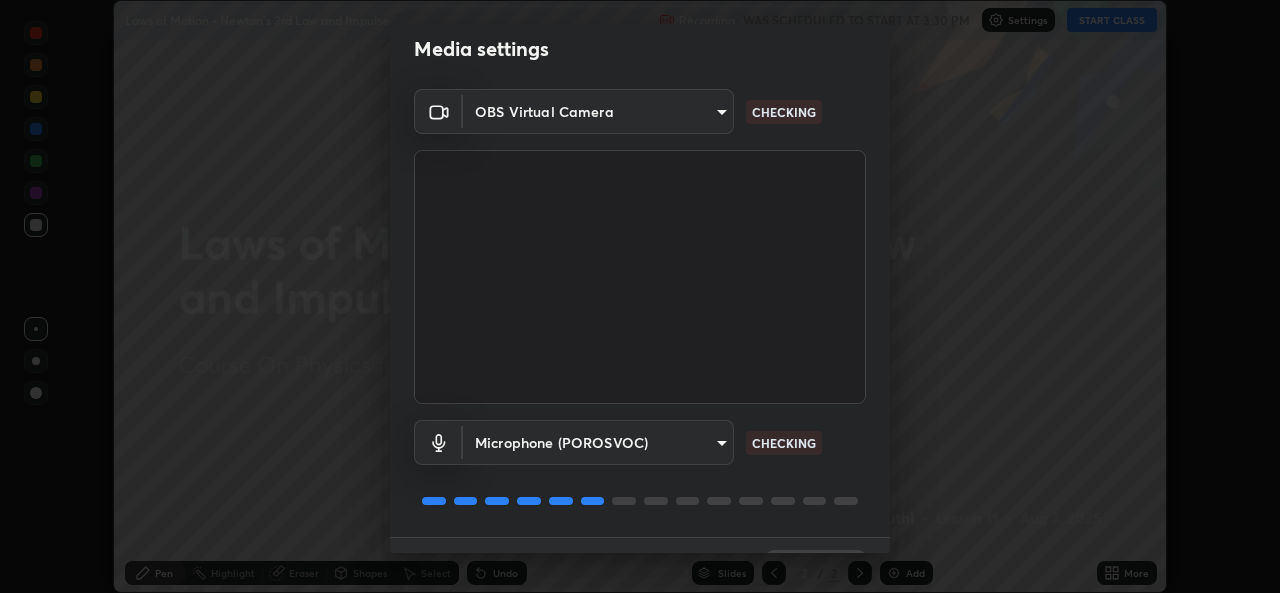 scroll, scrollTop: 63, scrollLeft: 0, axis: vertical 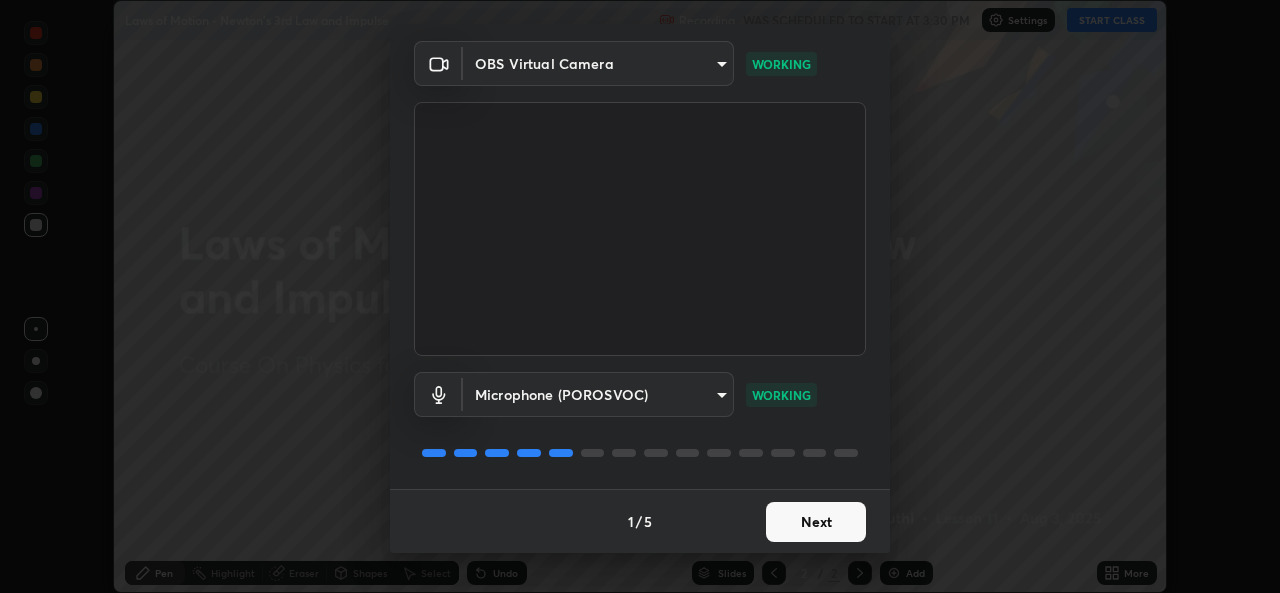 click on "Next" at bounding box center (816, 522) 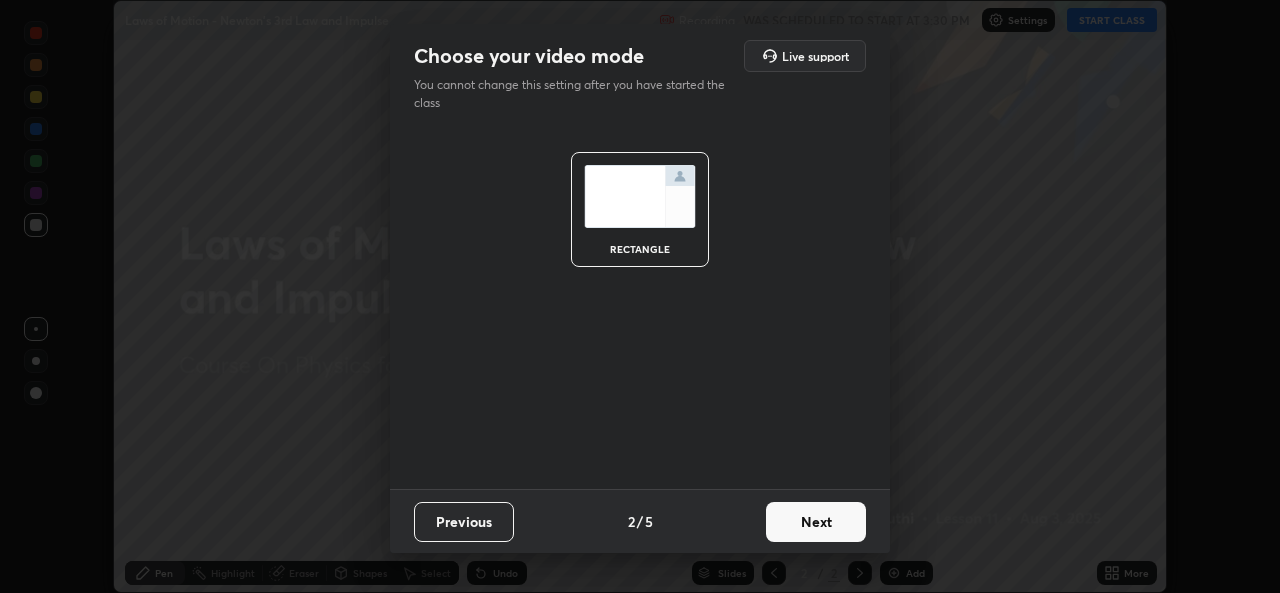 click on "Next" at bounding box center (816, 522) 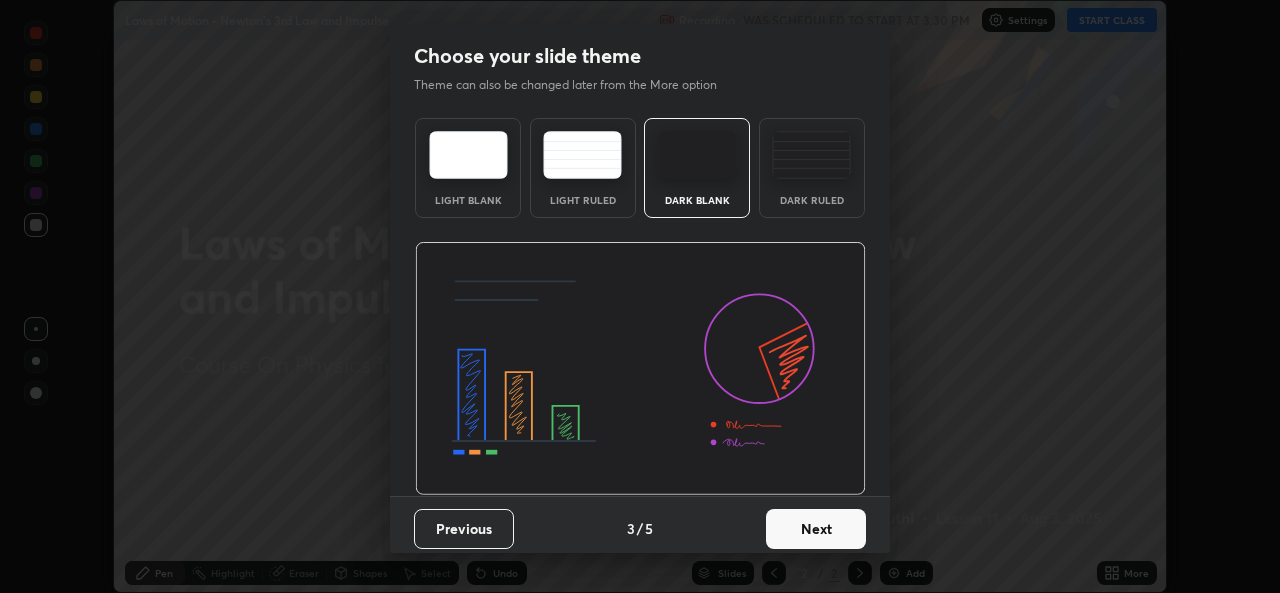 click on "Next" at bounding box center [816, 529] 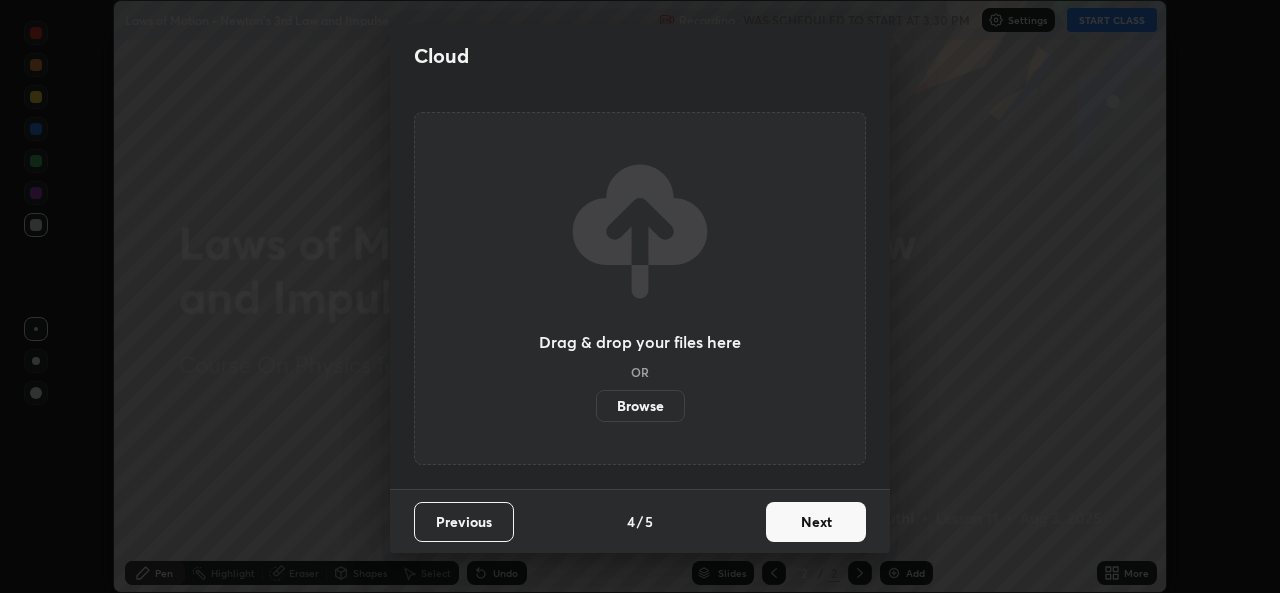click on "Next" at bounding box center [816, 522] 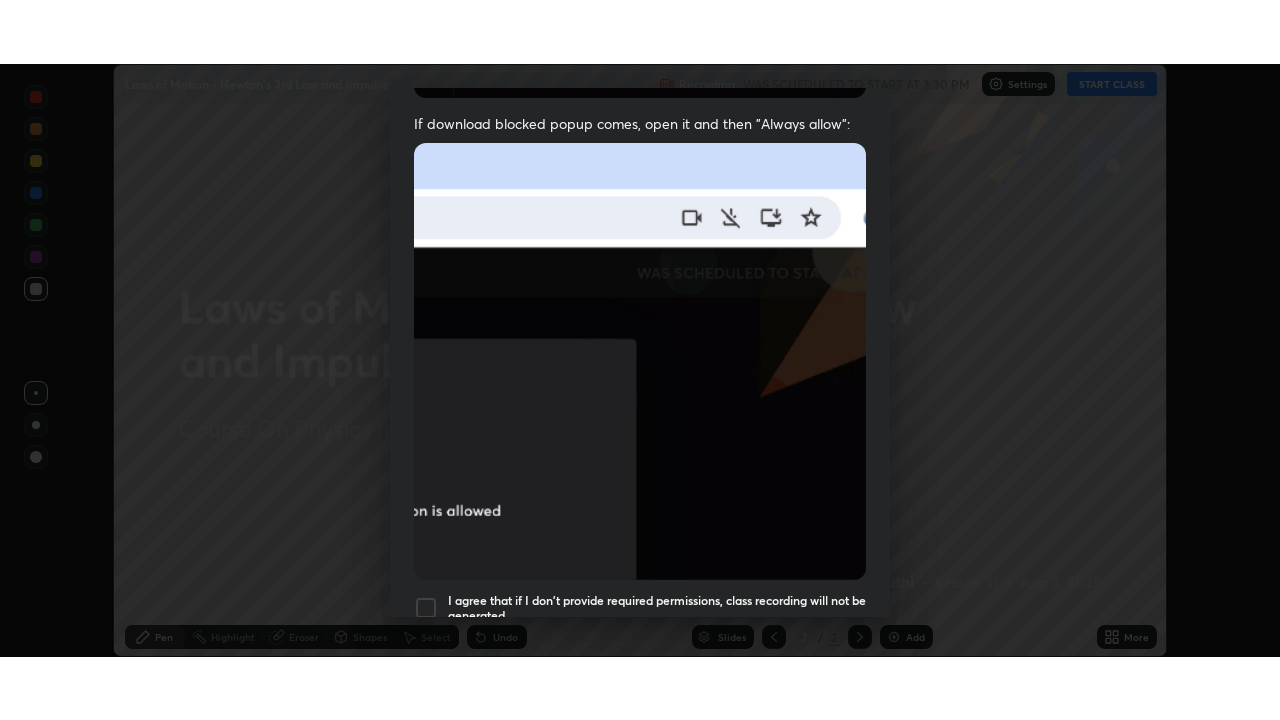 scroll, scrollTop: 471, scrollLeft: 0, axis: vertical 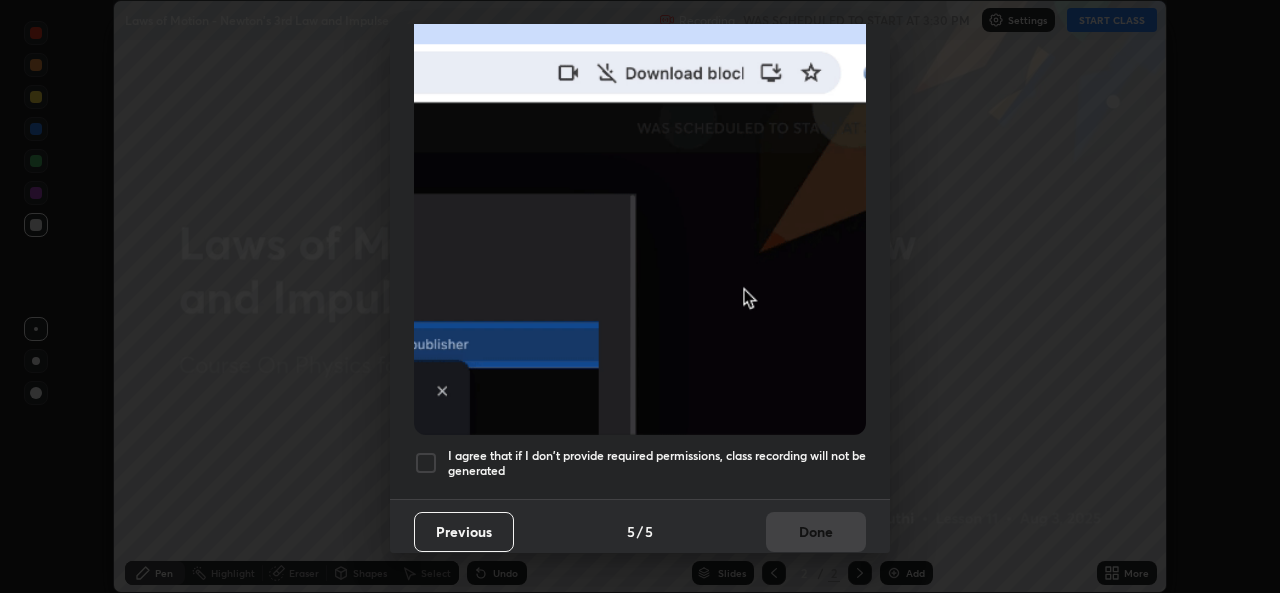 click at bounding box center (426, 463) 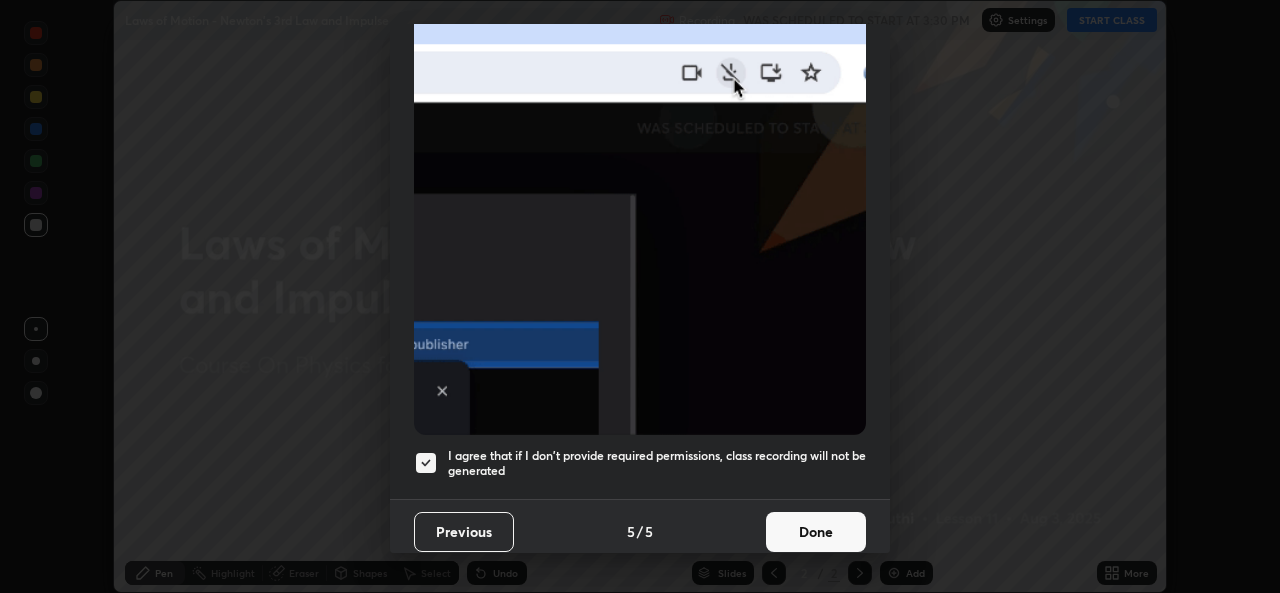 click on "Done" at bounding box center (816, 532) 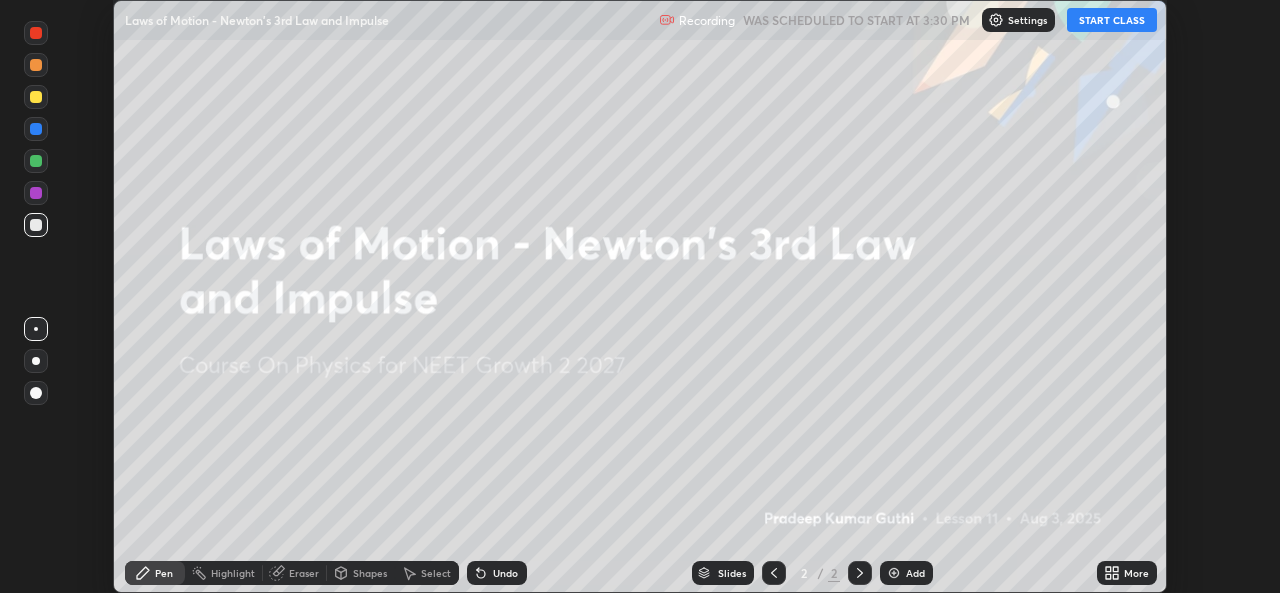 click on "START CLASS" at bounding box center (1112, 20) 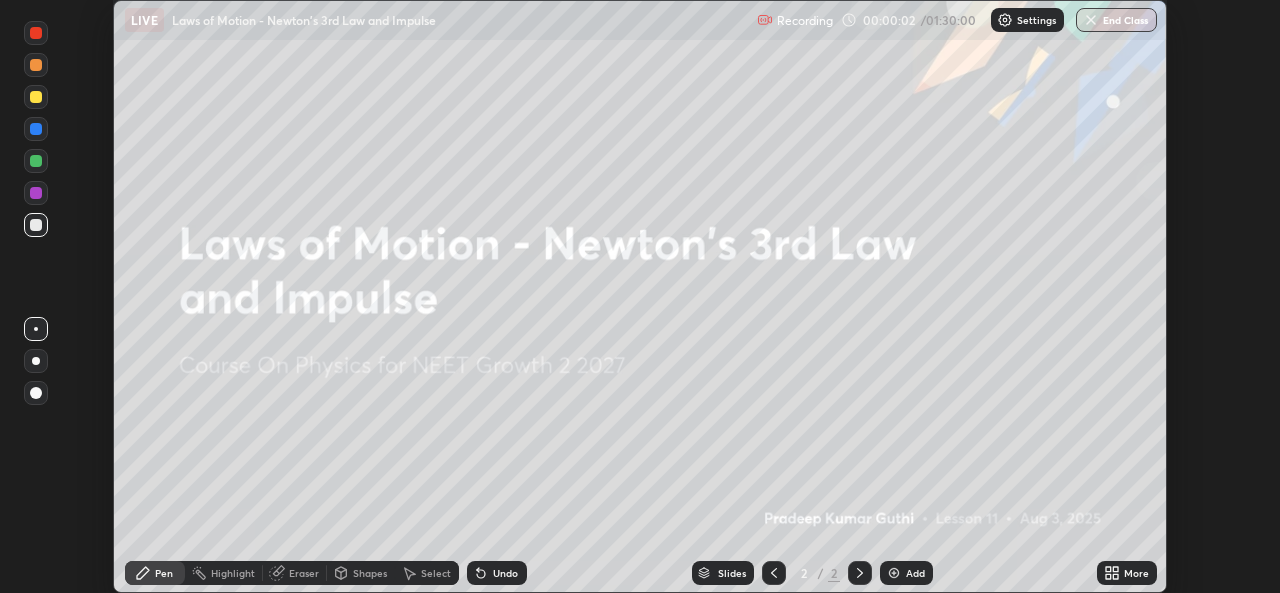 click on "Add" at bounding box center (906, 573) 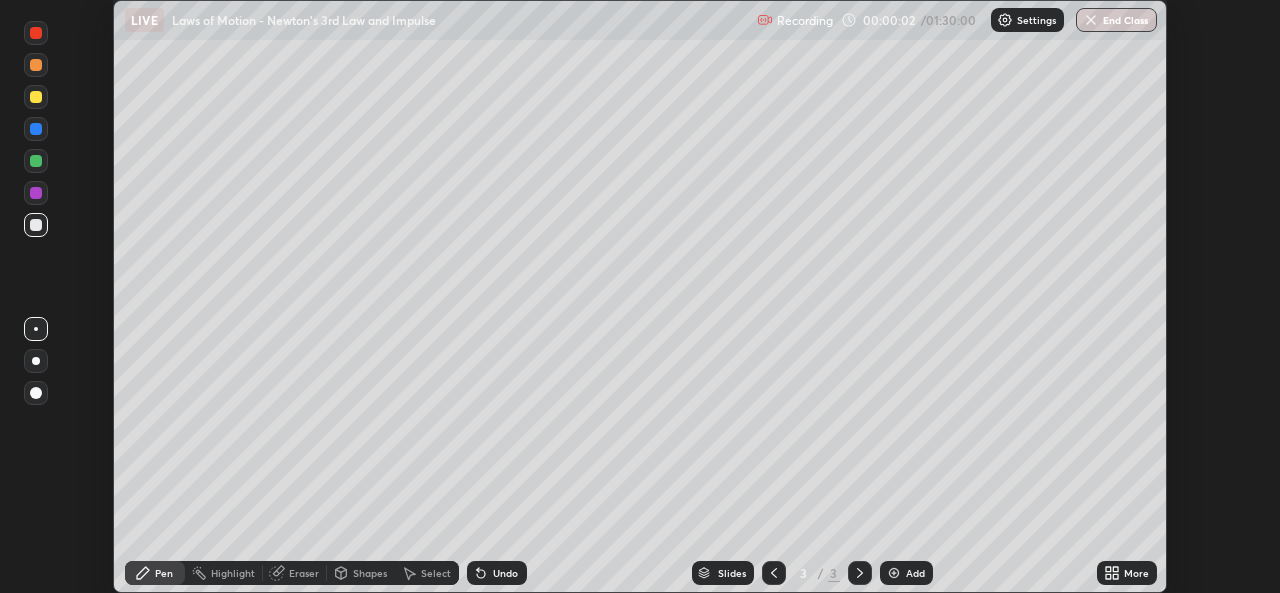 click 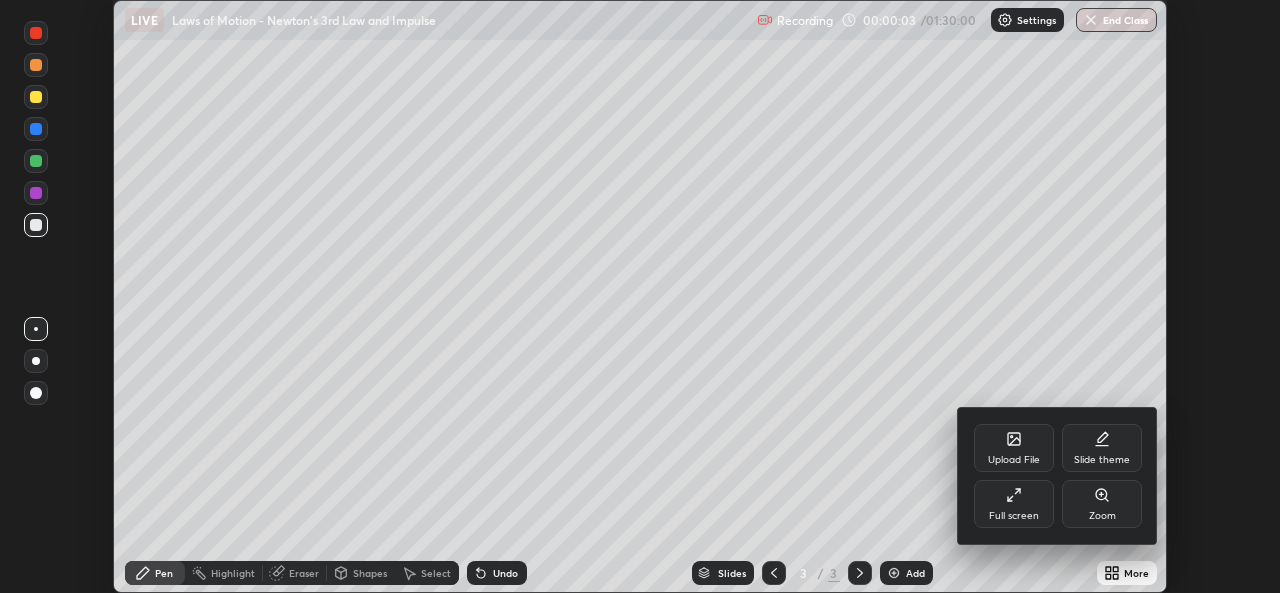 click 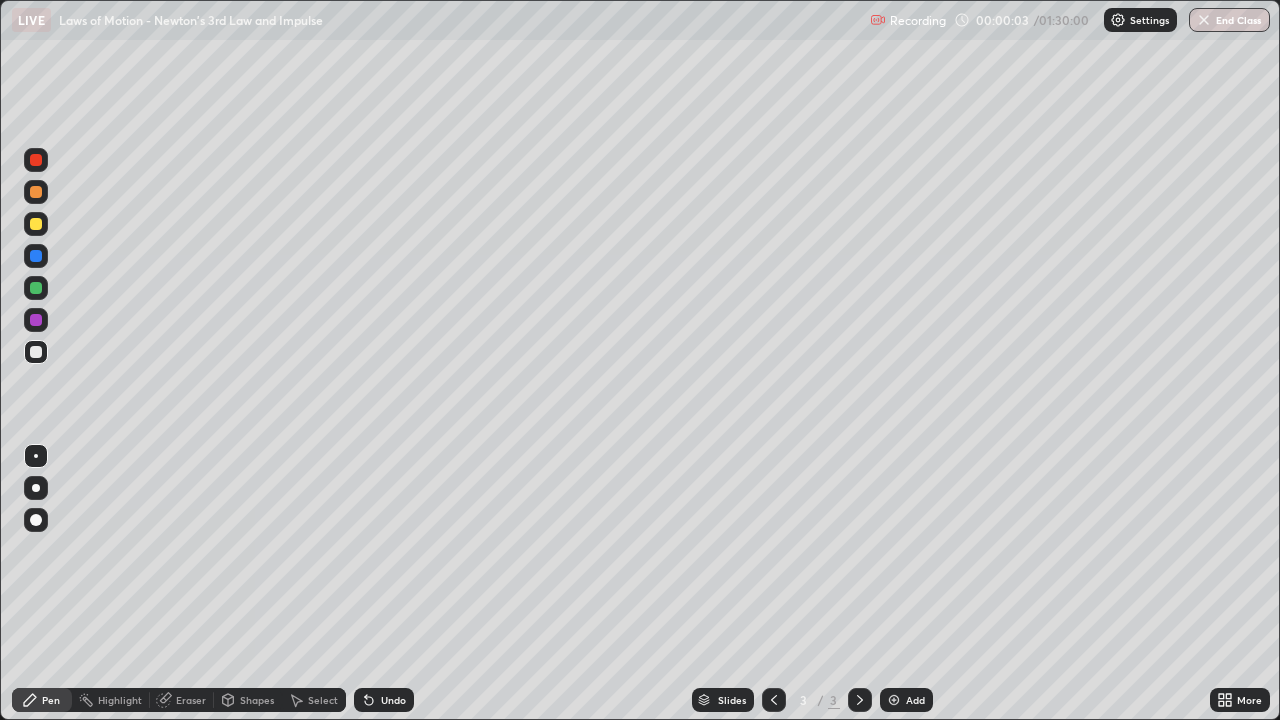 scroll, scrollTop: 99280, scrollLeft: 98720, axis: both 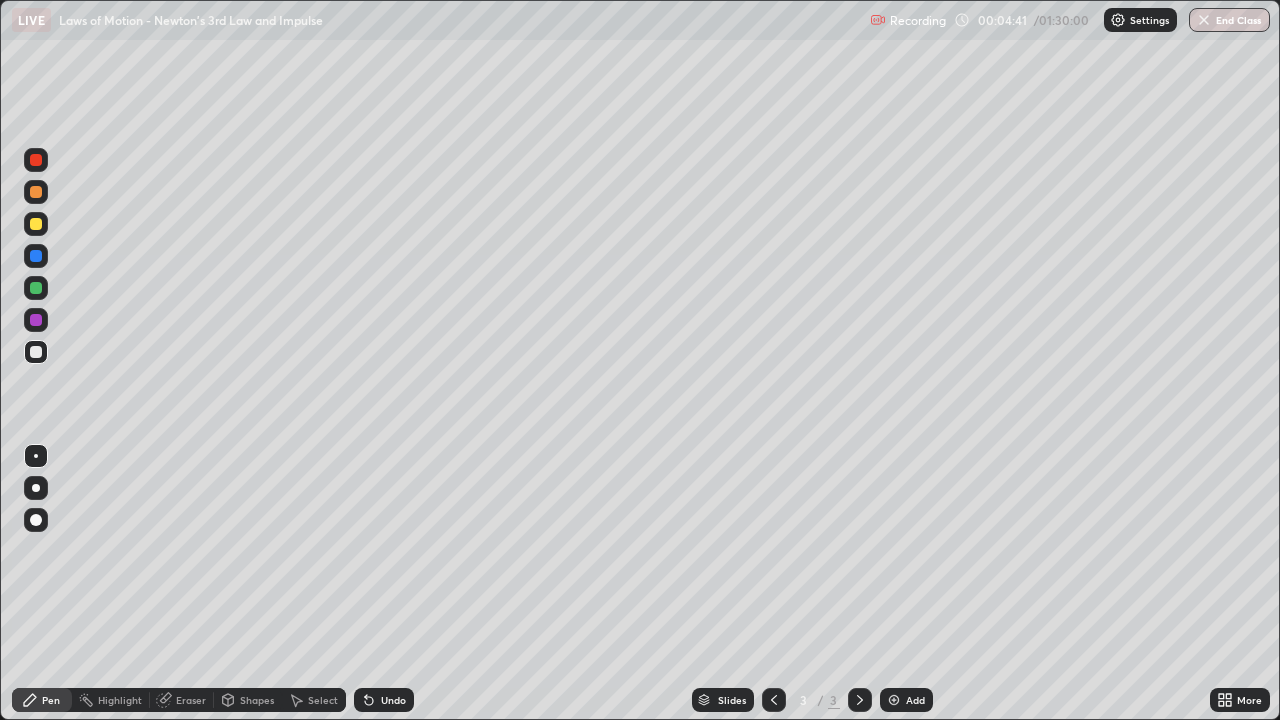 click at bounding box center (36, 224) 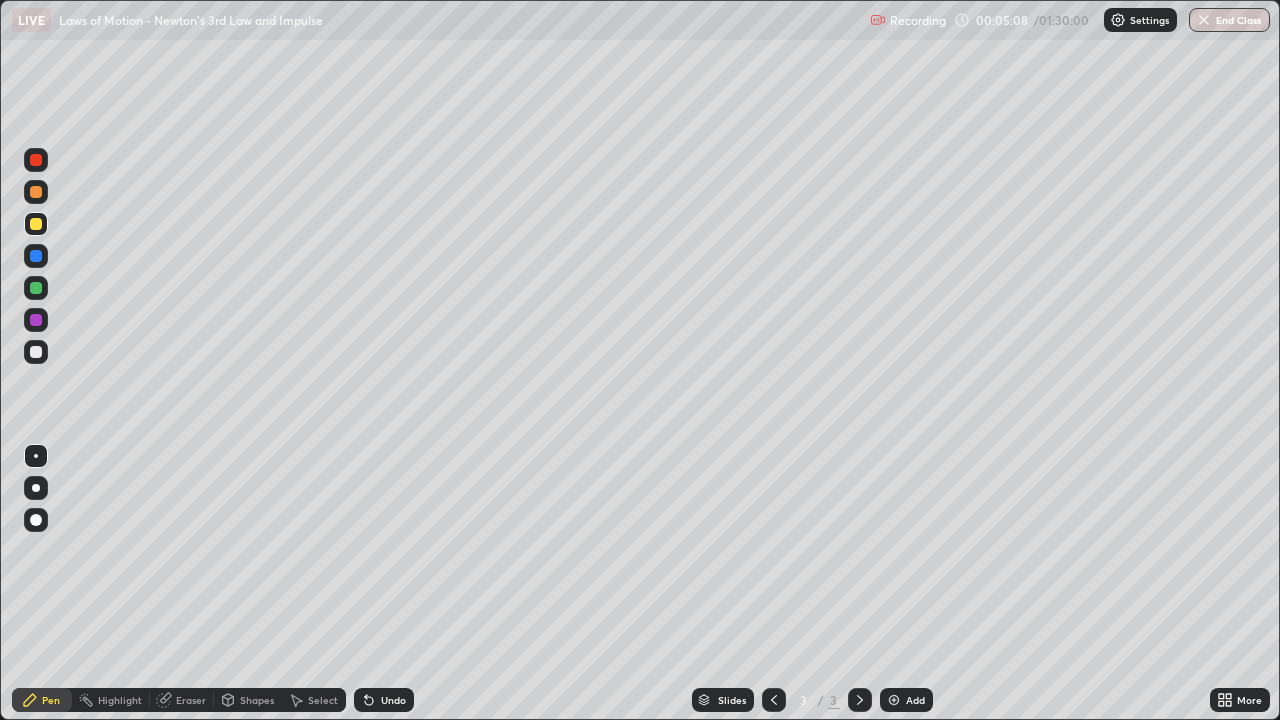 click at bounding box center [36, 224] 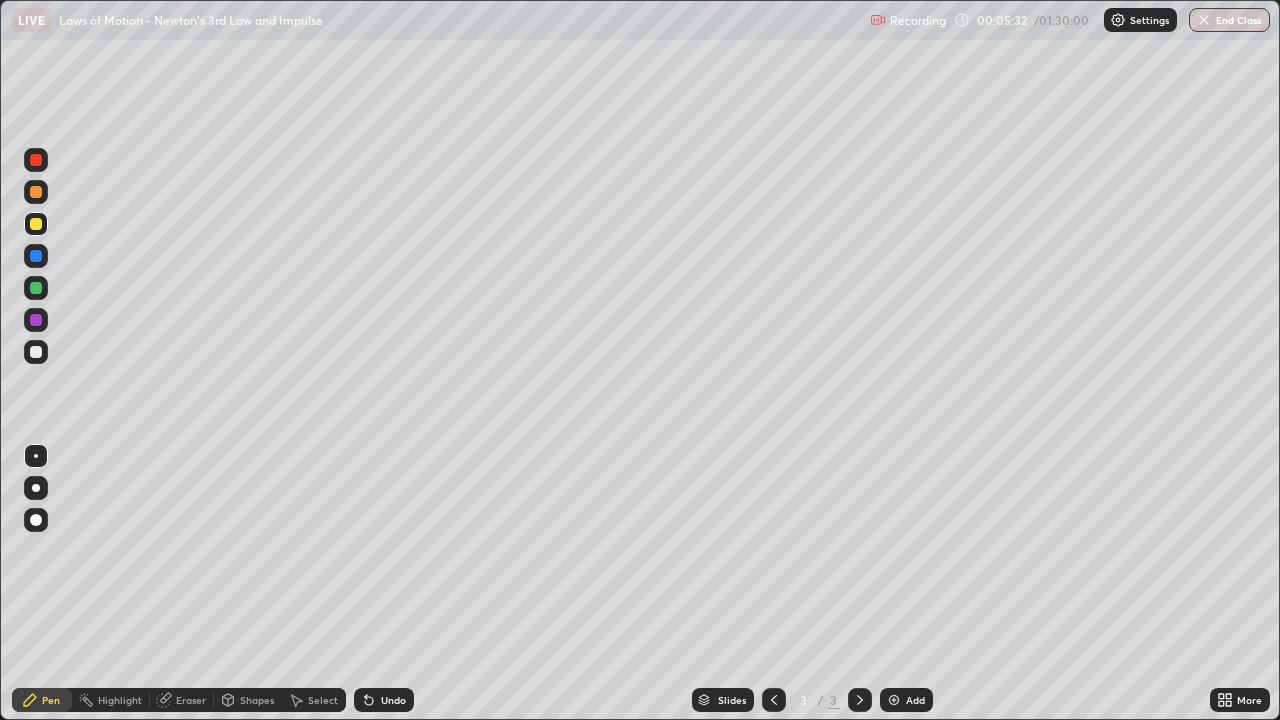 click on "Undo" at bounding box center (384, 700) 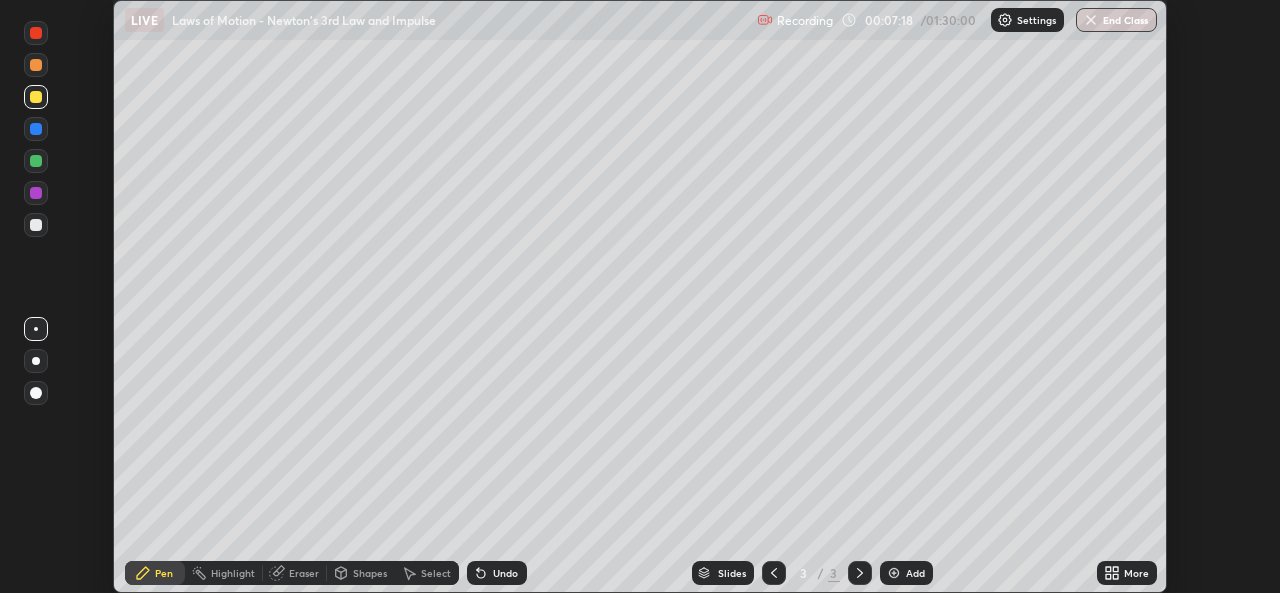 scroll, scrollTop: 593, scrollLeft: 1280, axis: both 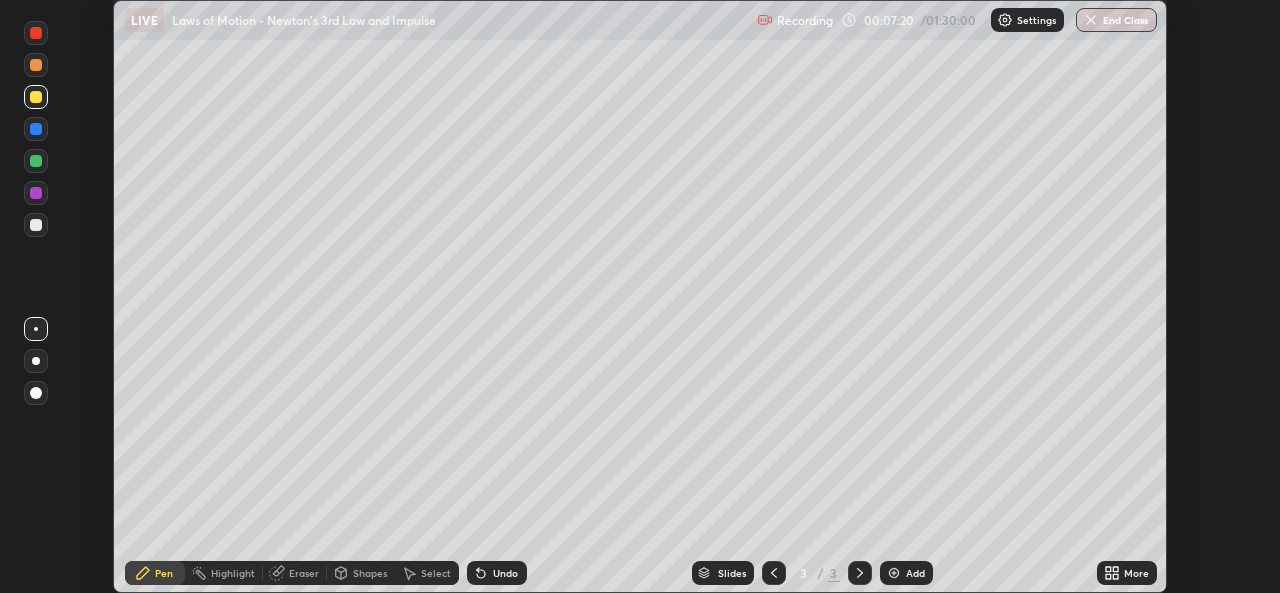 click 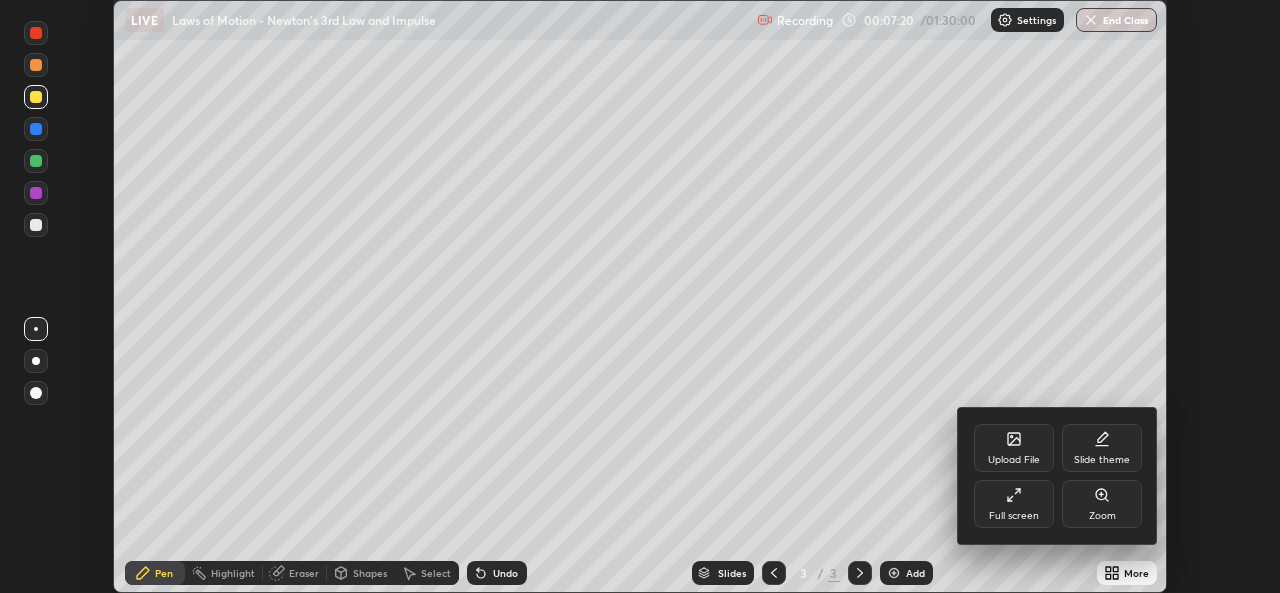 click on "Full screen" at bounding box center (1014, 516) 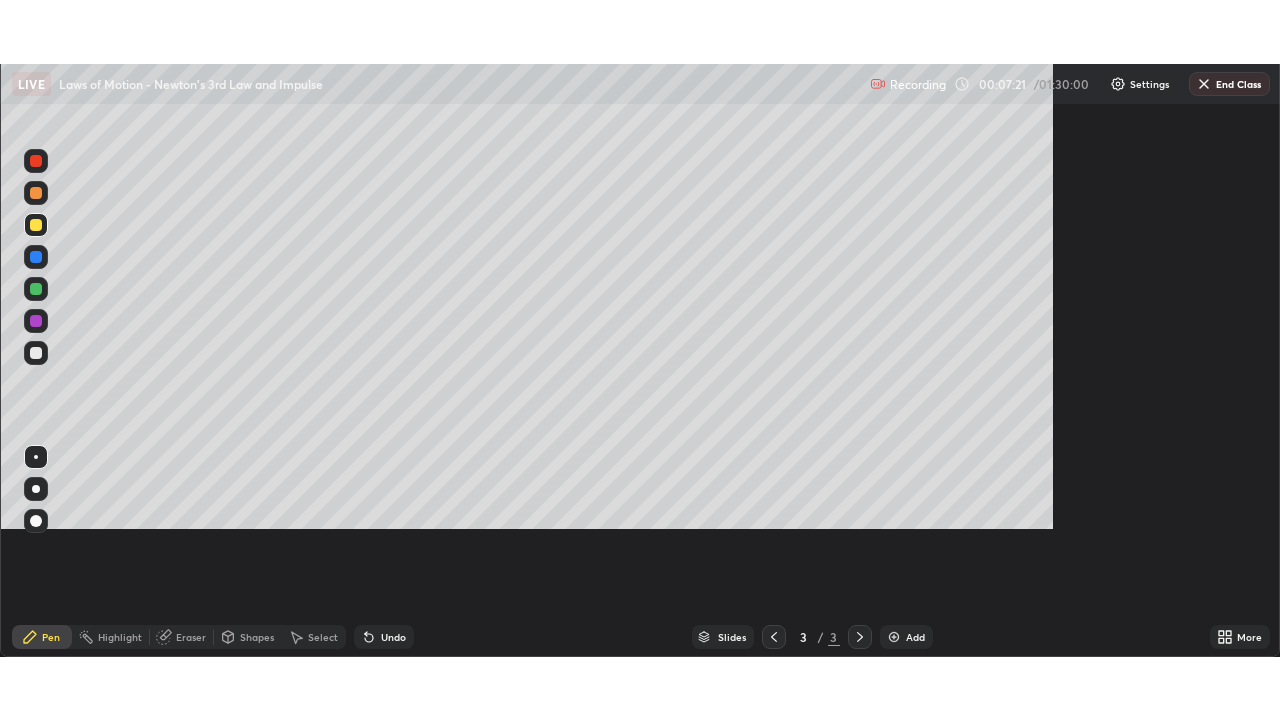 scroll, scrollTop: 99280, scrollLeft: 98720, axis: both 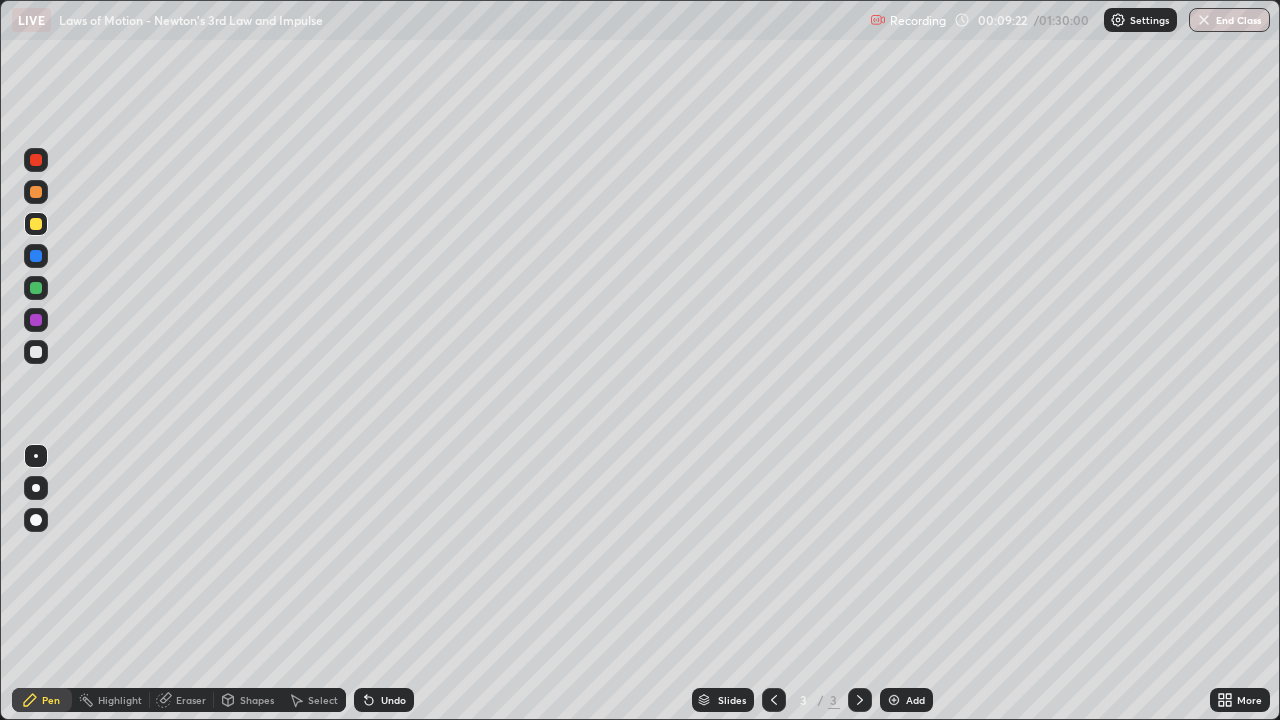 click at bounding box center [36, 288] 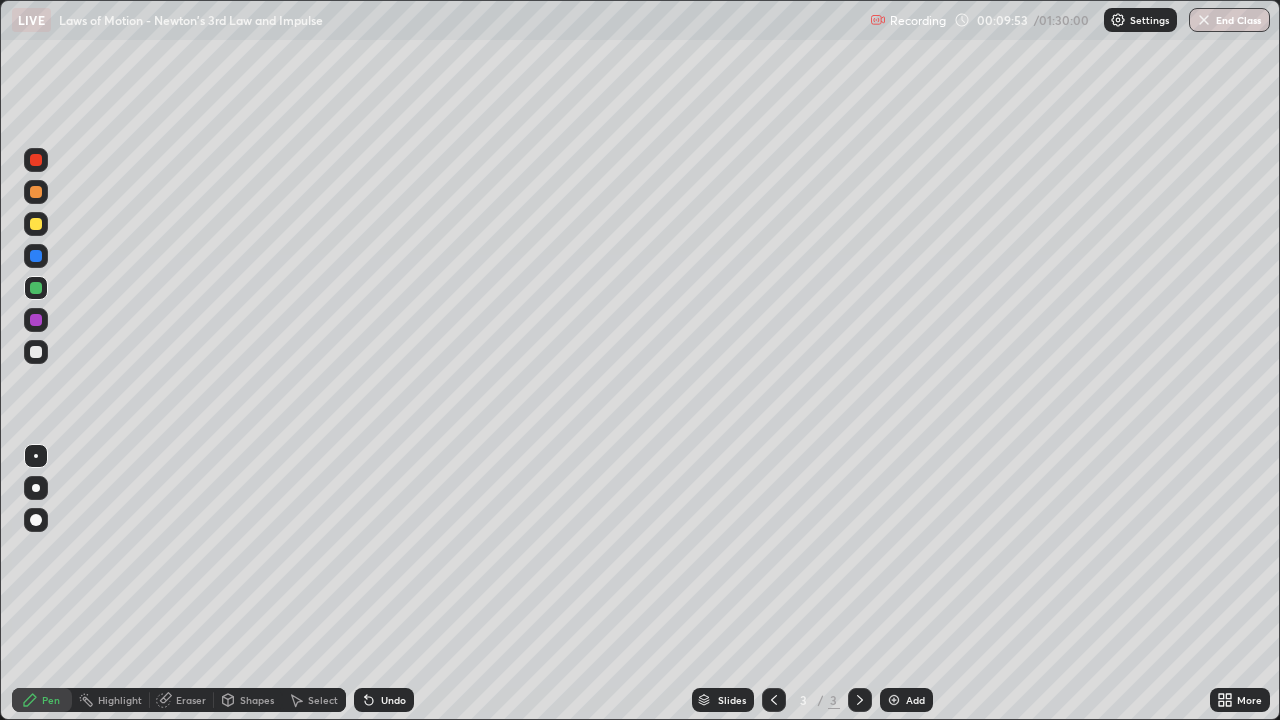 click at bounding box center (36, 224) 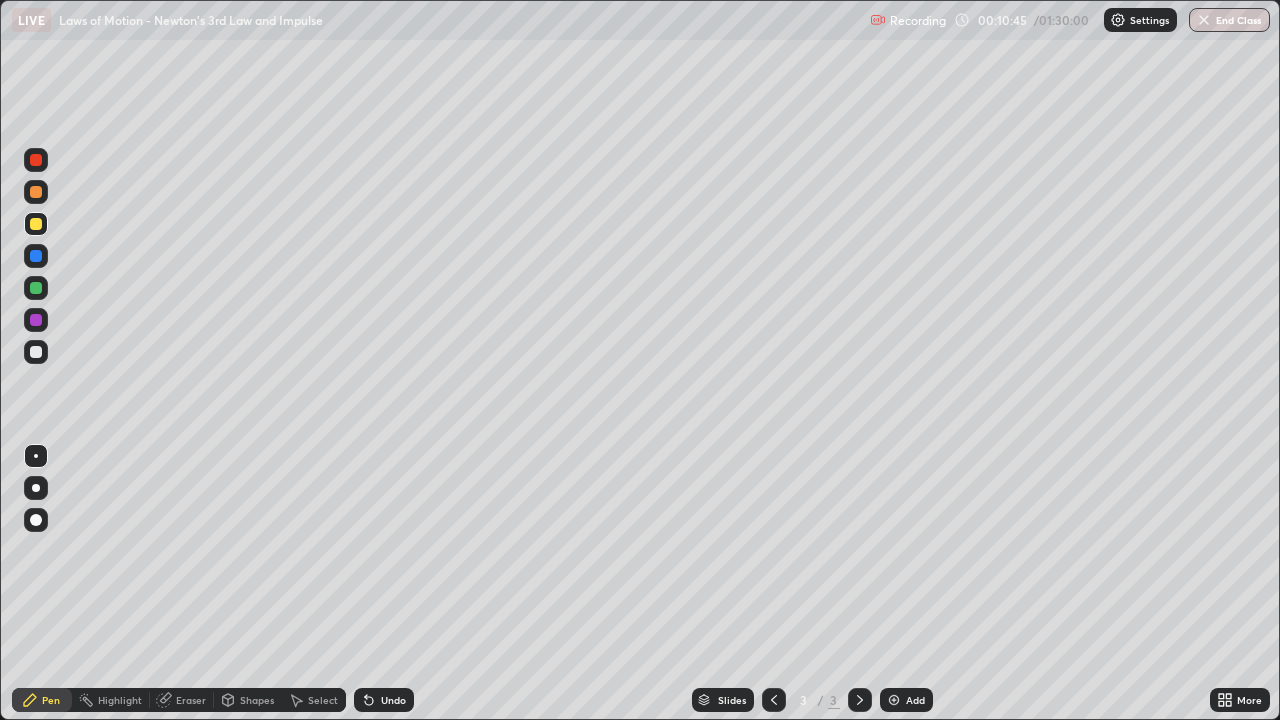 click on "Undo" at bounding box center [393, 700] 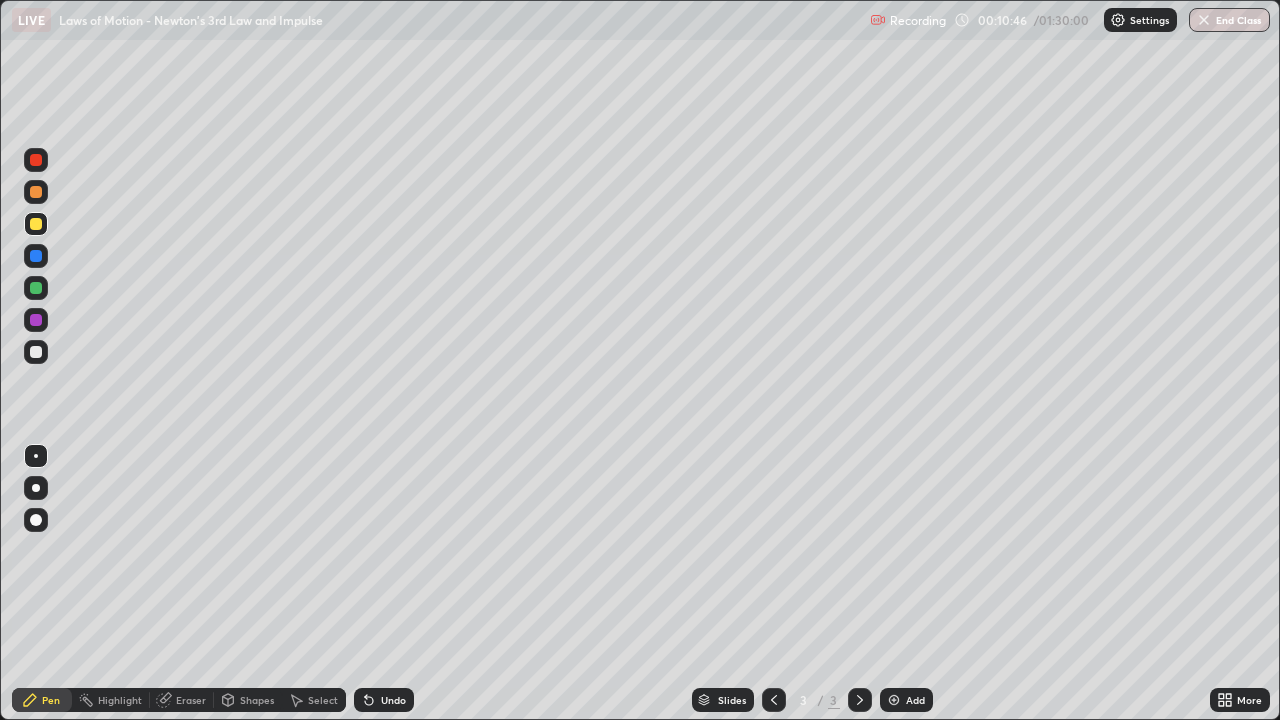click on "Undo" at bounding box center (384, 700) 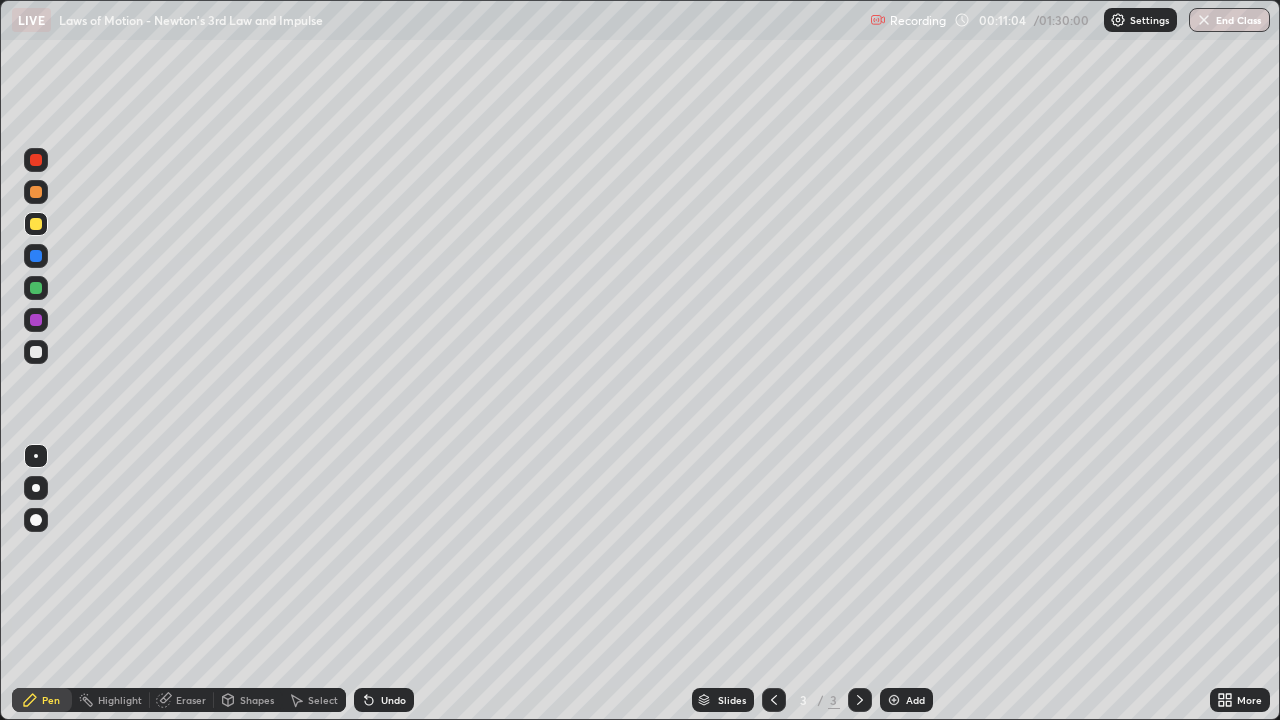 click at bounding box center (36, 256) 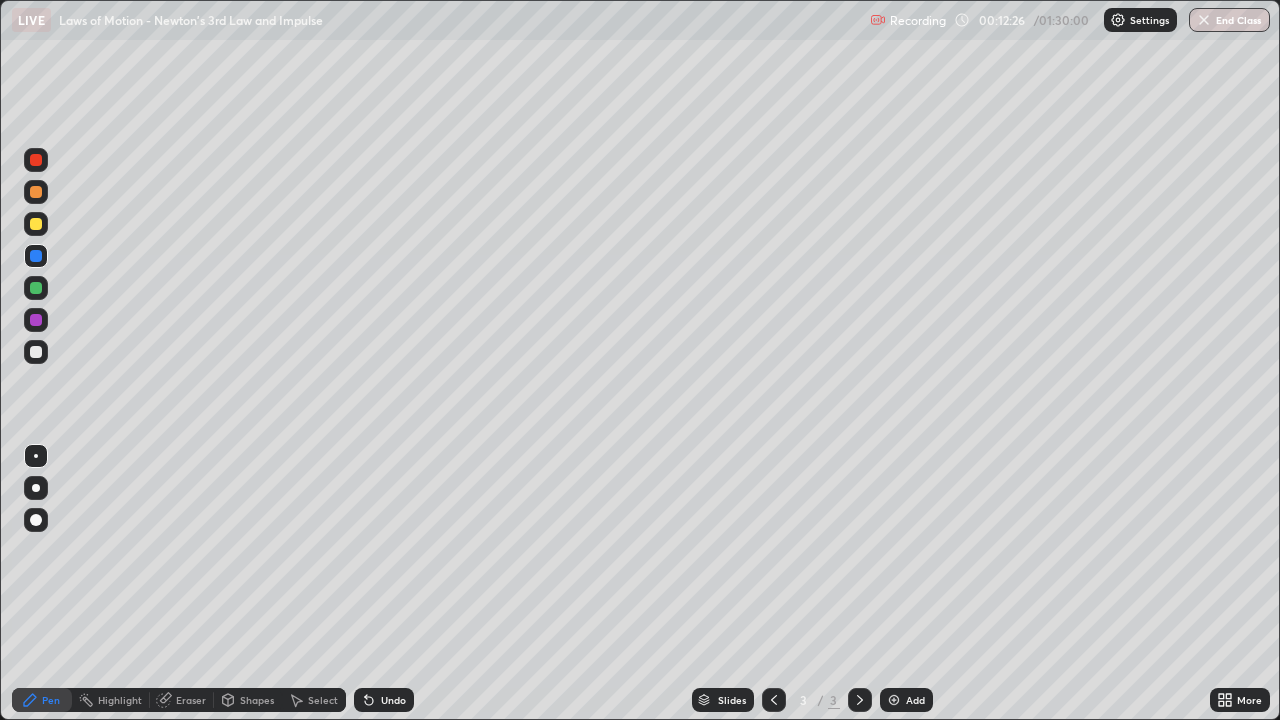 click at bounding box center (36, 224) 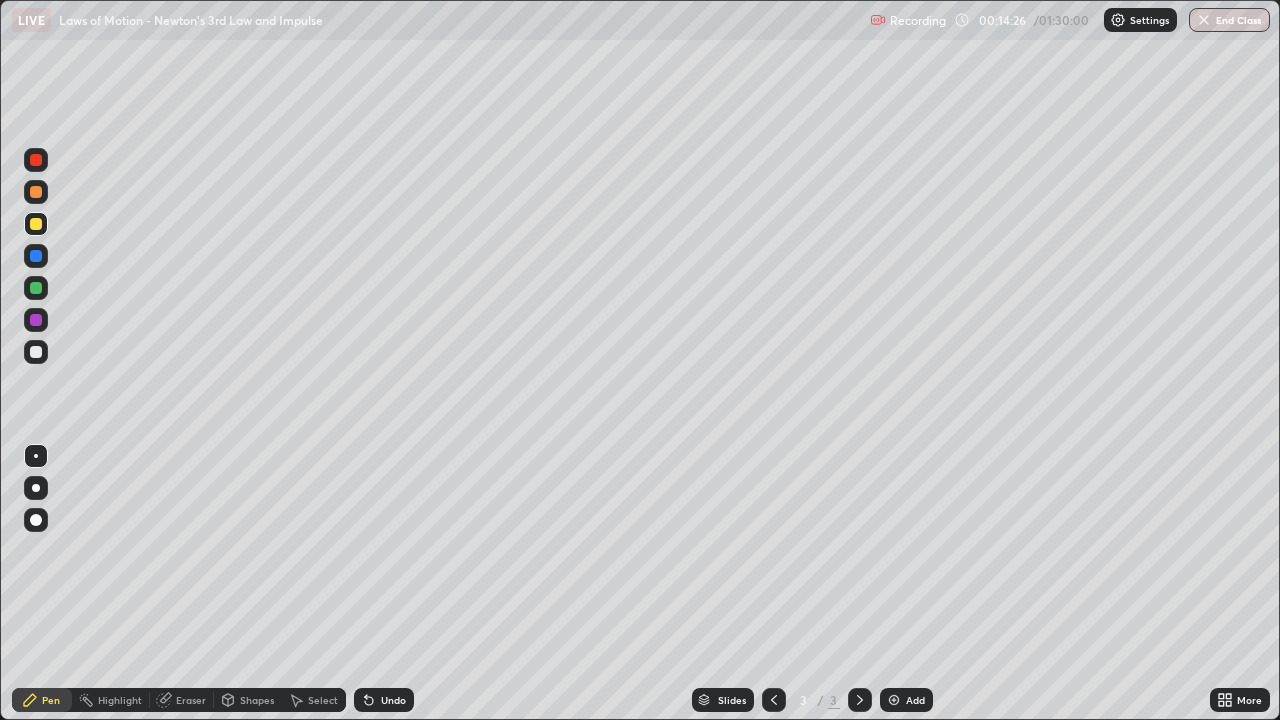click at bounding box center (36, 288) 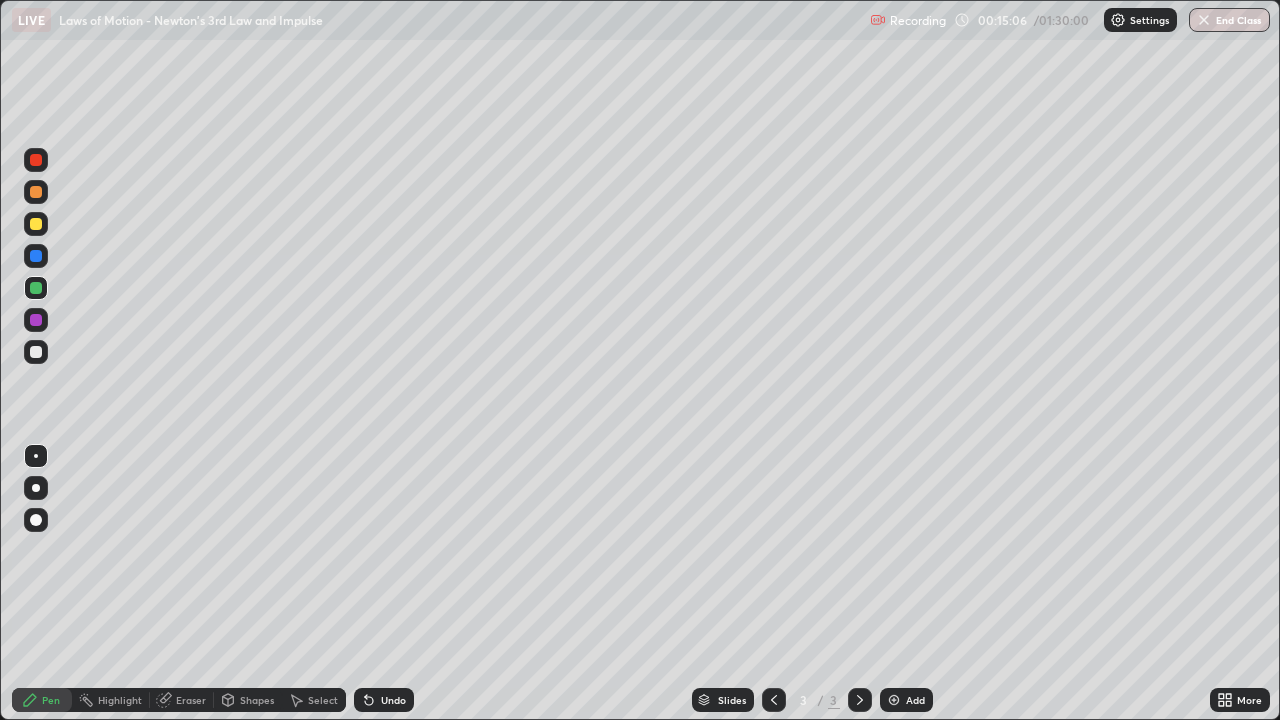 click at bounding box center (36, 352) 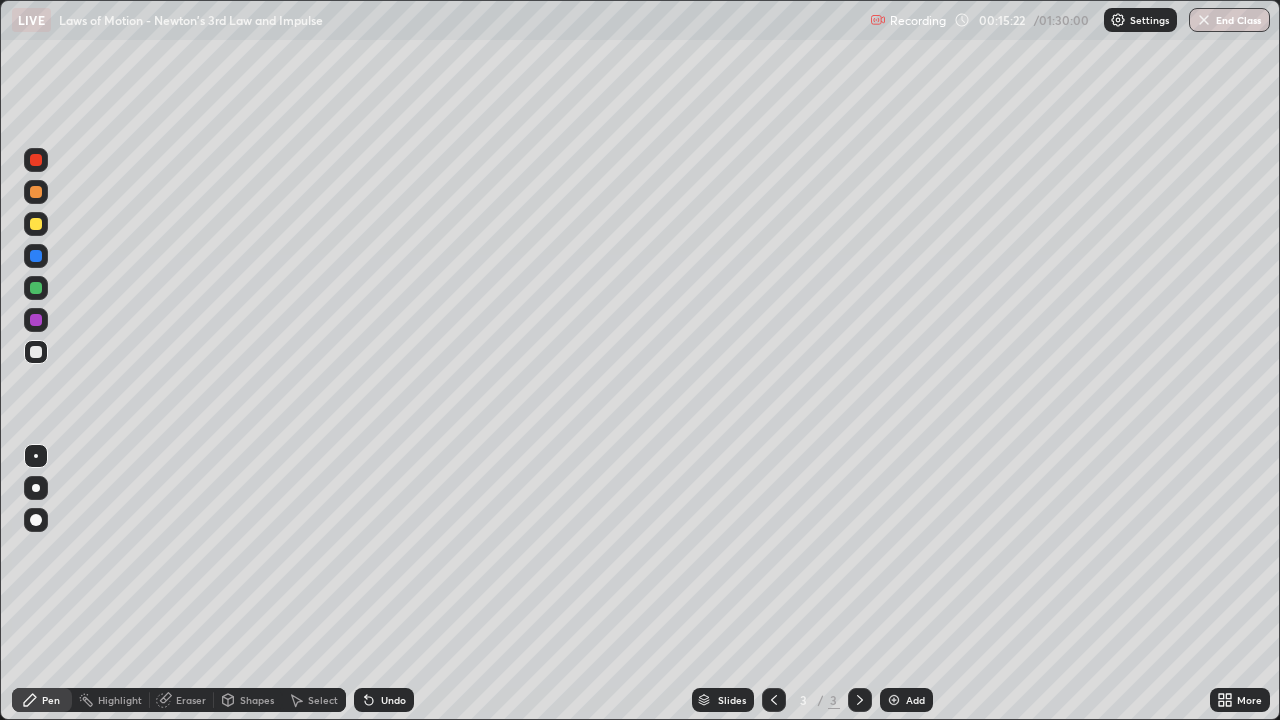click at bounding box center (36, 288) 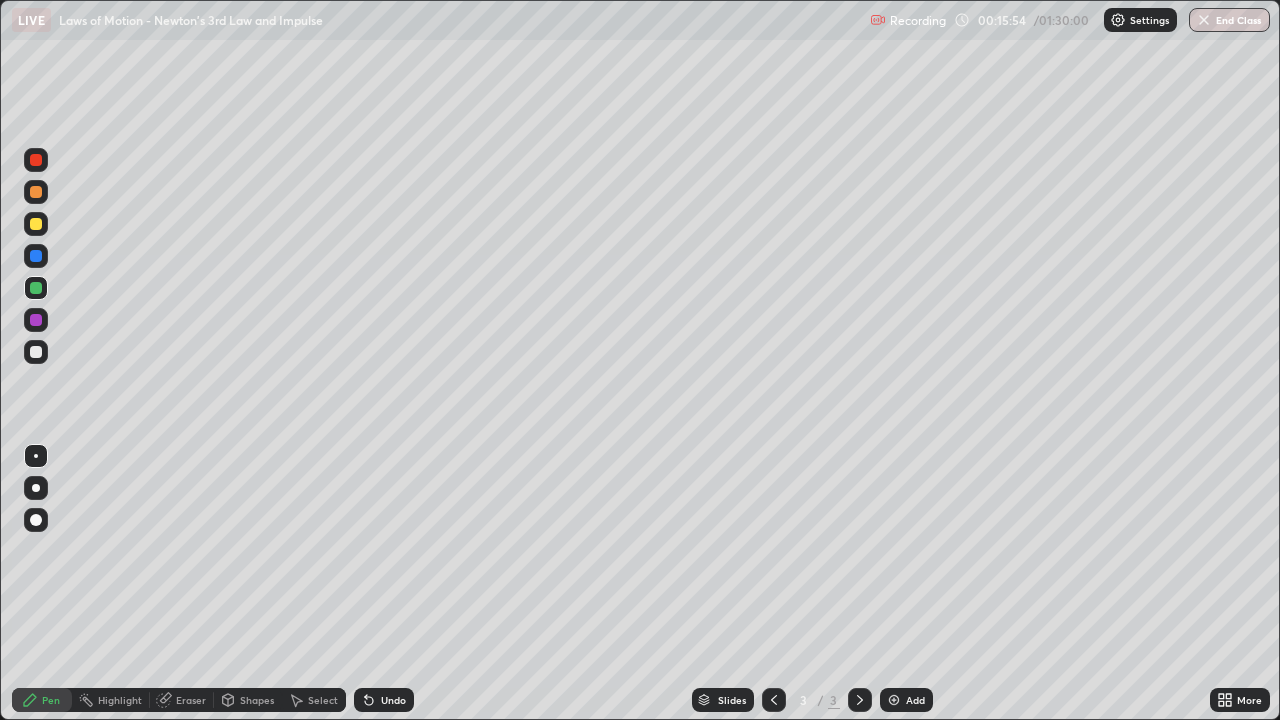 click at bounding box center [894, 700] 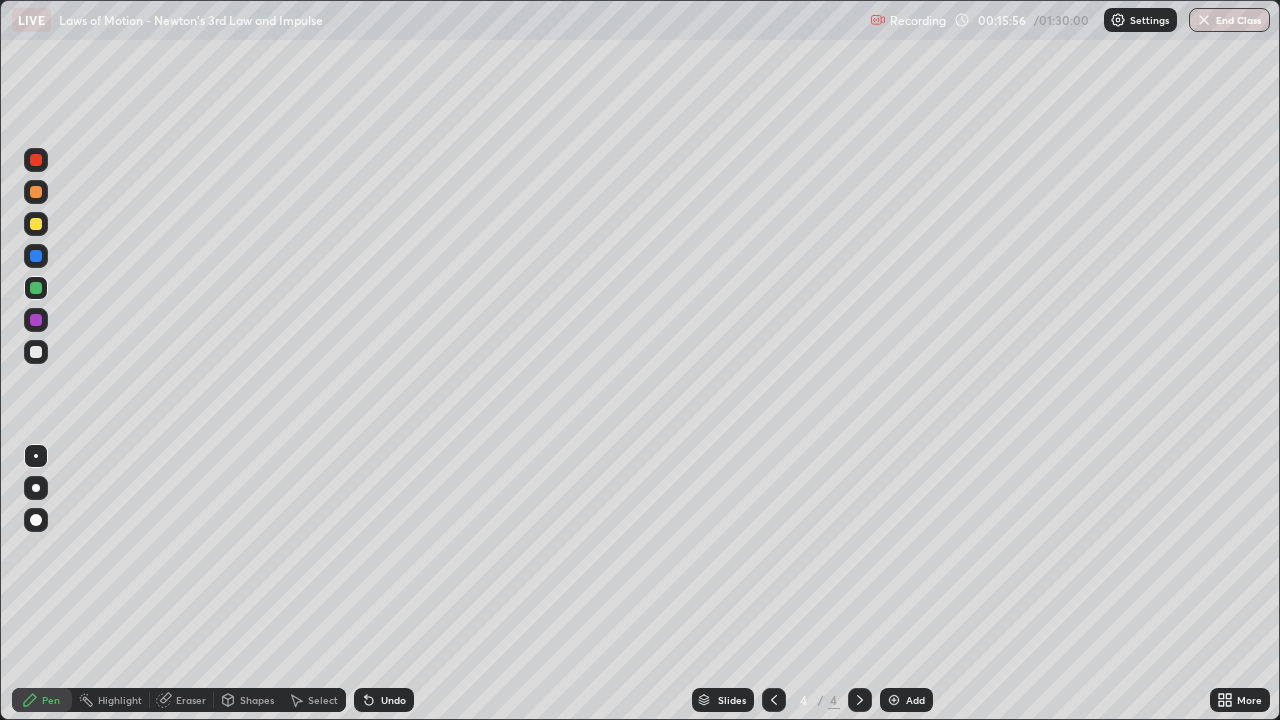click at bounding box center [36, 224] 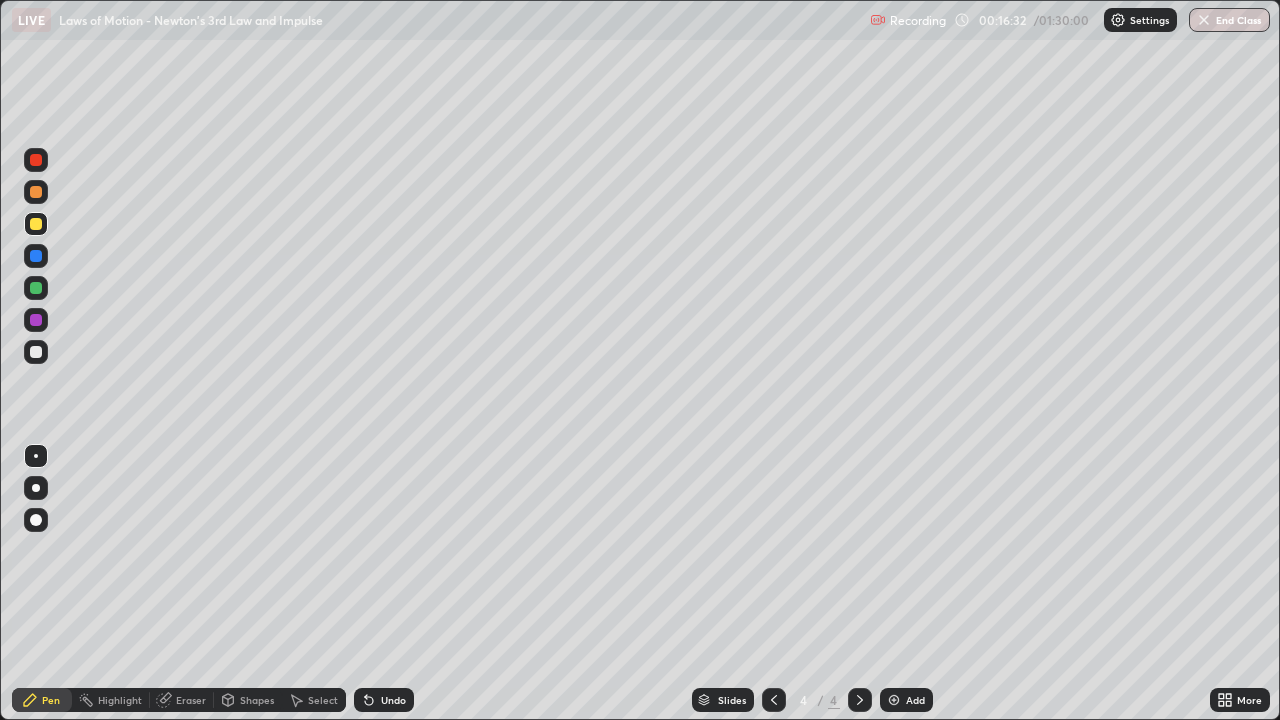 click at bounding box center (36, 352) 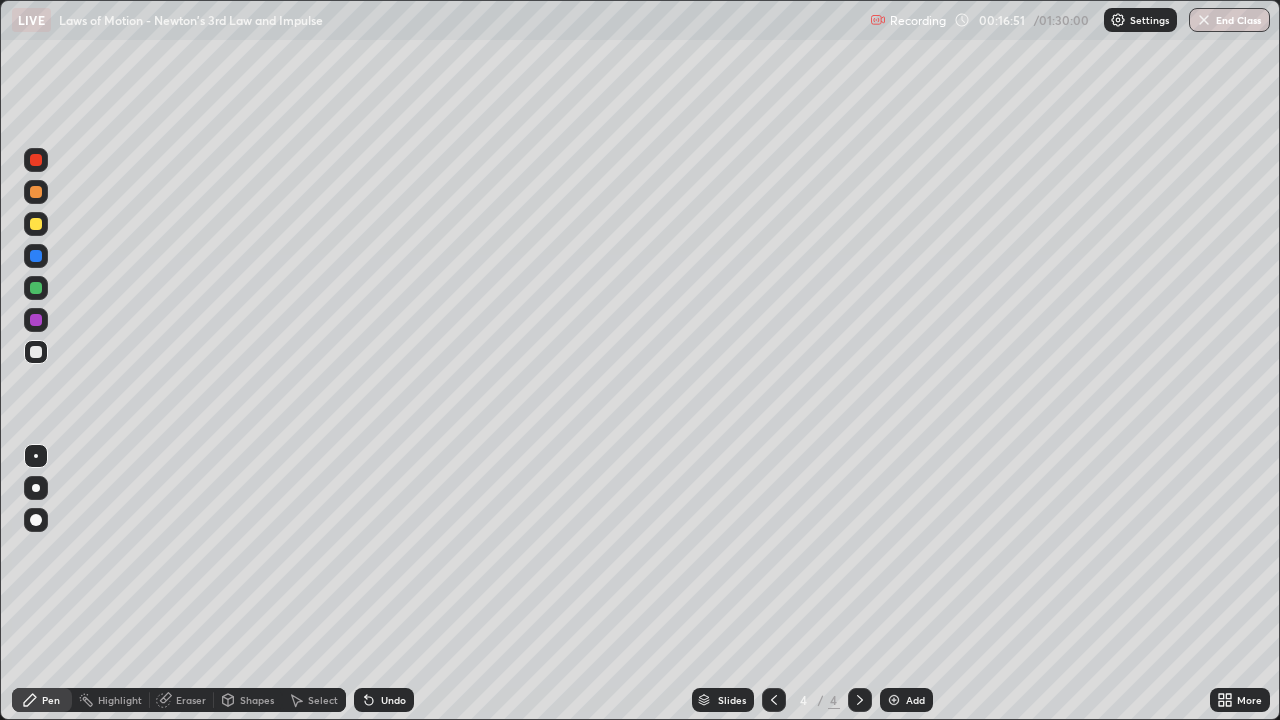 click at bounding box center [36, 192] 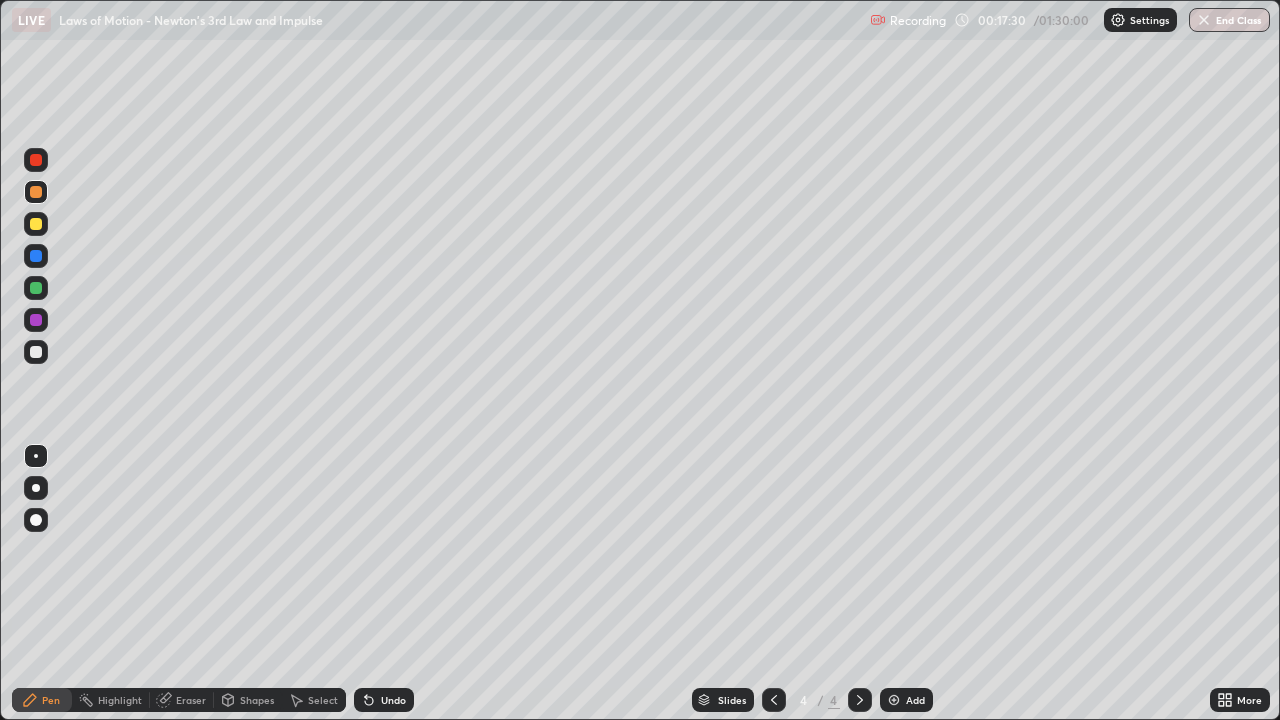 click at bounding box center [36, 352] 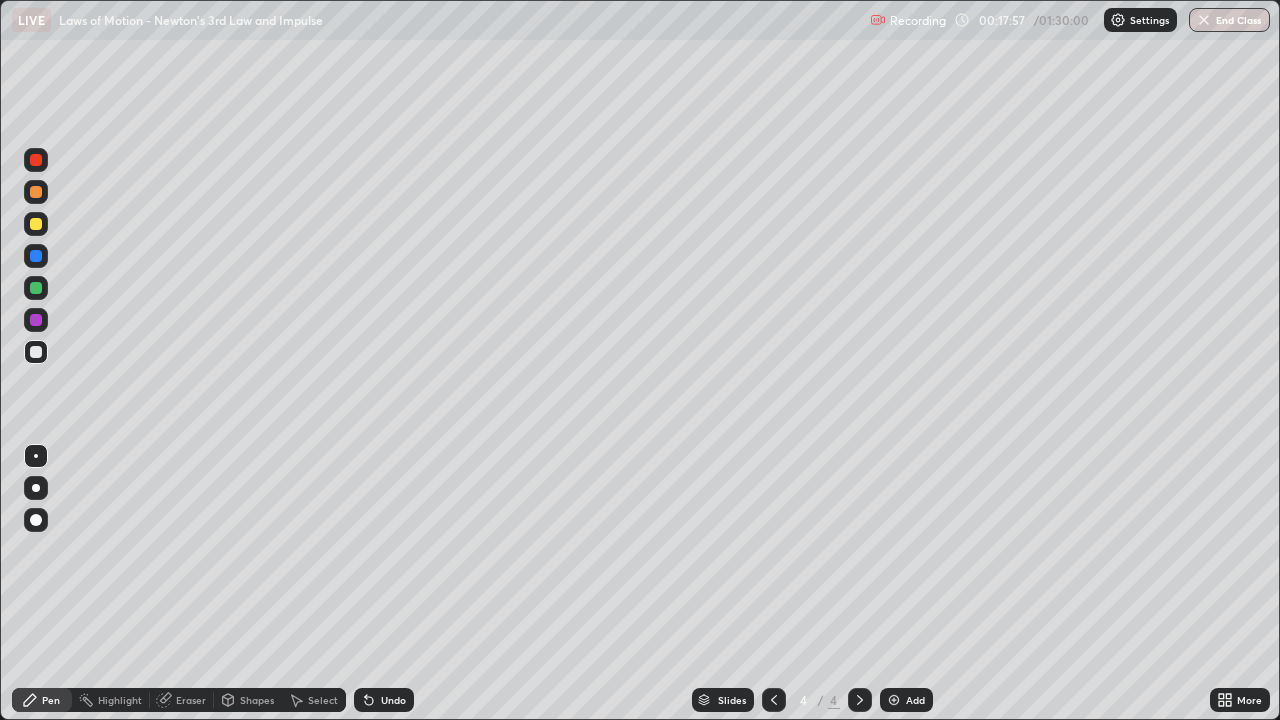click at bounding box center [36, 288] 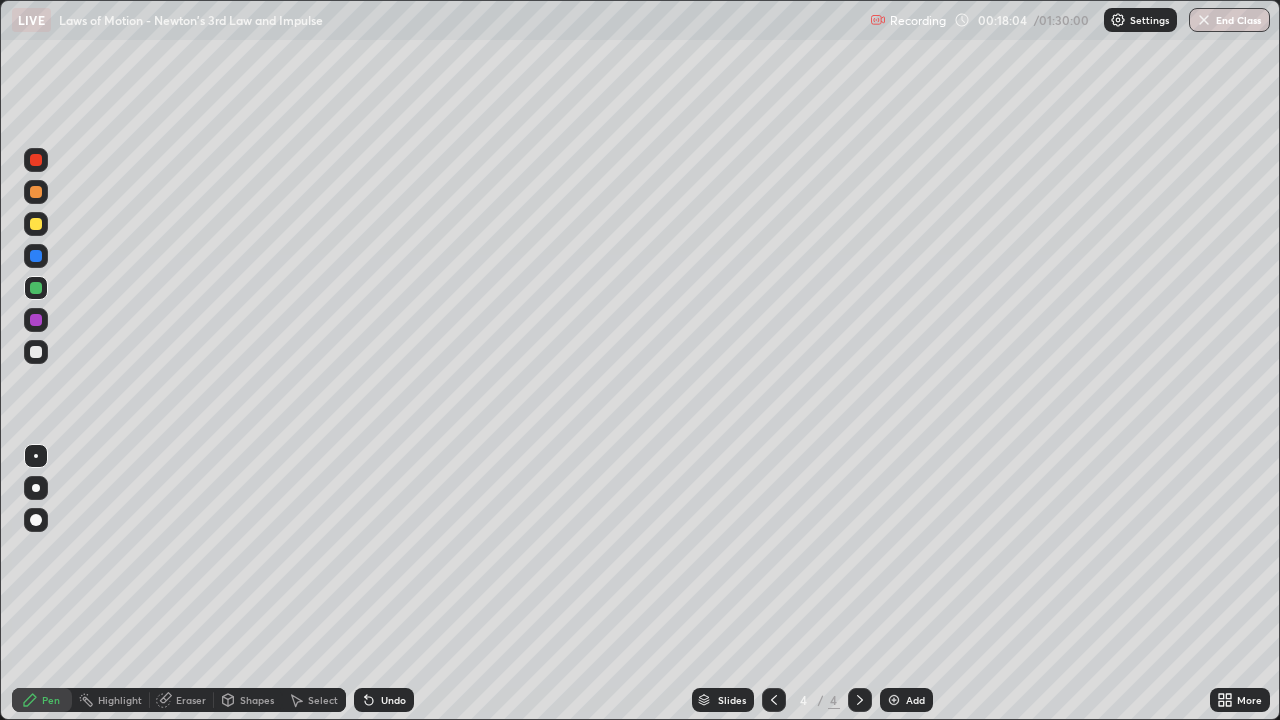 click at bounding box center [36, 224] 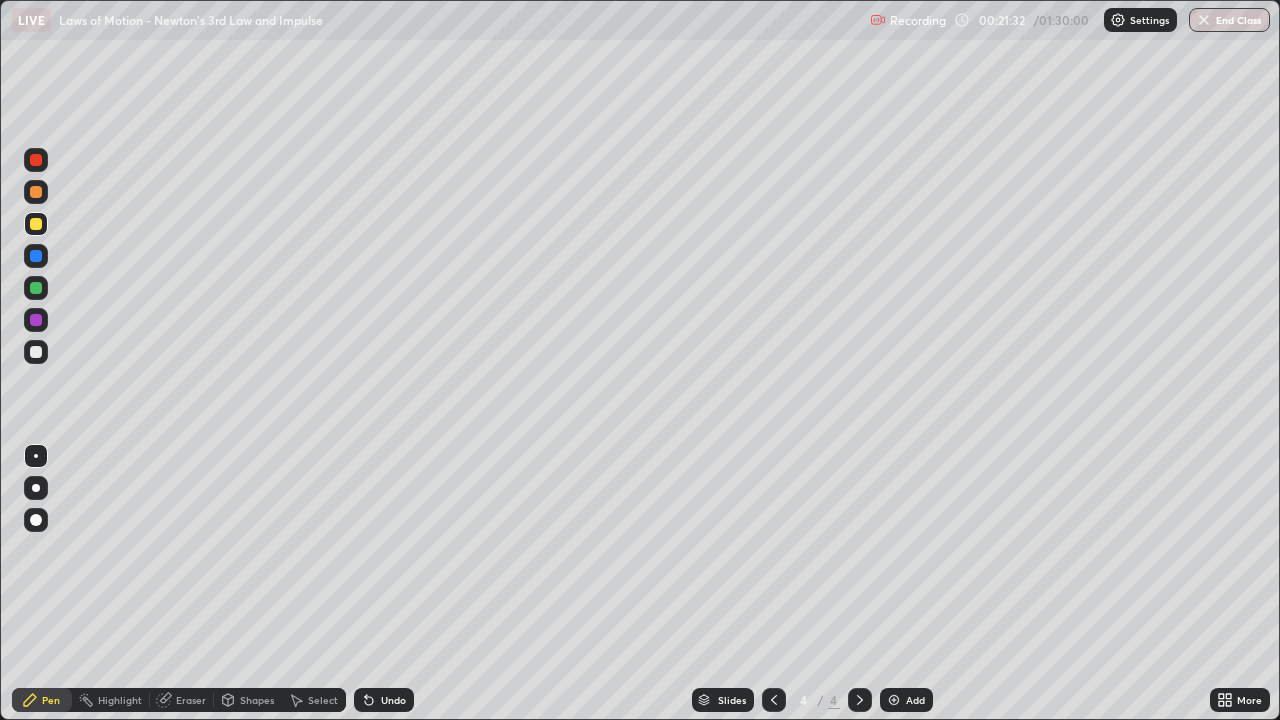 click at bounding box center [36, 352] 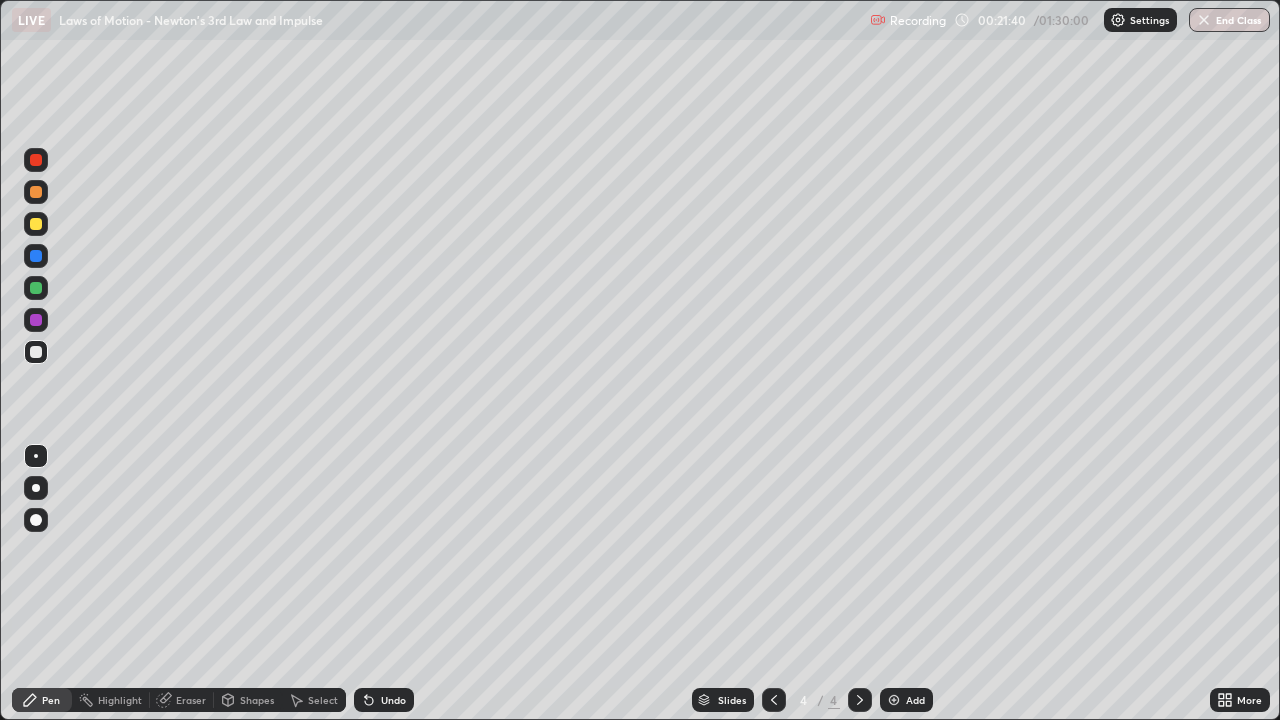 click on "Undo" at bounding box center (384, 700) 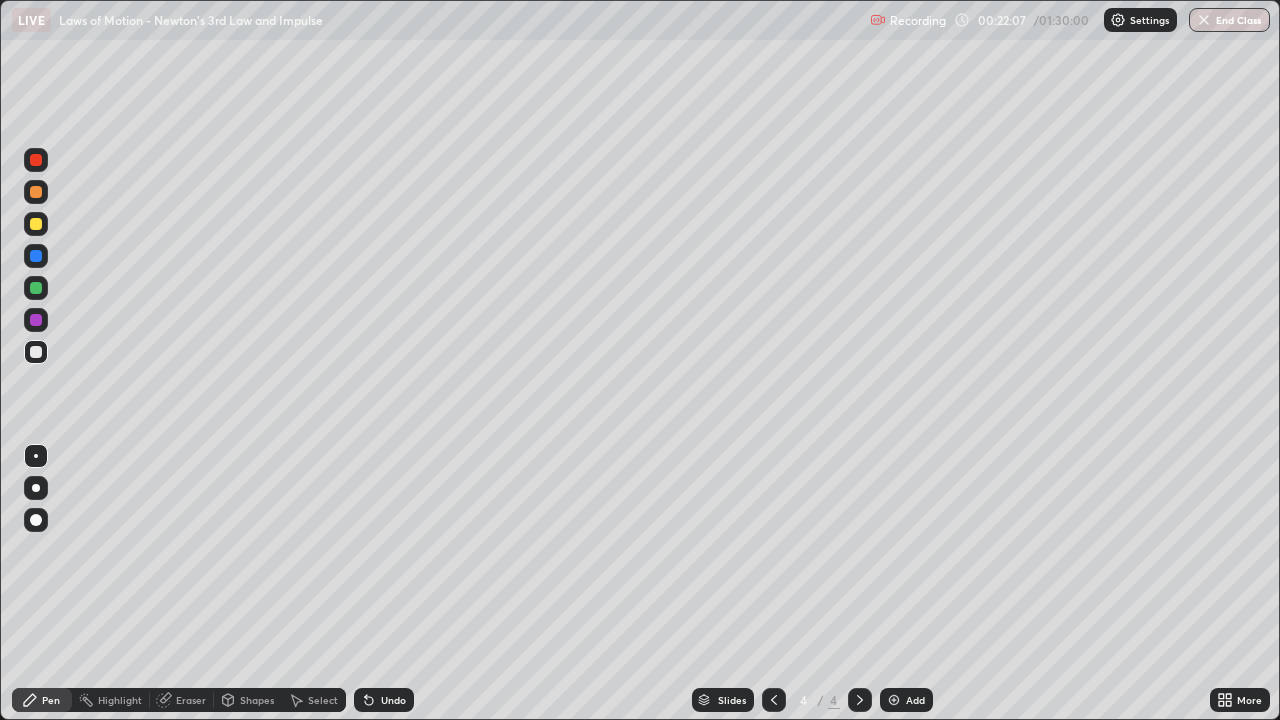 click at bounding box center [36, 224] 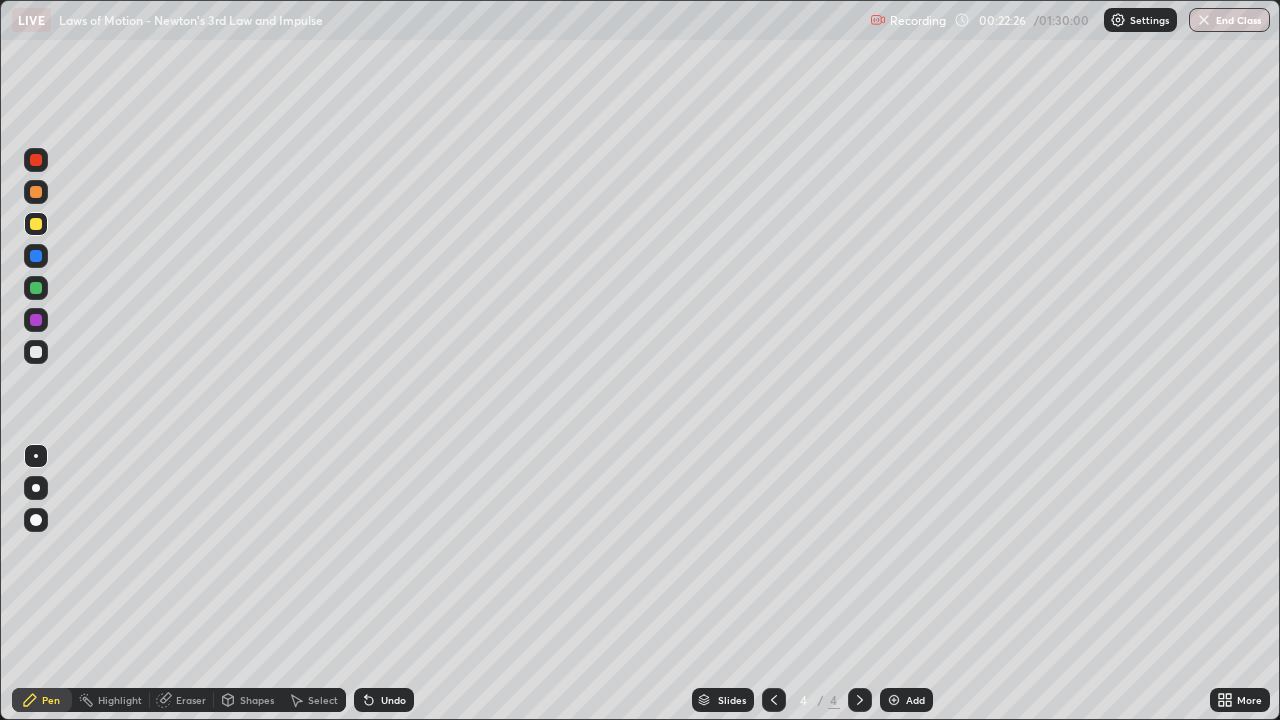 click on "Undo" at bounding box center (384, 700) 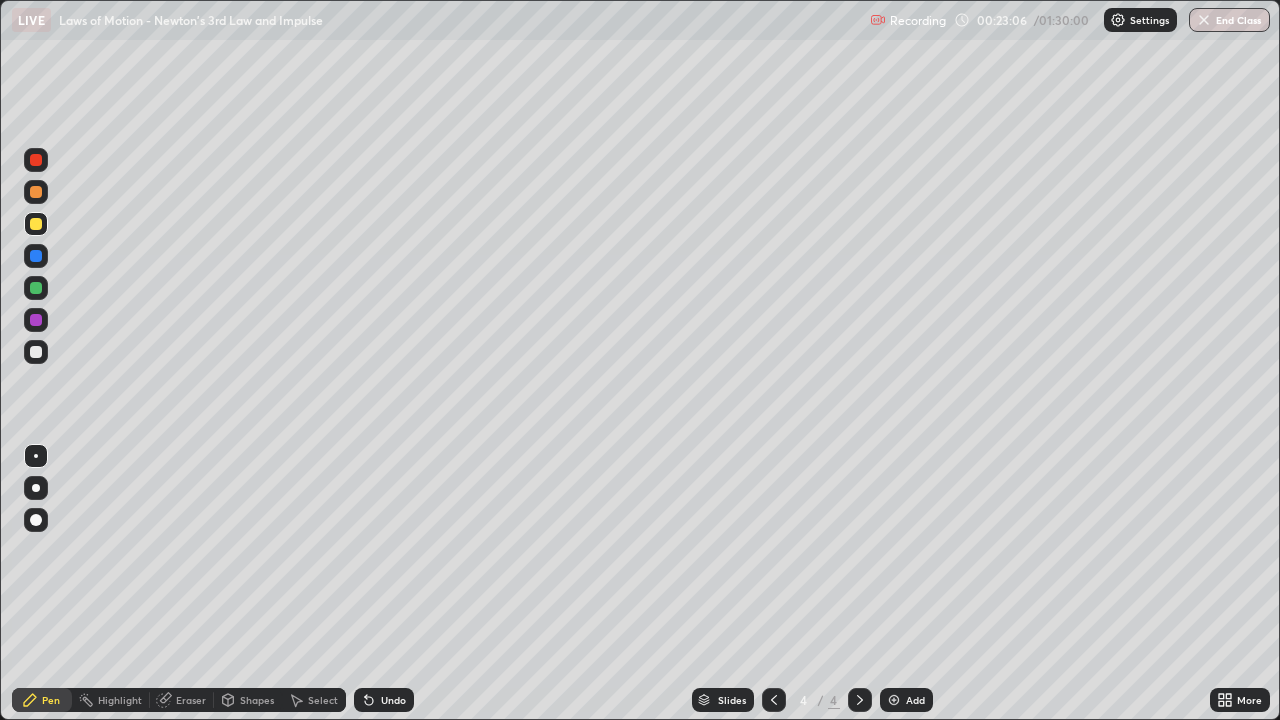 click at bounding box center [36, 288] 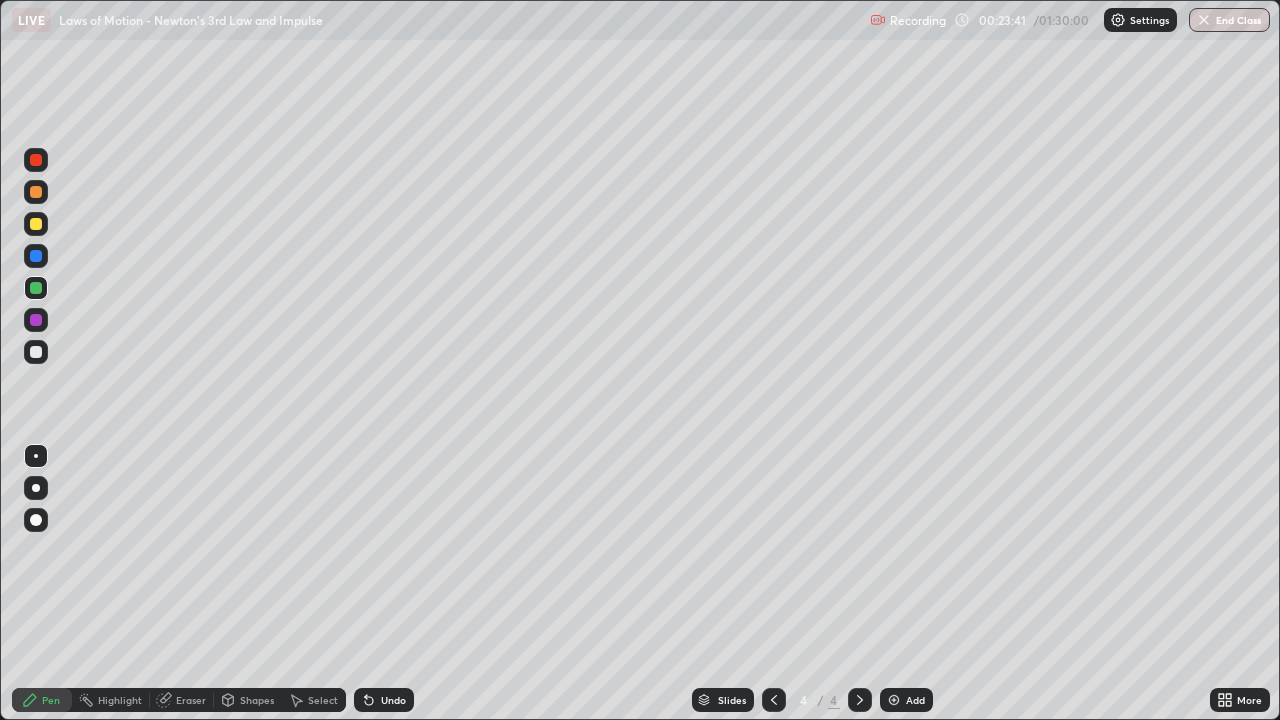 click at bounding box center (36, 192) 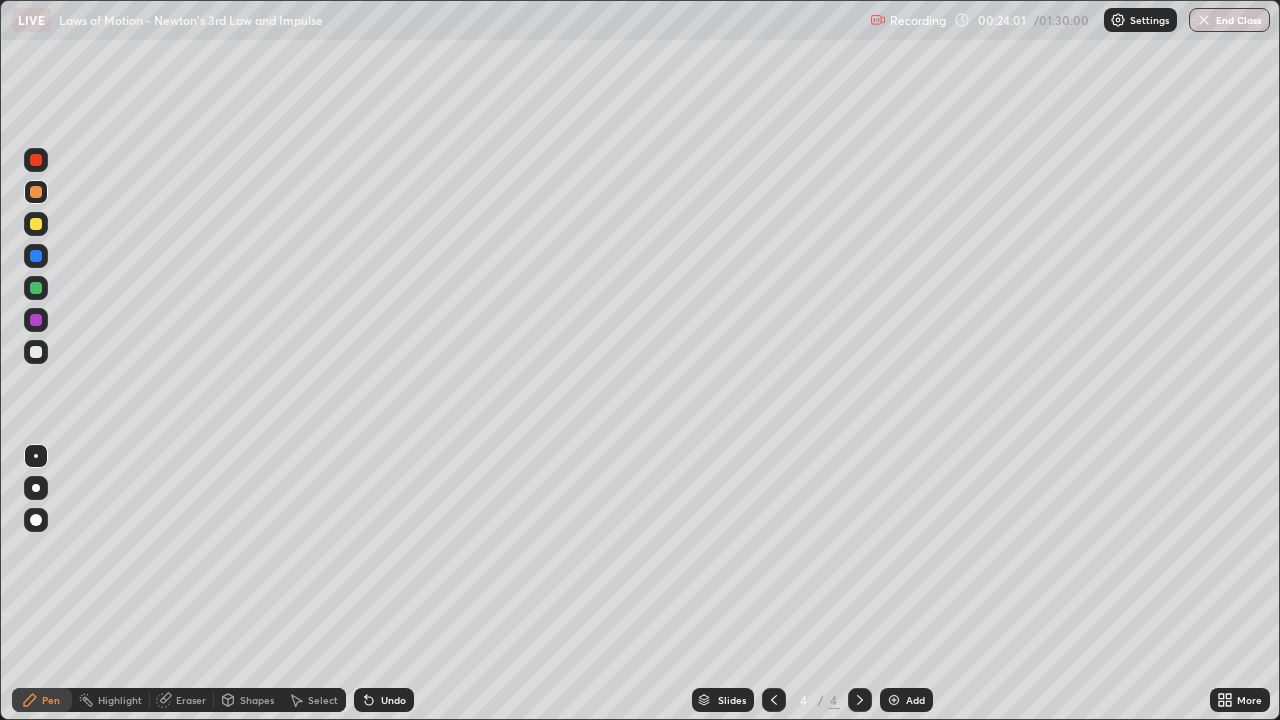 click on "Undo" at bounding box center (393, 700) 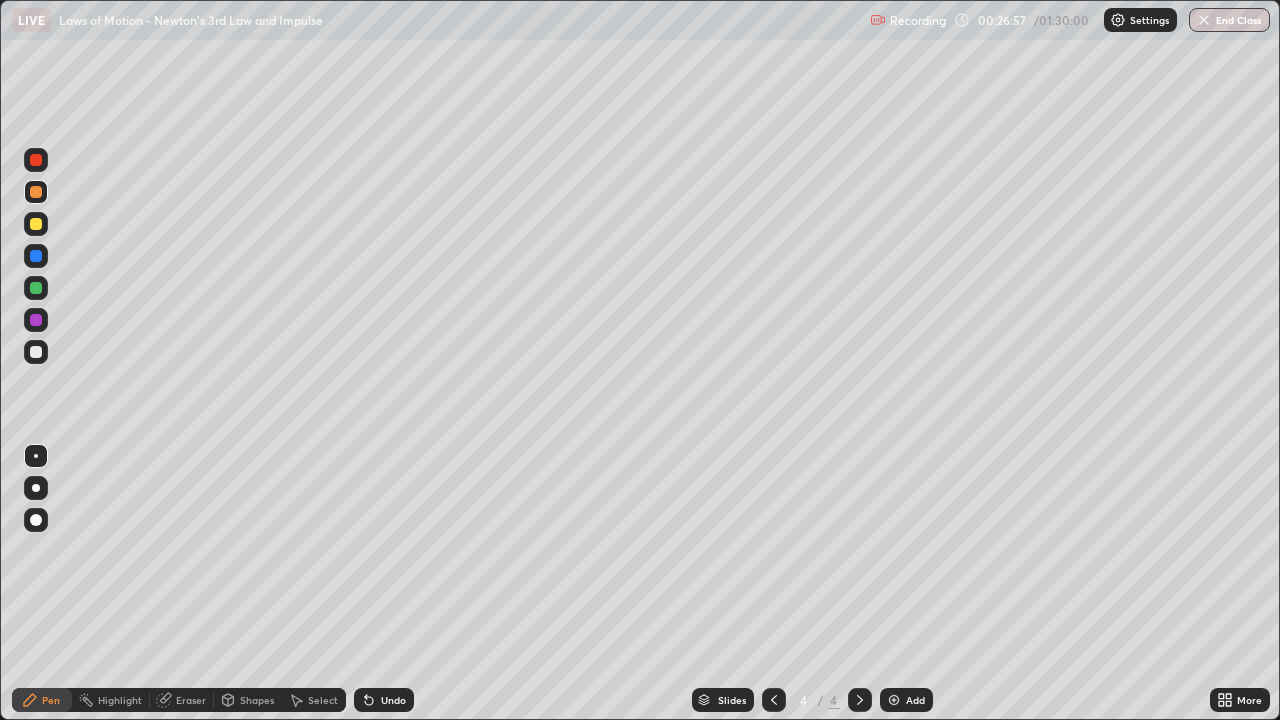 click on "Add" at bounding box center [906, 700] 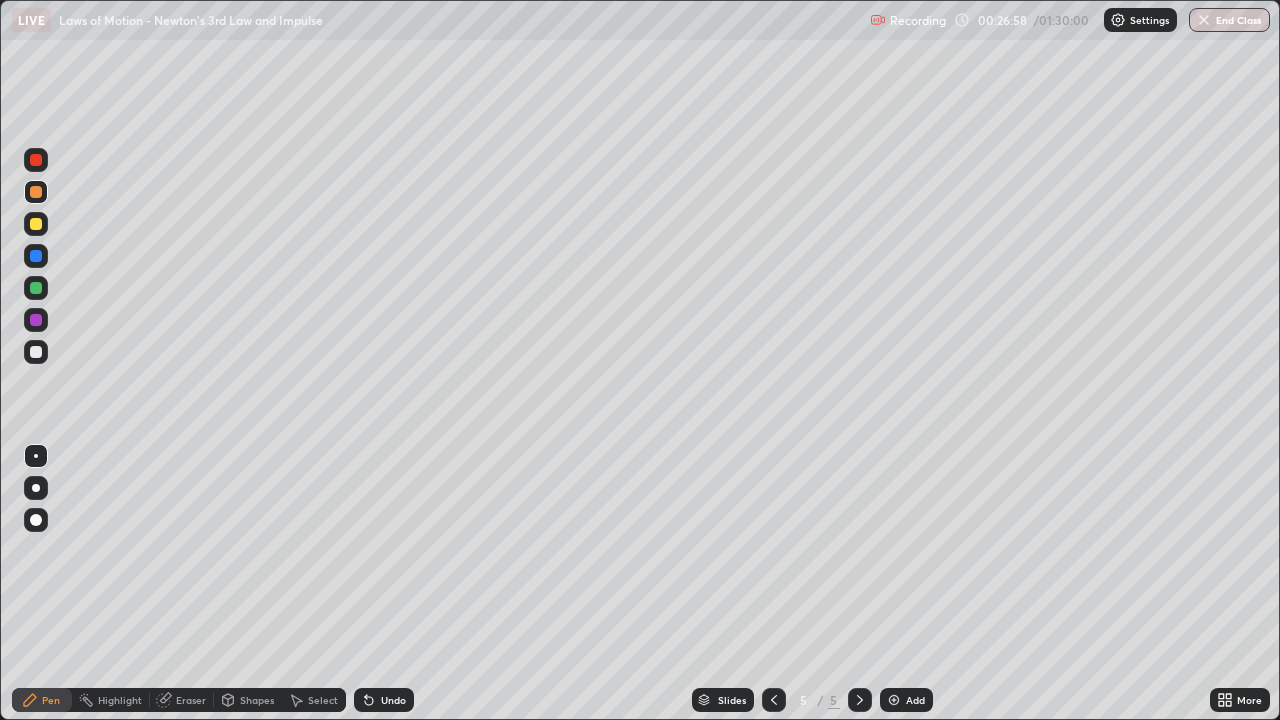 click at bounding box center [36, 352] 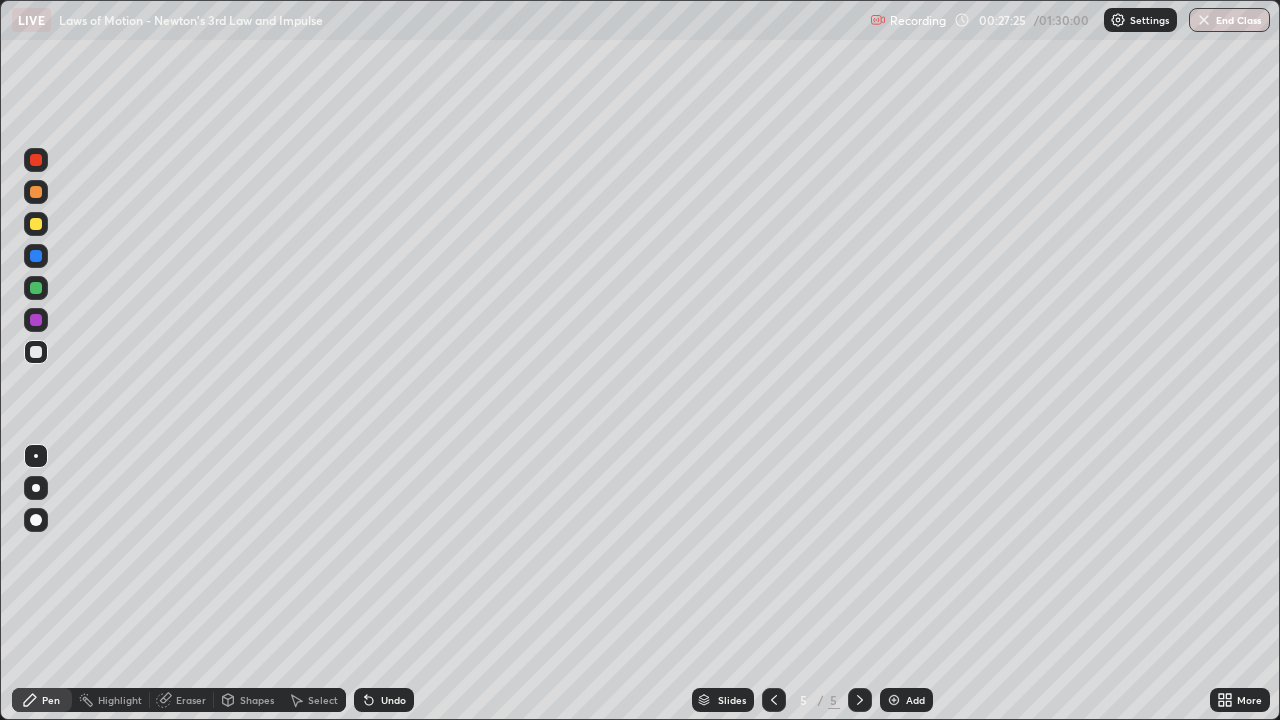 click at bounding box center [36, 224] 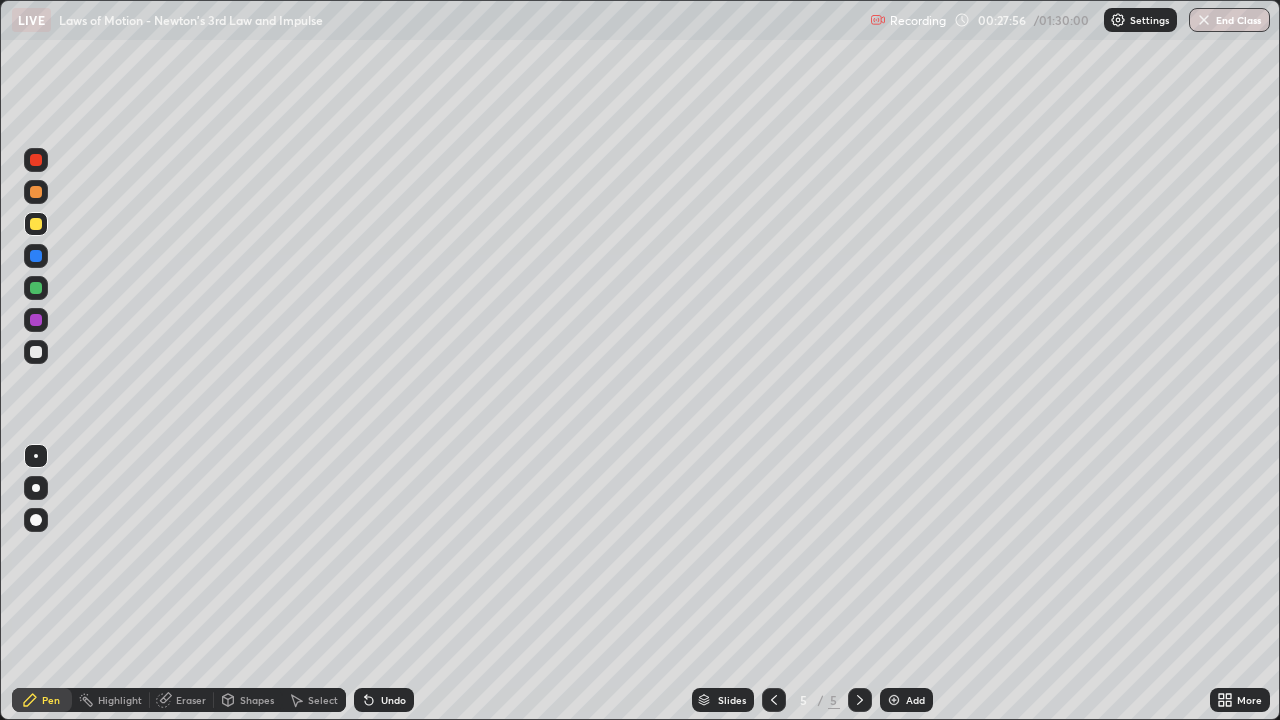 click at bounding box center (36, 352) 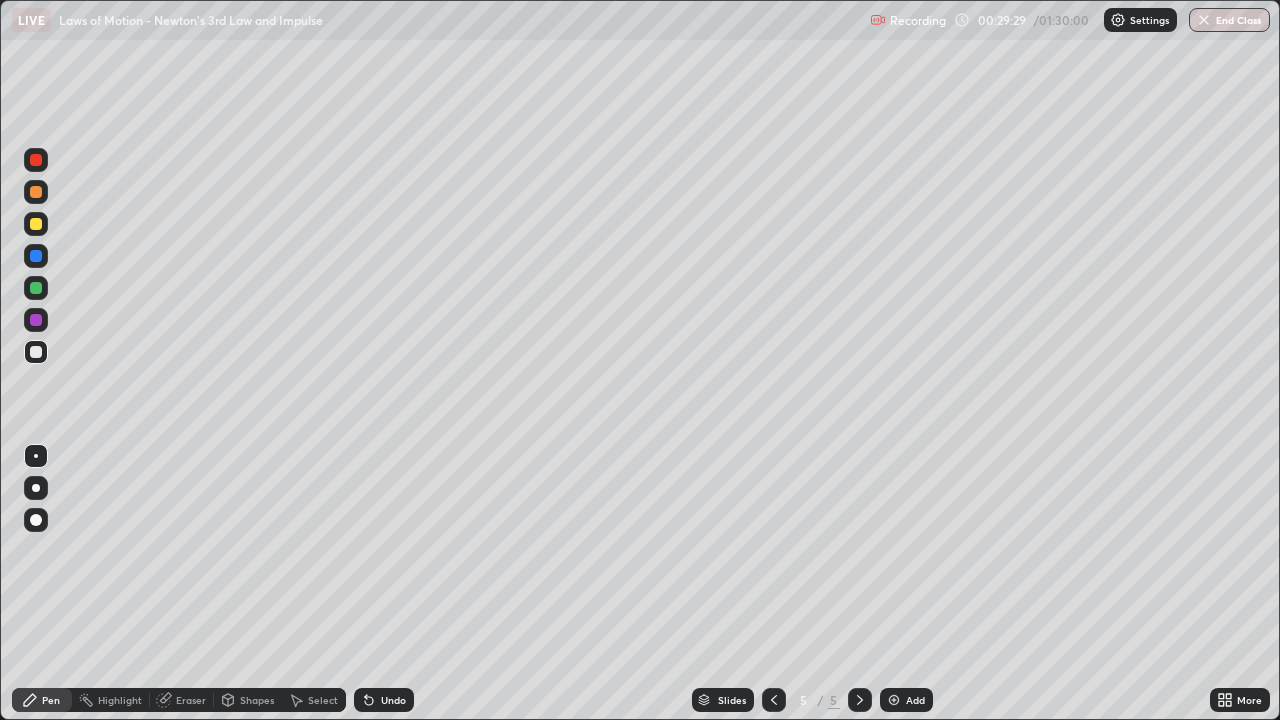 click at bounding box center [36, 224] 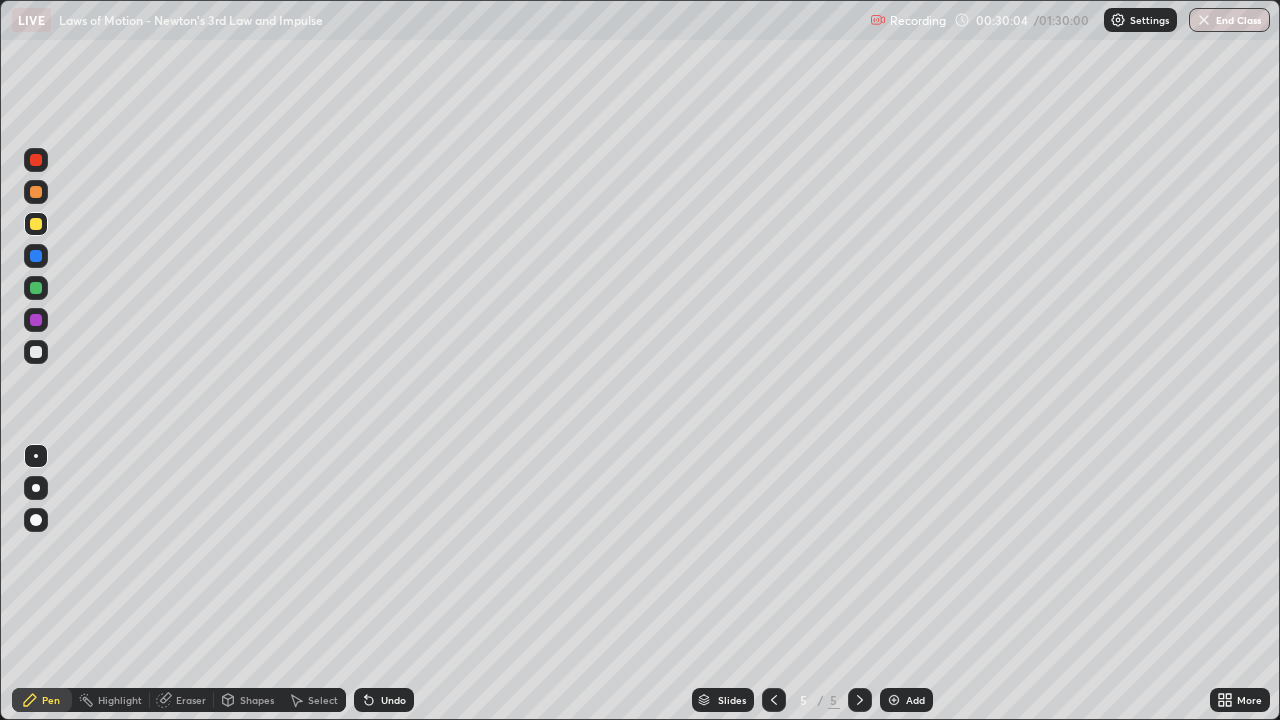 click at bounding box center (36, 352) 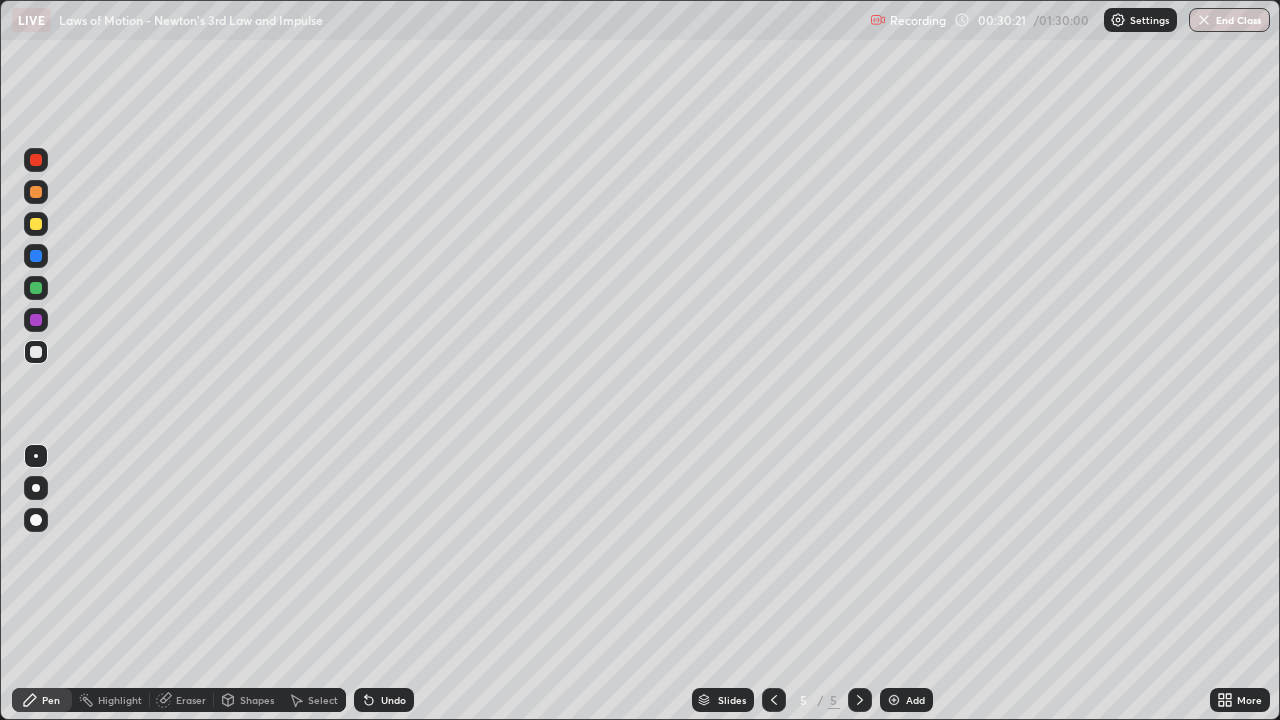 click at bounding box center [36, 288] 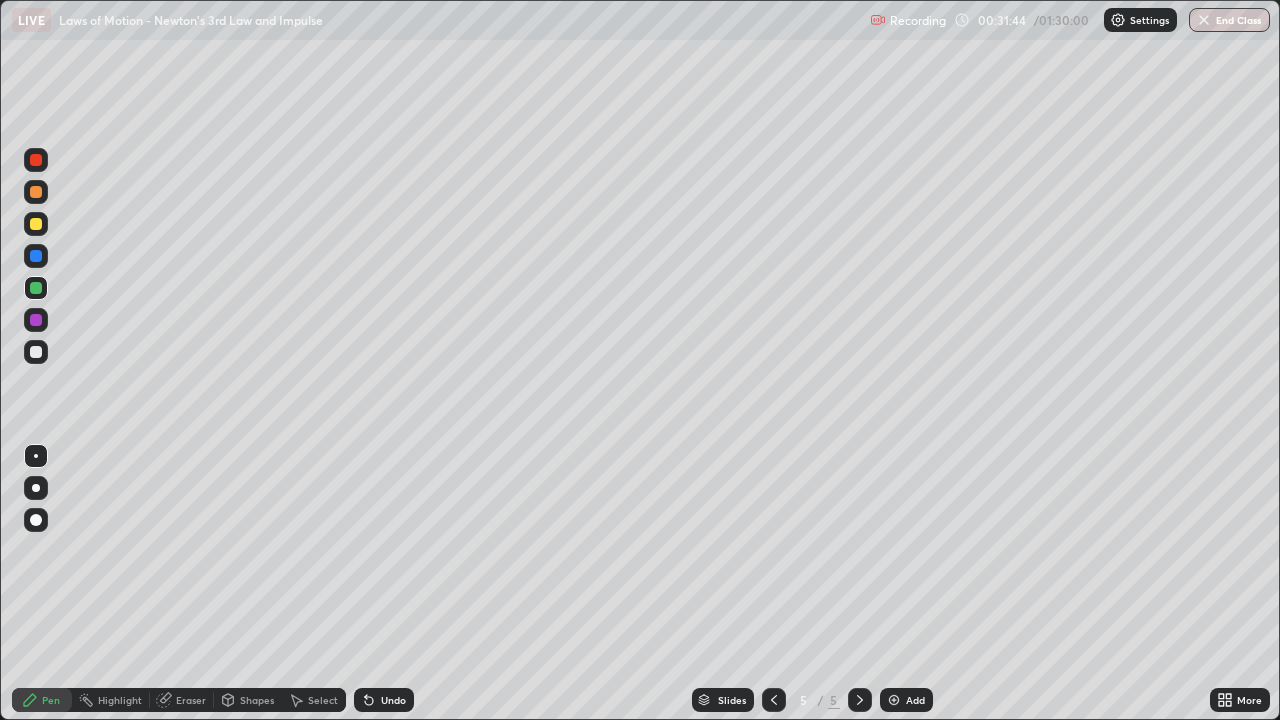 click at bounding box center (36, 352) 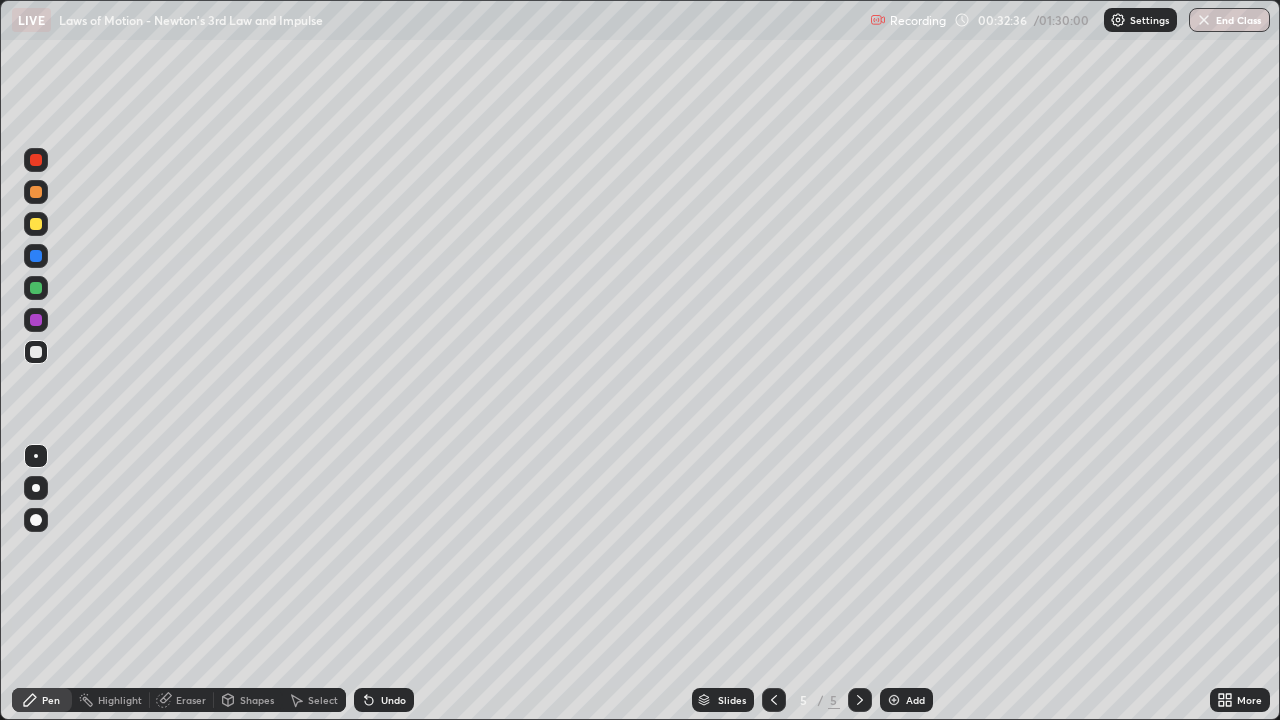 click at bounding box center [36, 256] 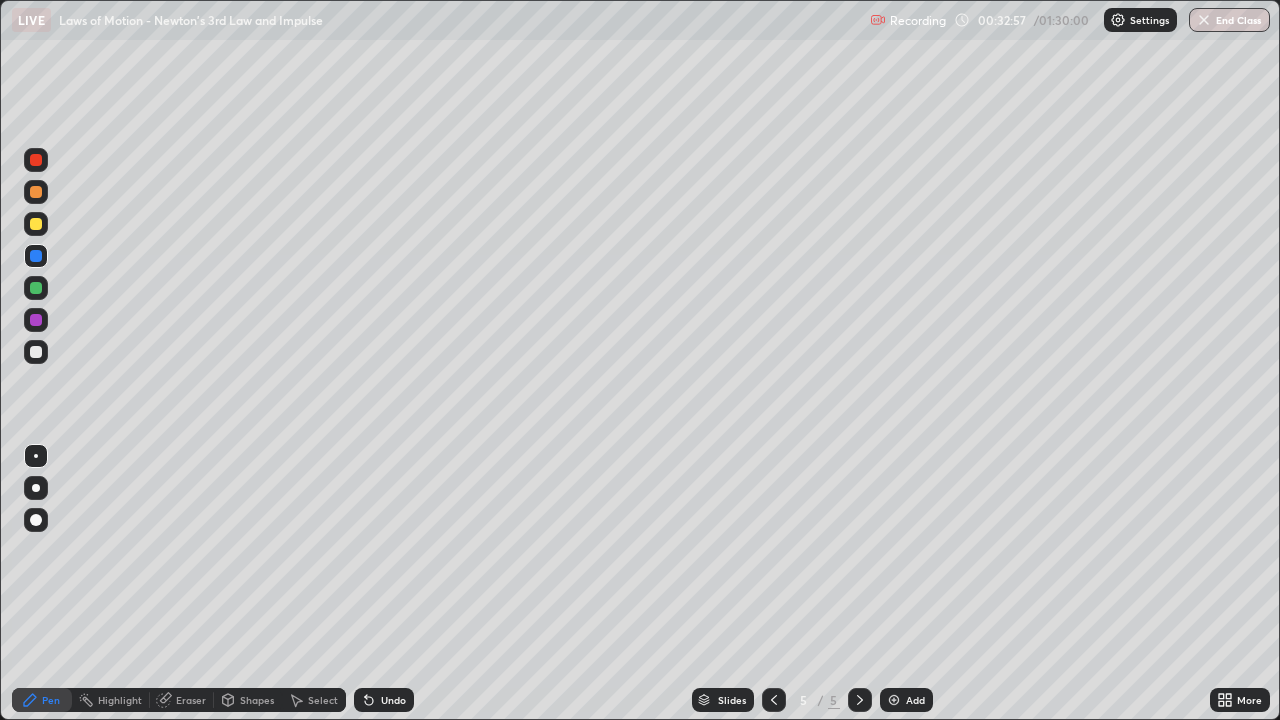 click at bounding box center (36, 288) 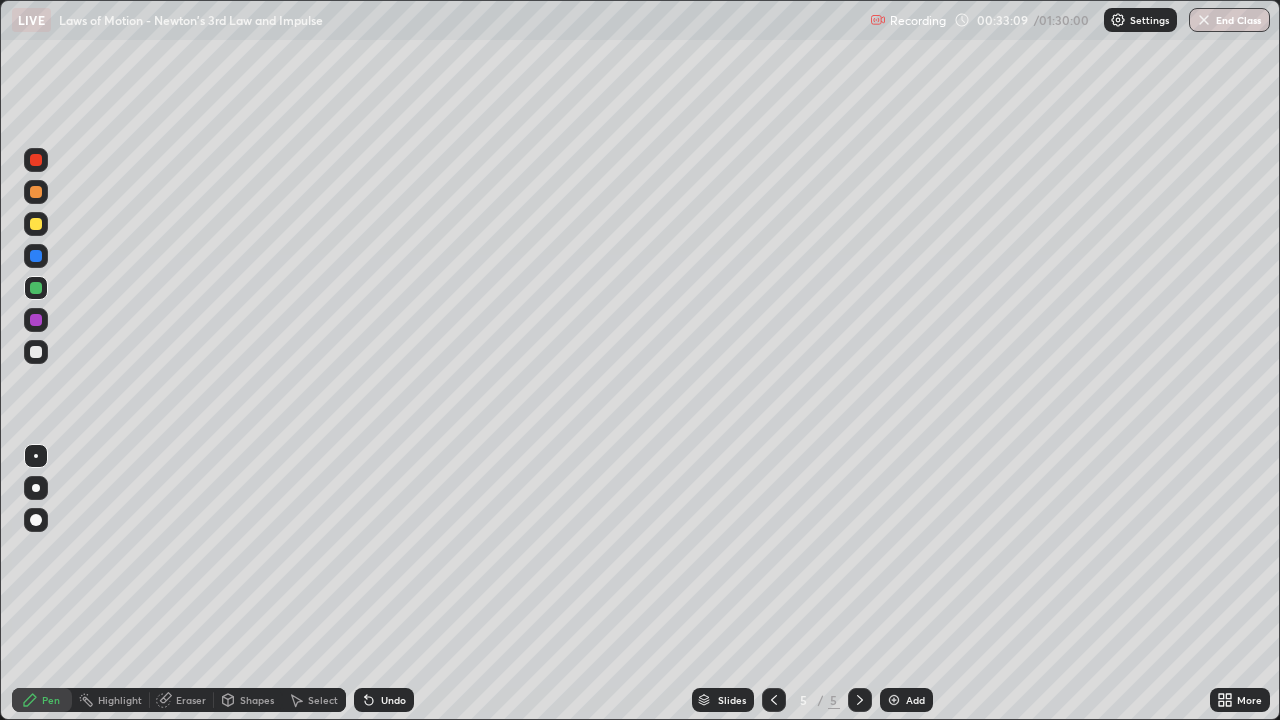click at bounding box center (36, 192) 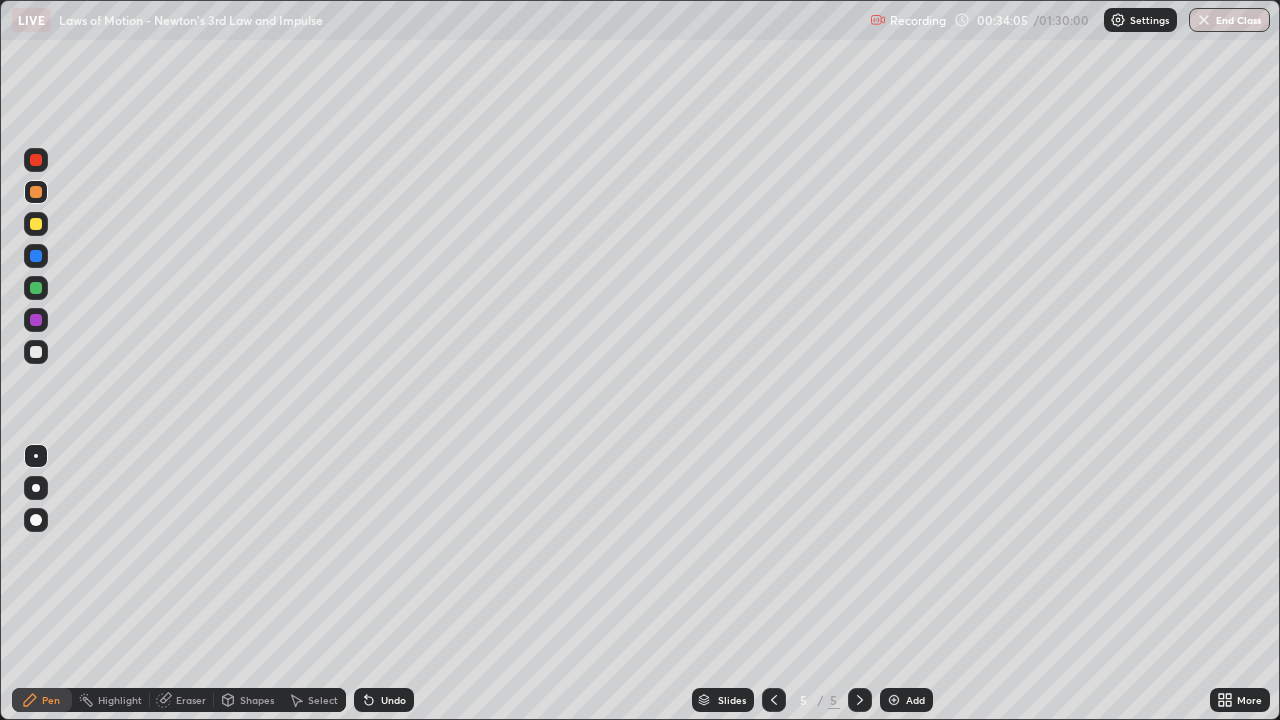 click at bounding box center (36, 352) 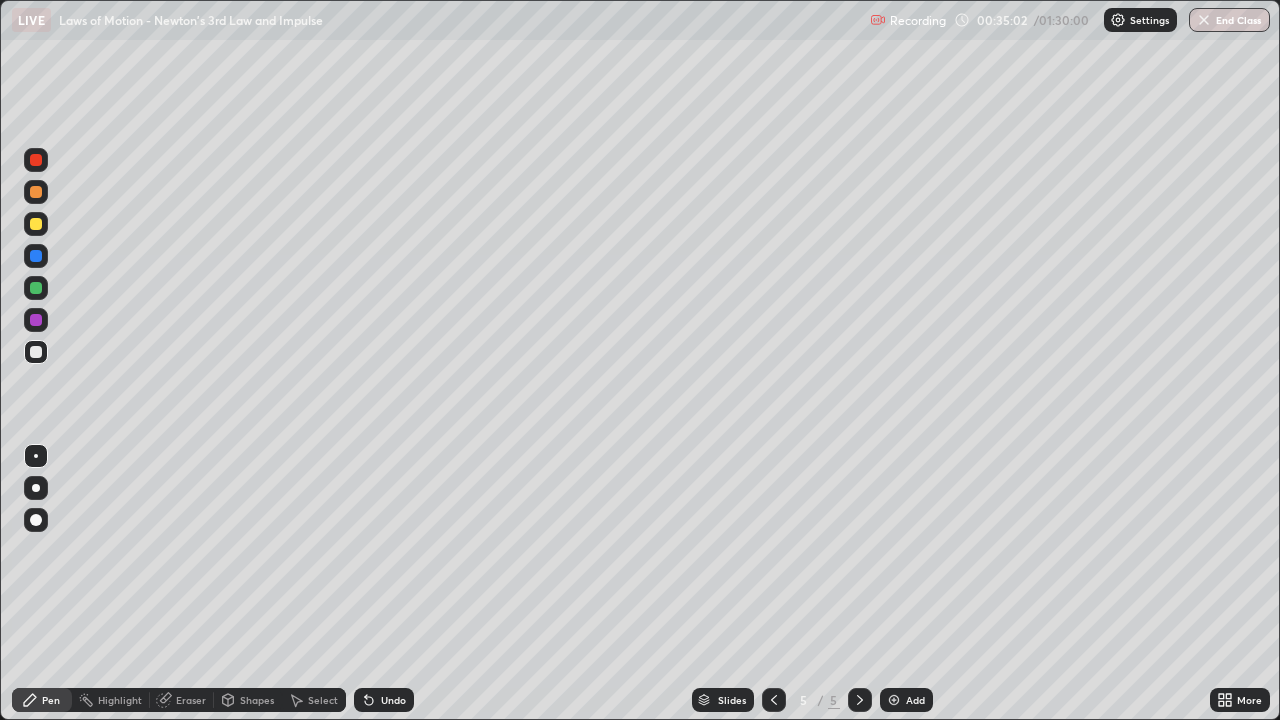 click at bounding box center [36, 256] 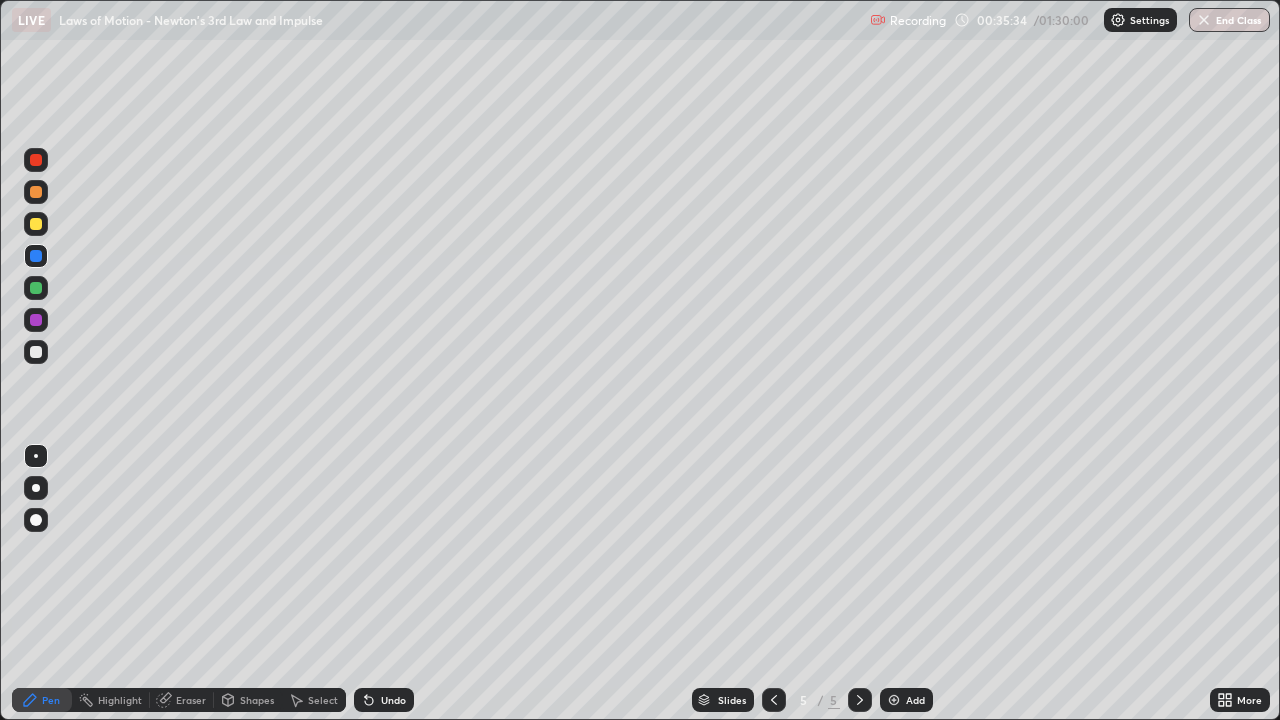 click at bounding box center (36, 288) 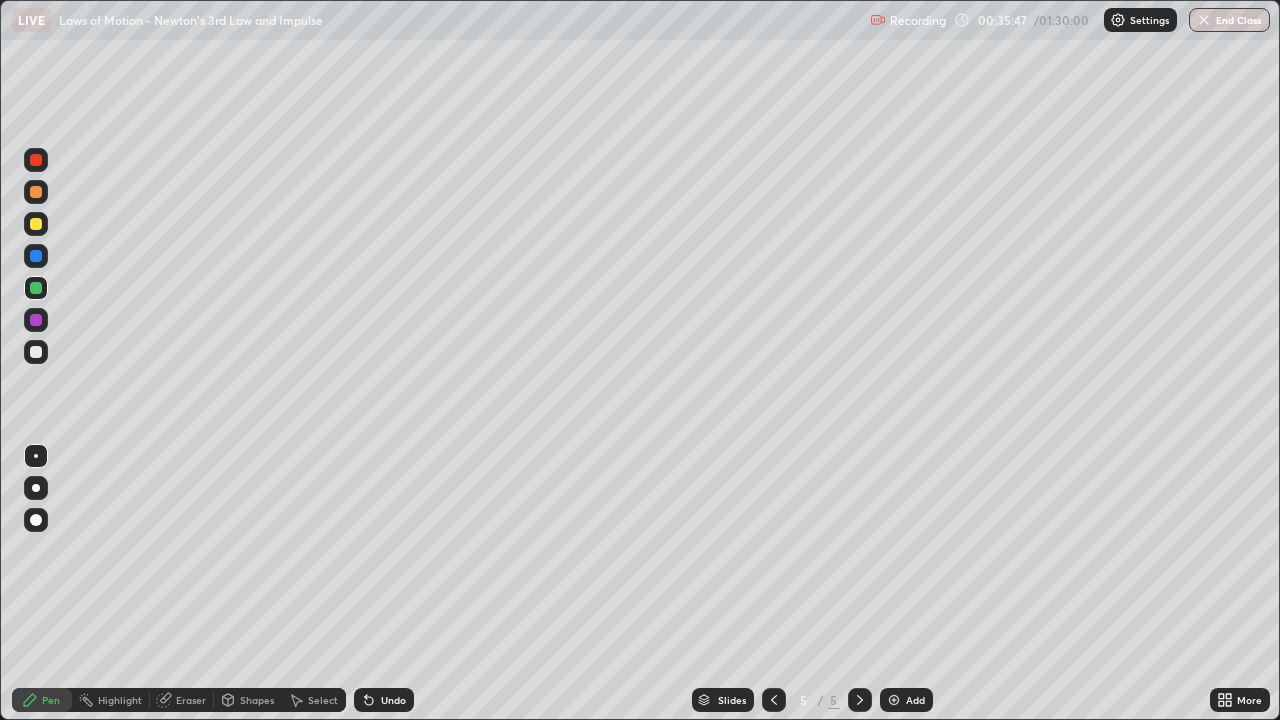 click at bounding box center [36, 192] 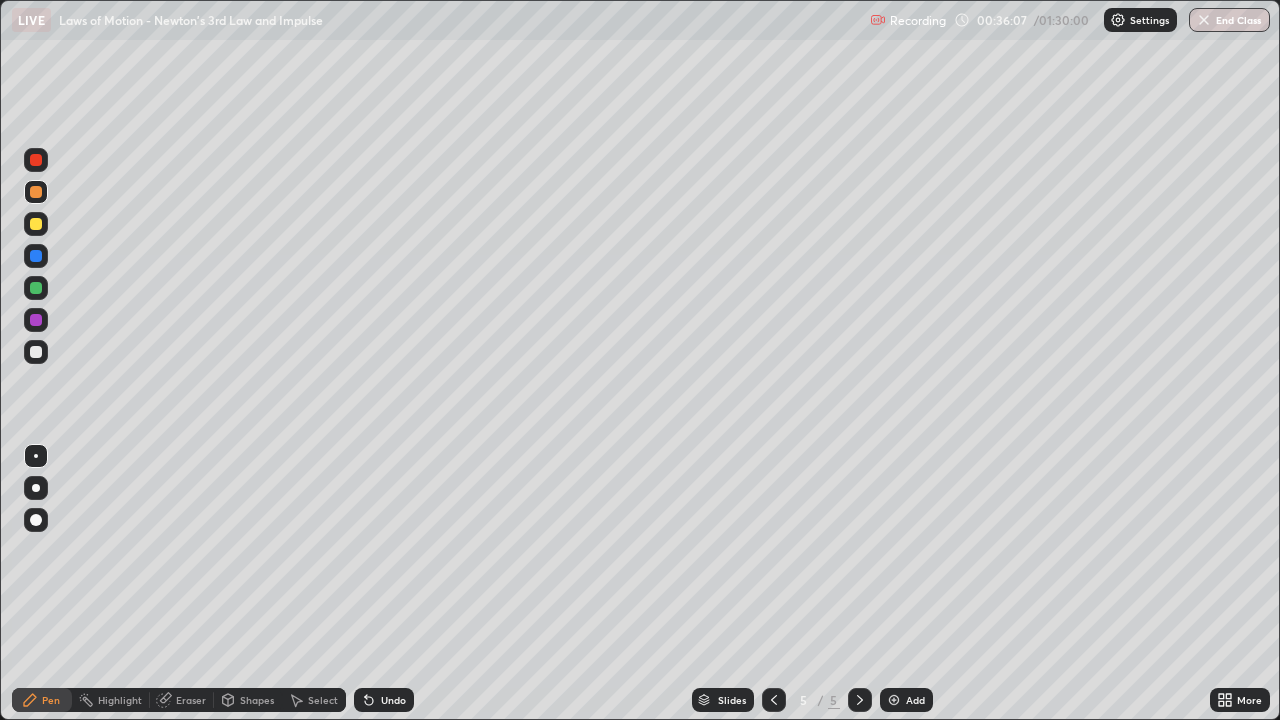 click at bounding box center [36, 352] 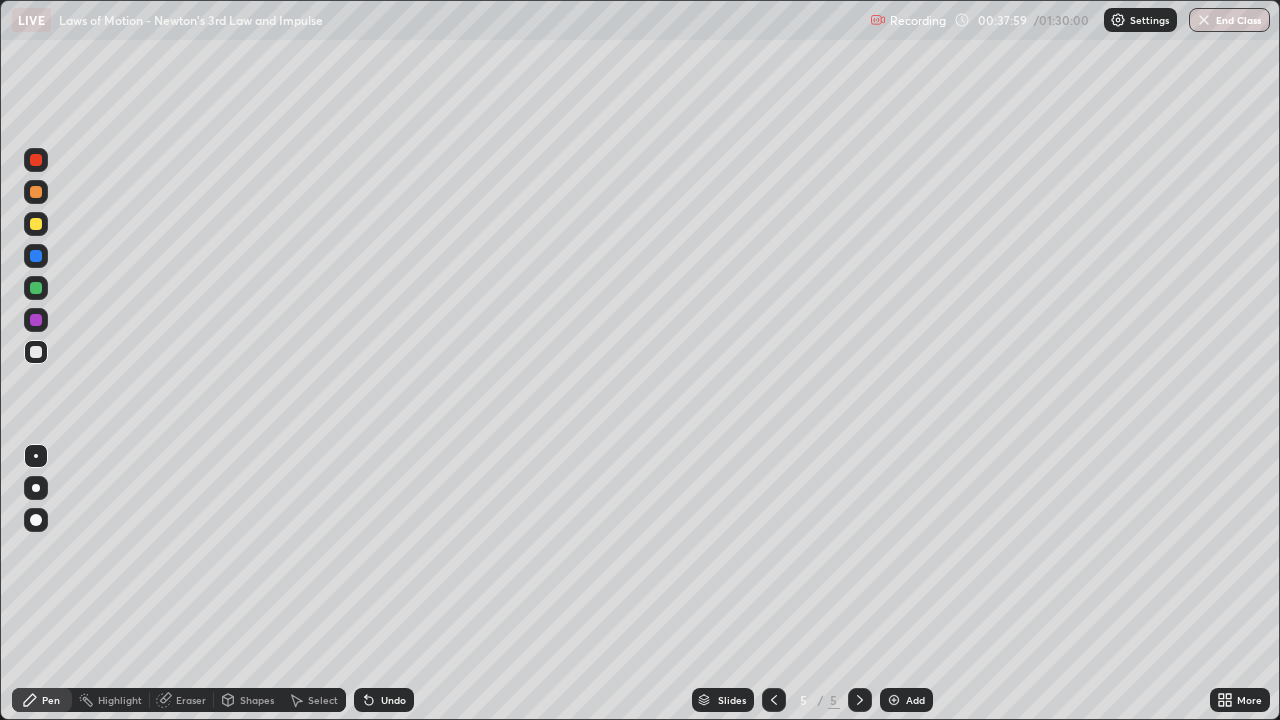 click on "Add" at bounding box center [906, 700] 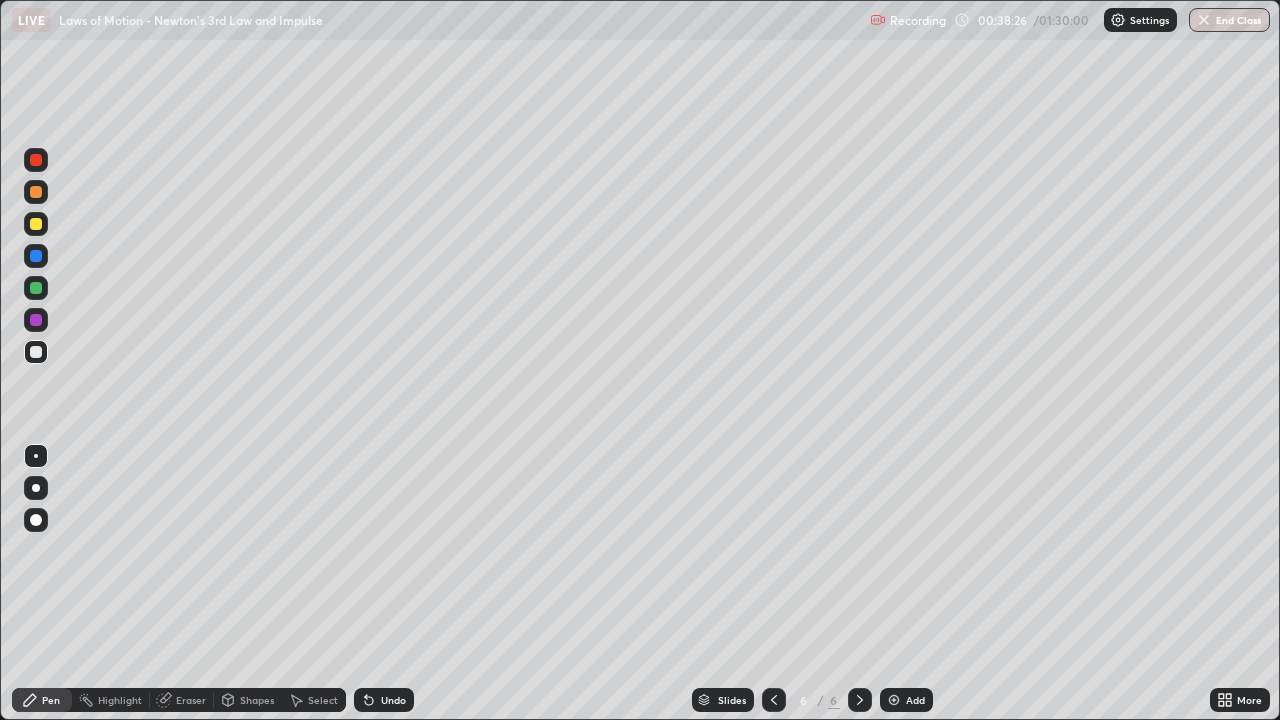 click at bounding box center [36, 224] 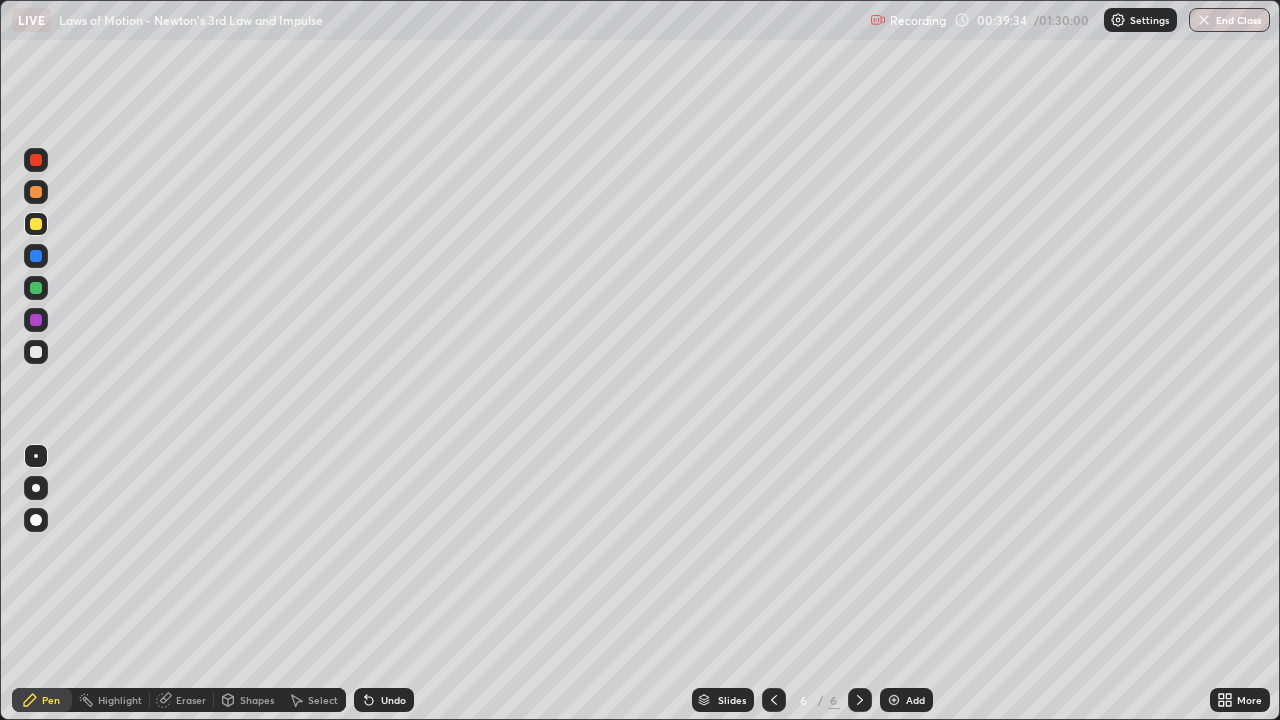 click 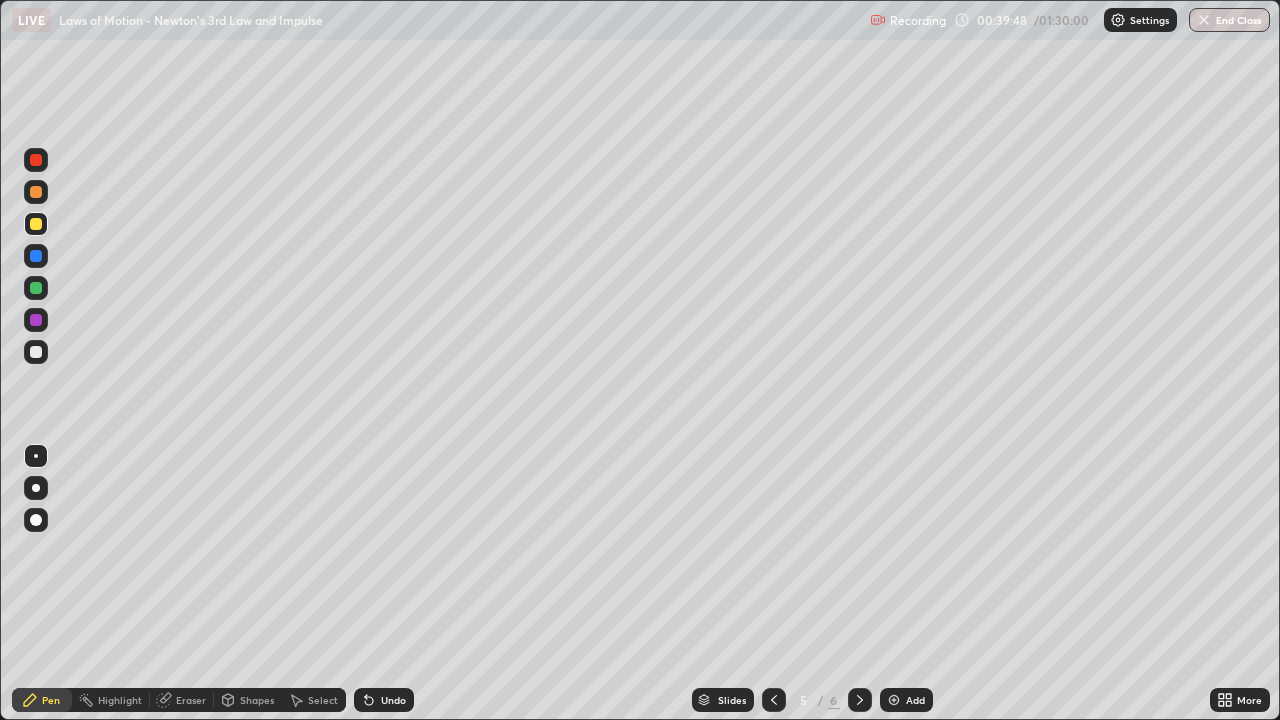 click 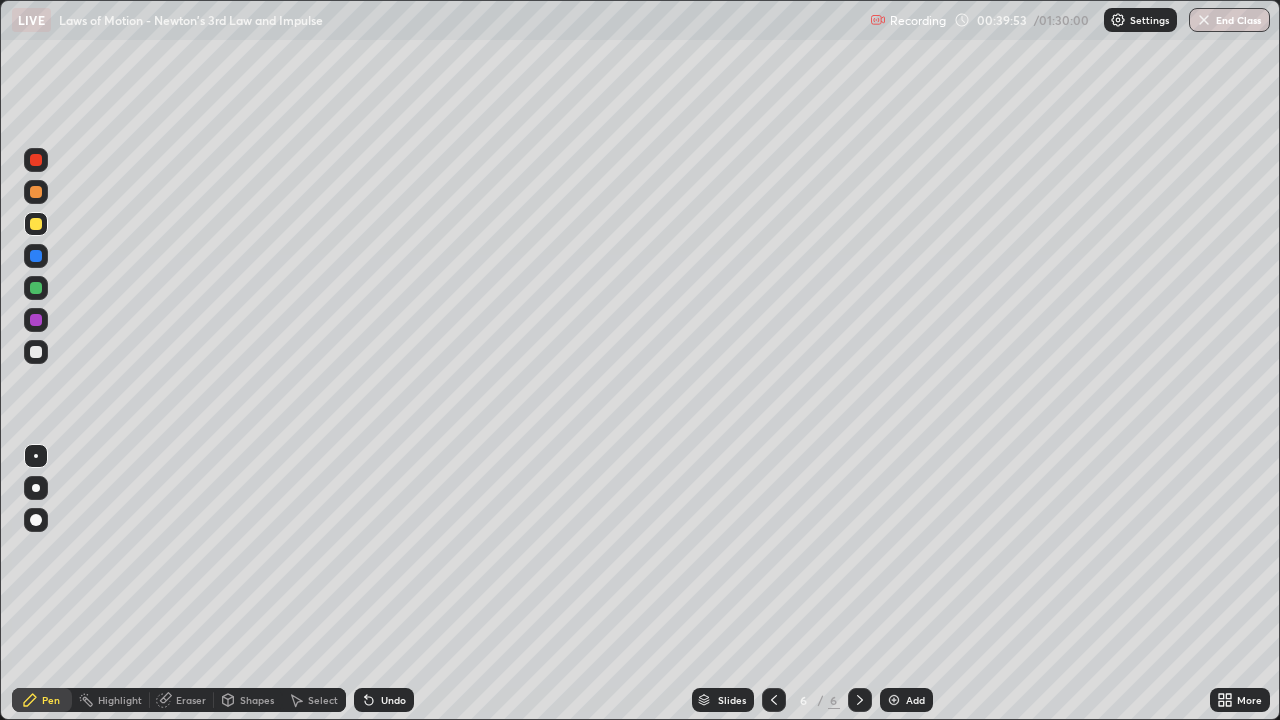 click at bounding box center [36, 352] 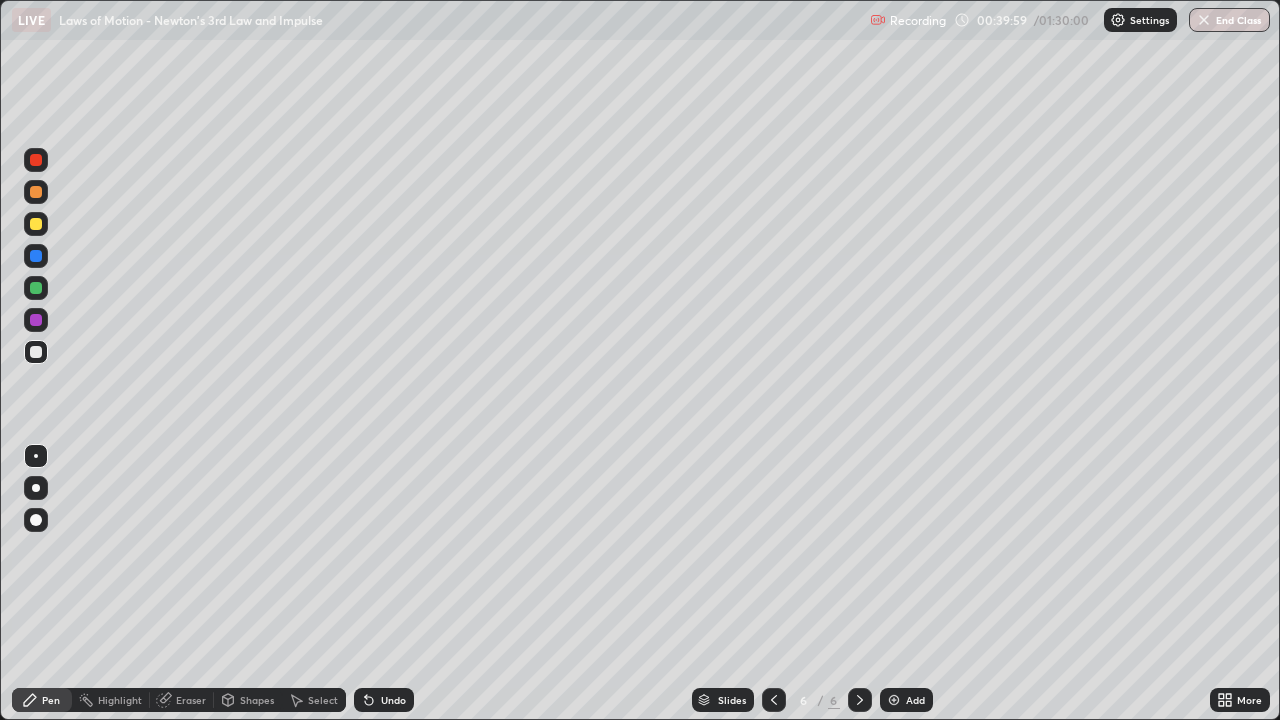click on "Undo" at bounding box center [393, 700] 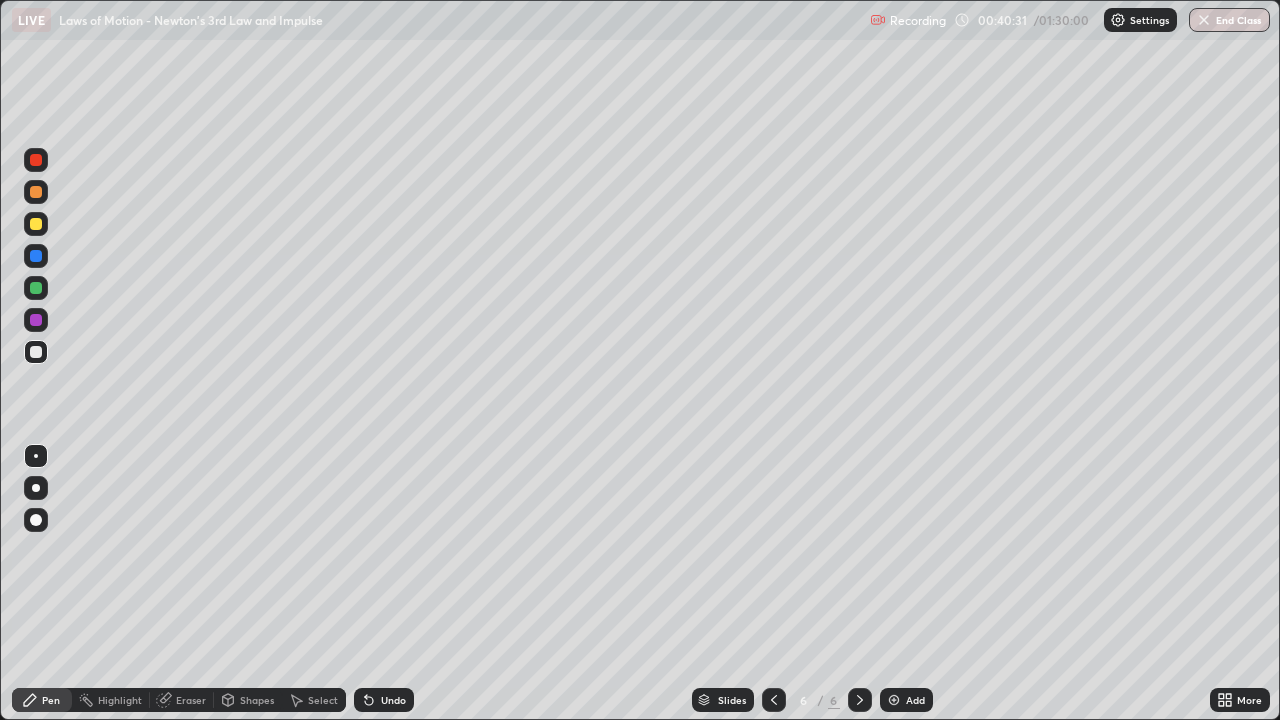 click at bounding box center [36, 224] 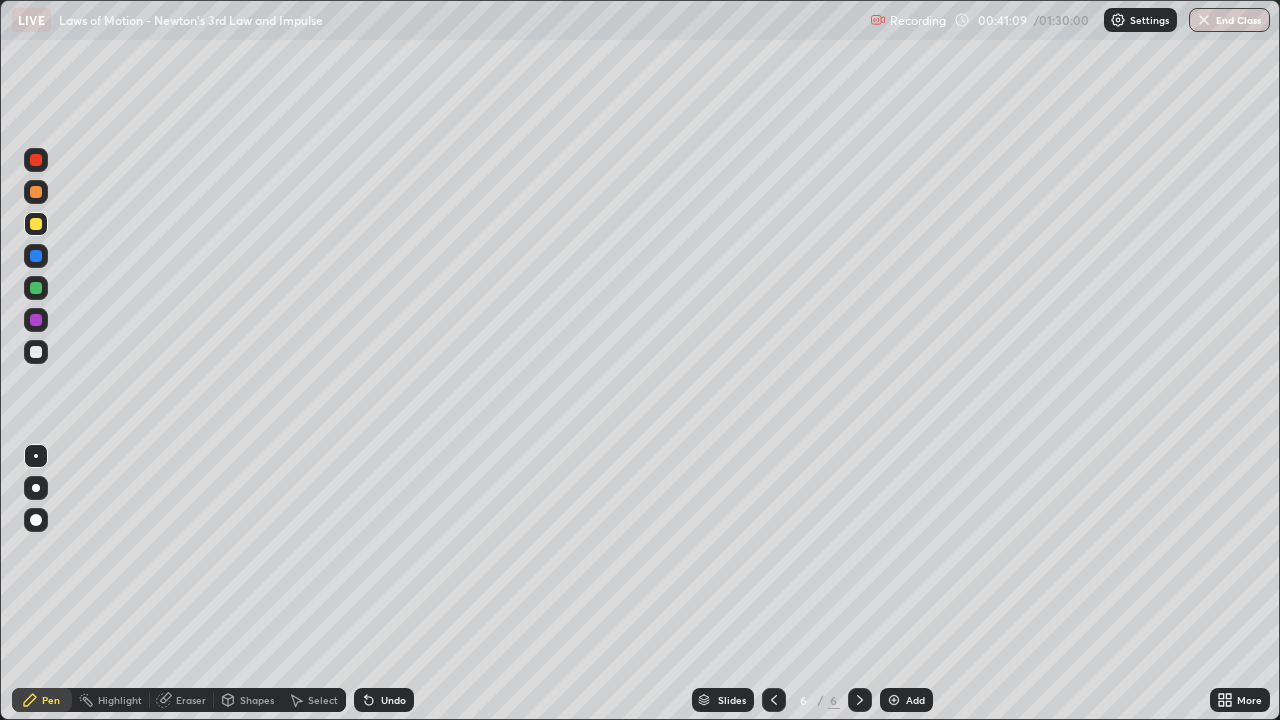 click at bounding box center (36, 256) 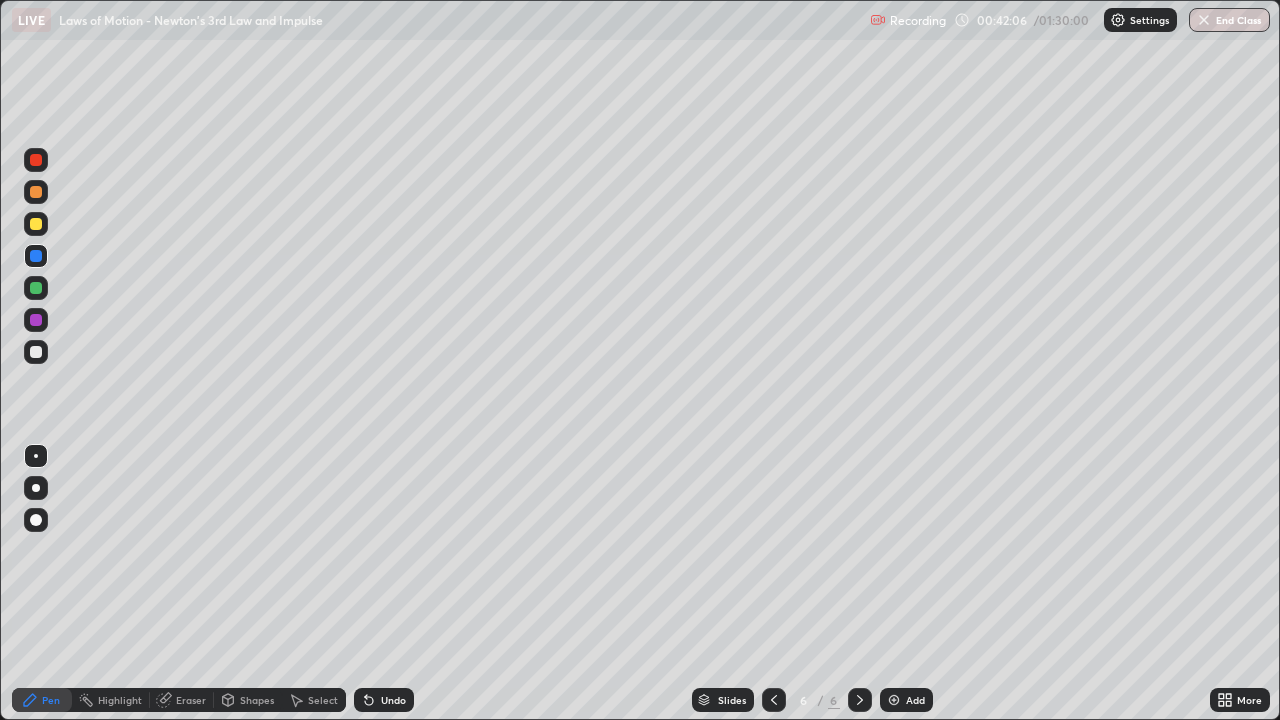 click at bounding box center (36, 352) 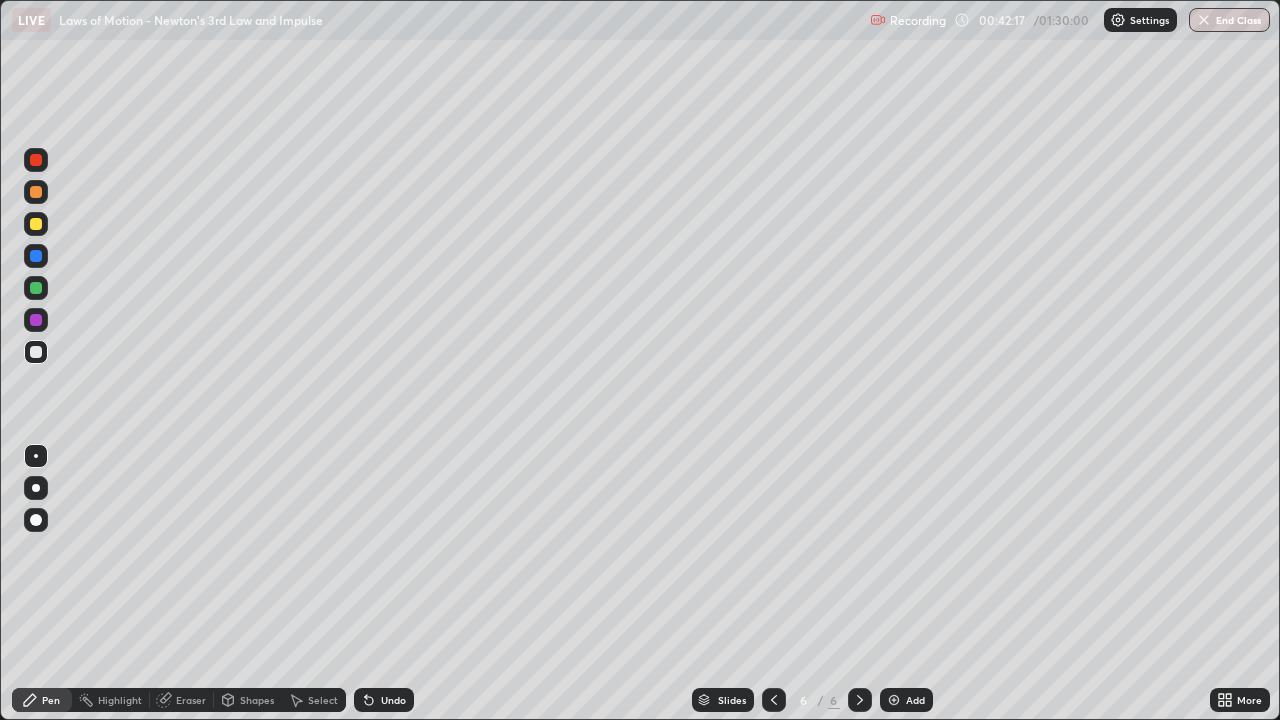 click on "Undo" at bounding box center (393, 700) 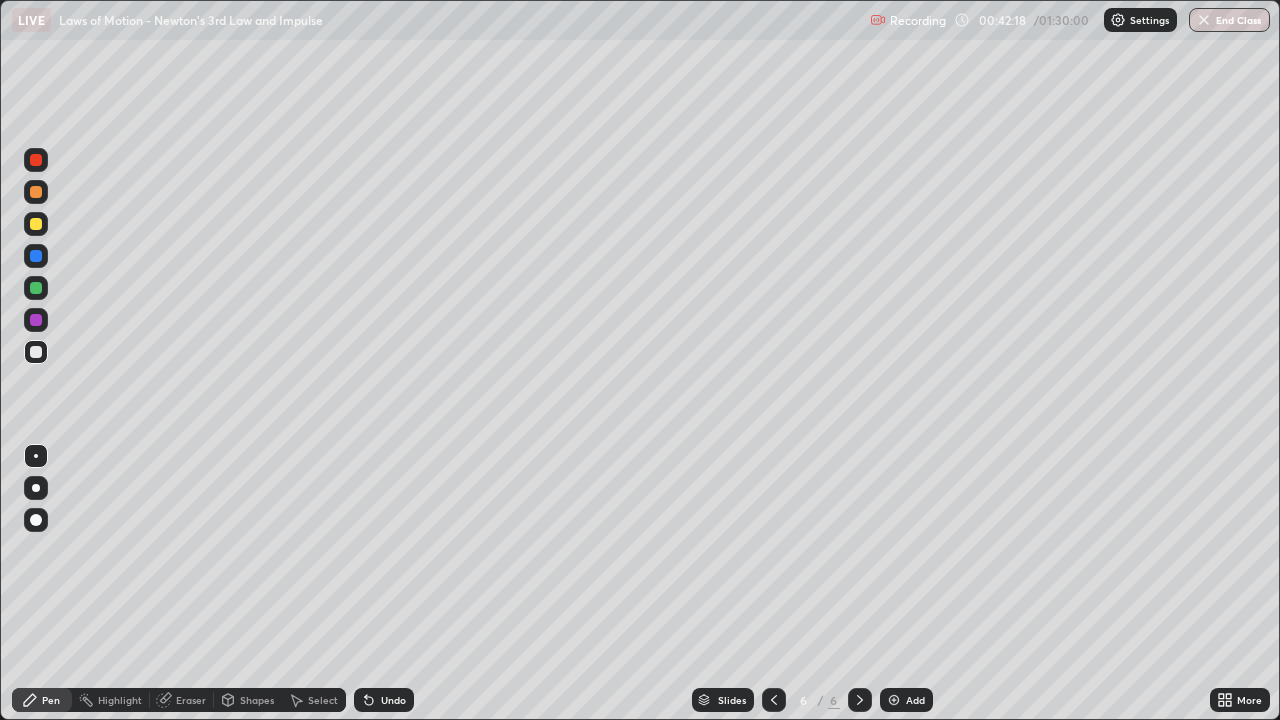 click on "Undo" at bounding box center (393, 700) 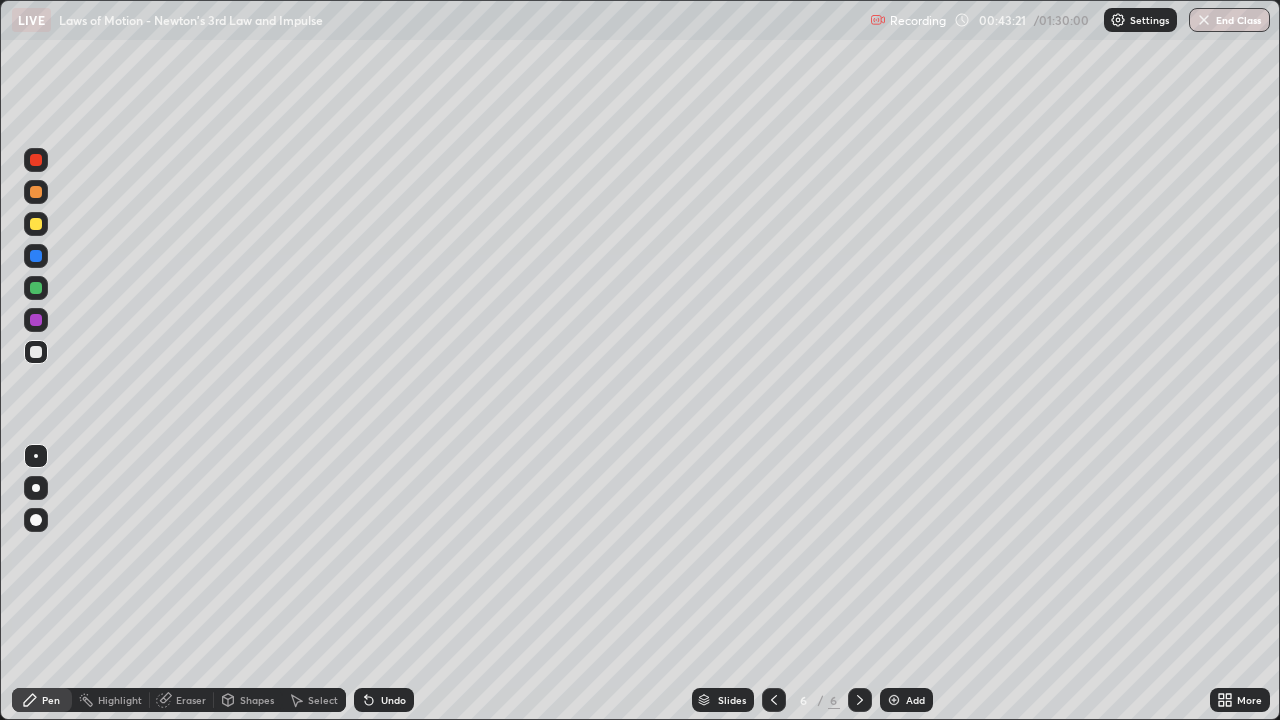 click at bounding box center [36, 192] 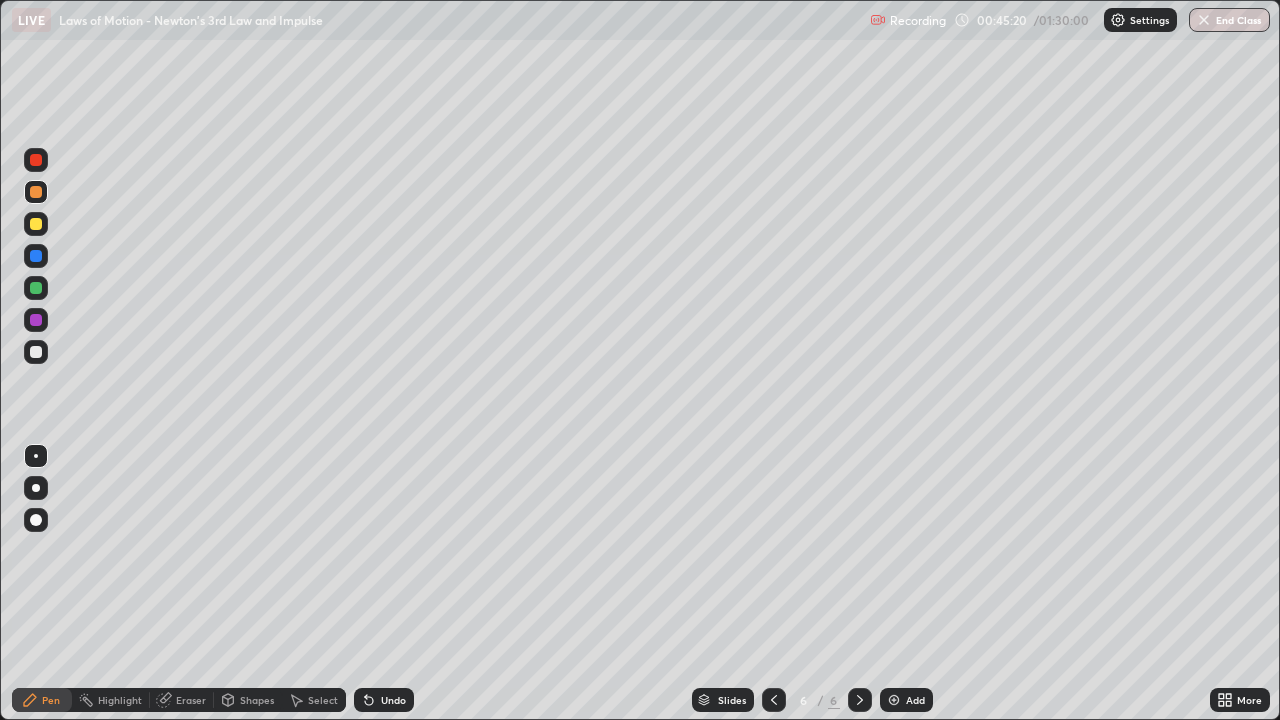 click 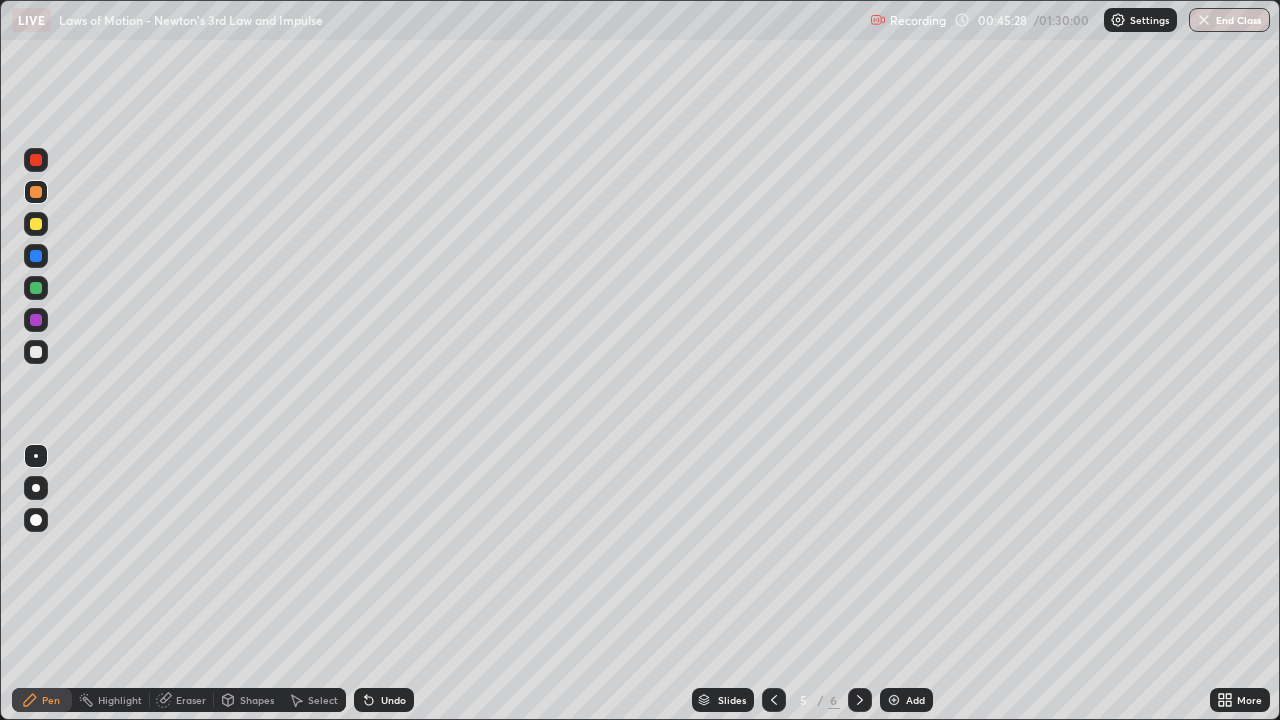 click 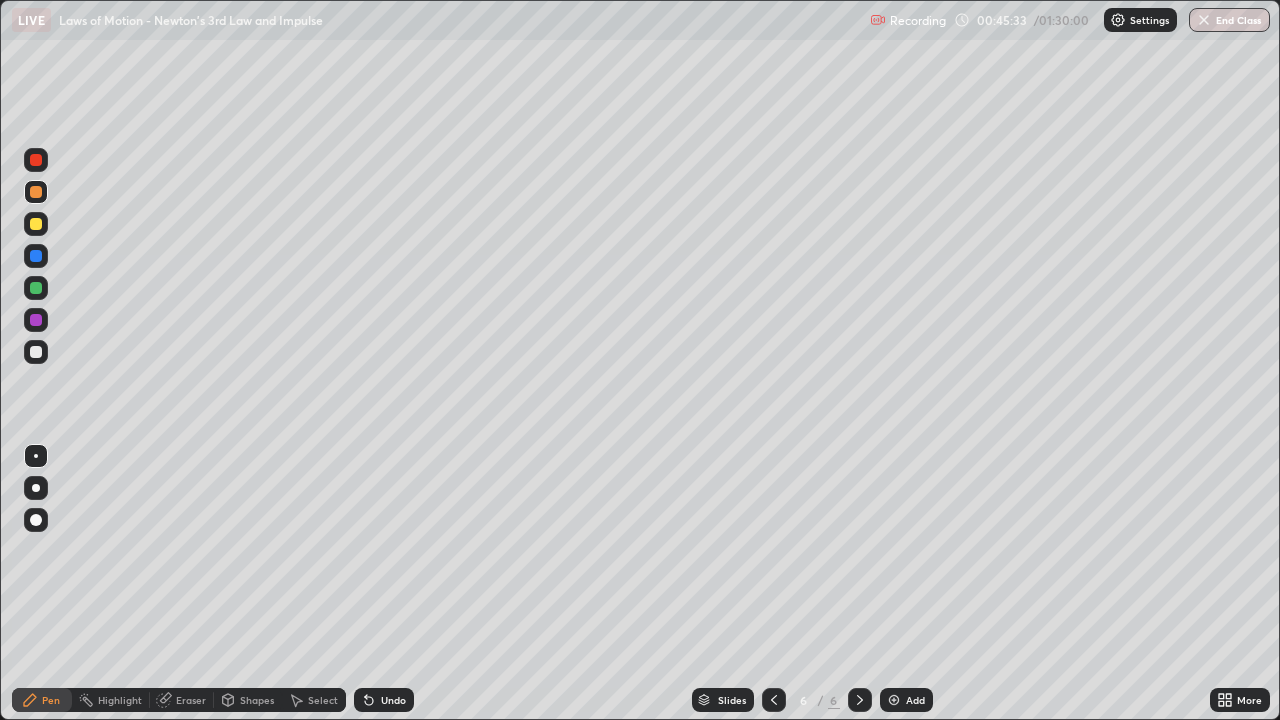 click on "Add" at bounding box center [906, 700] 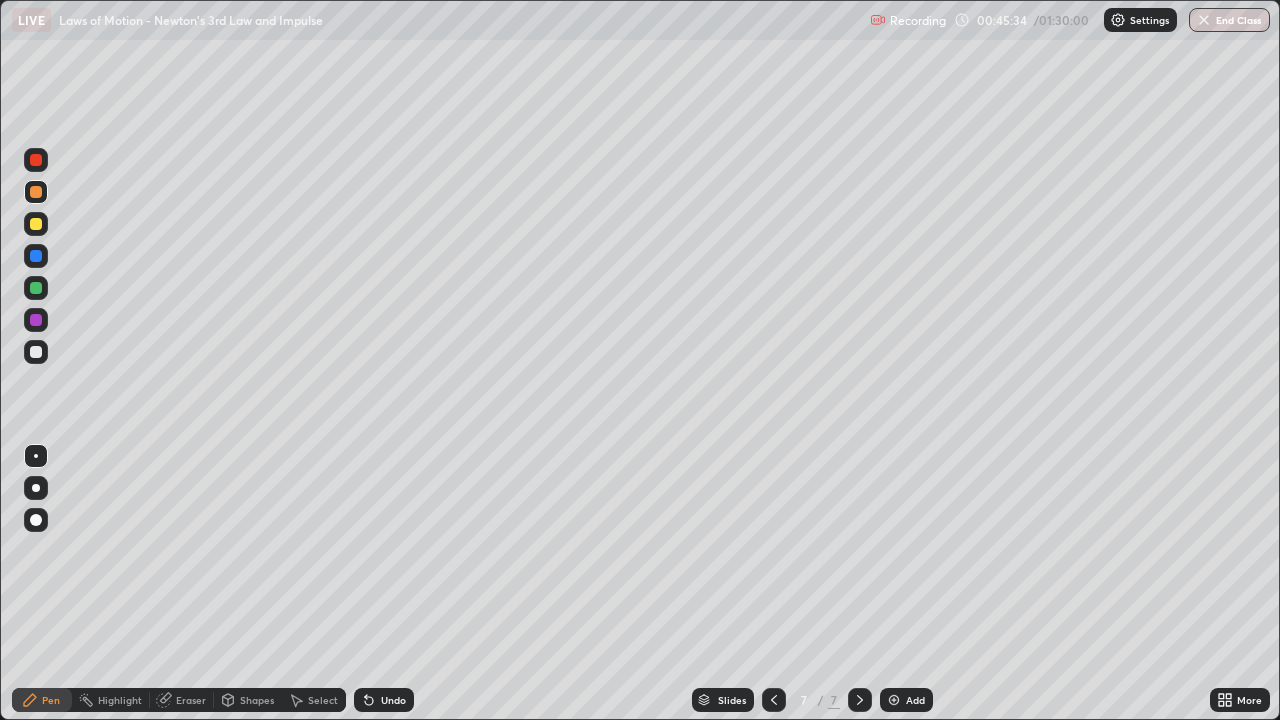 click at bounding box center (36, 352) 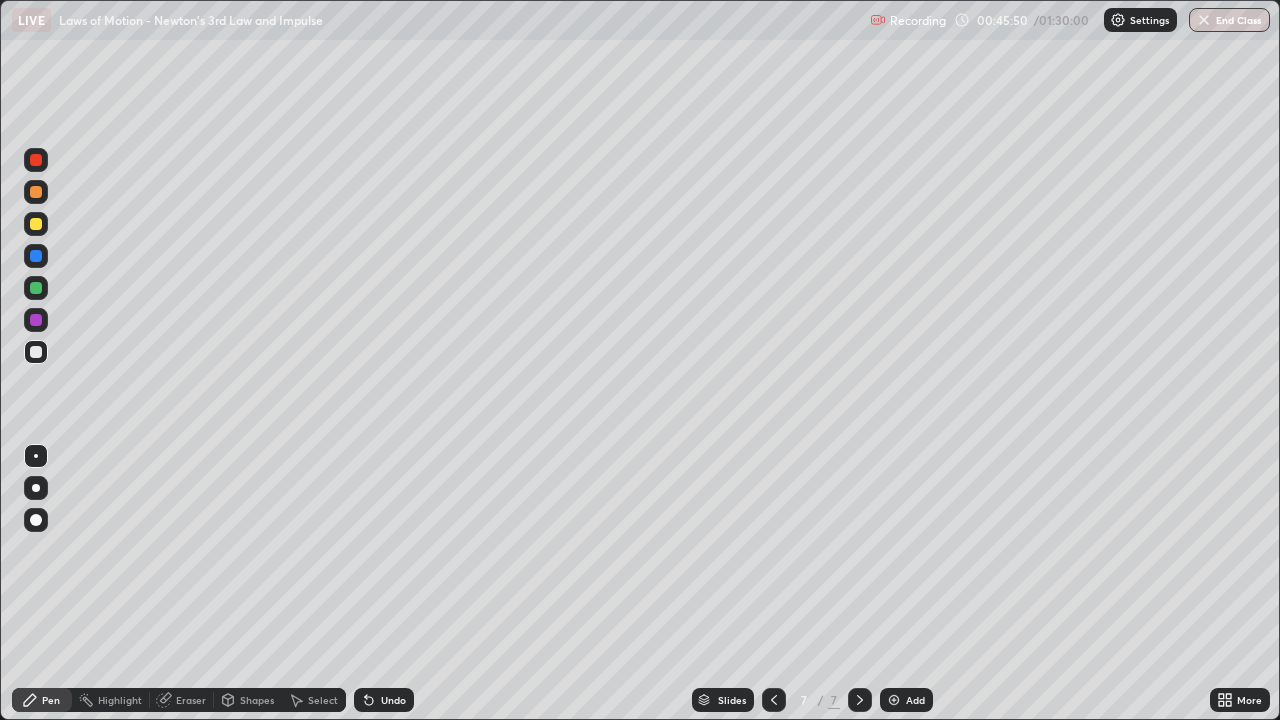 click 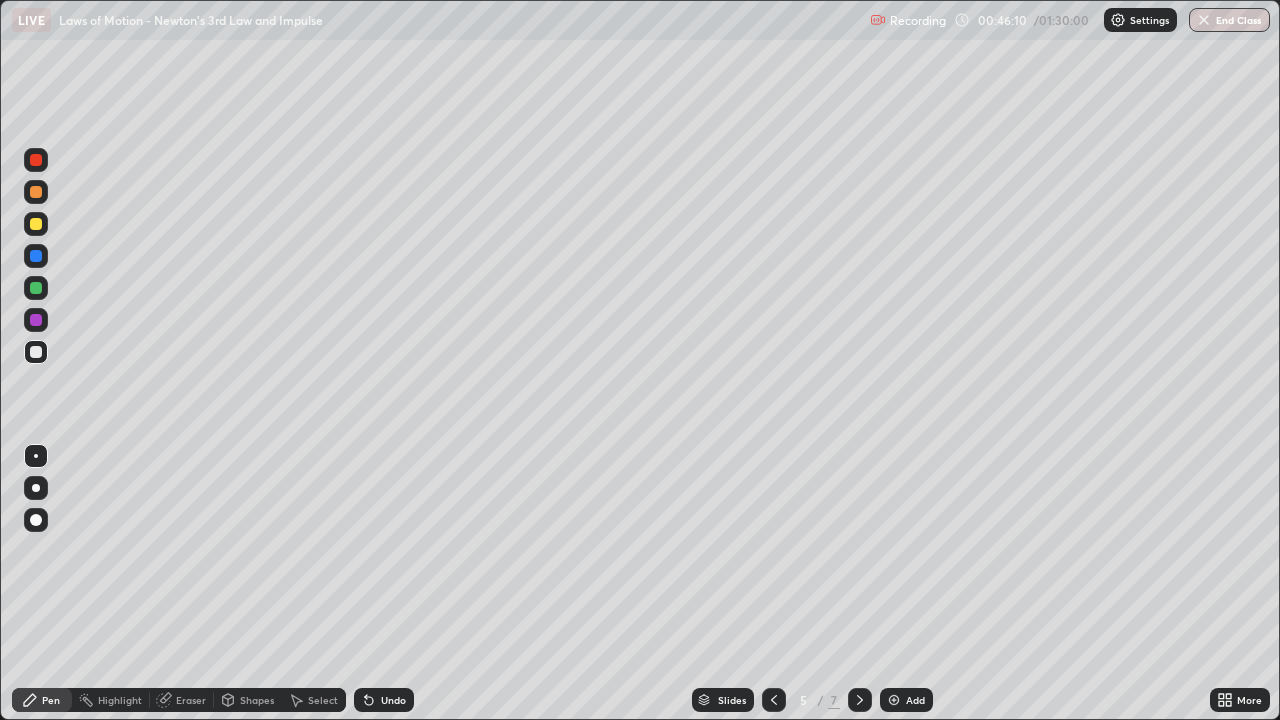 click 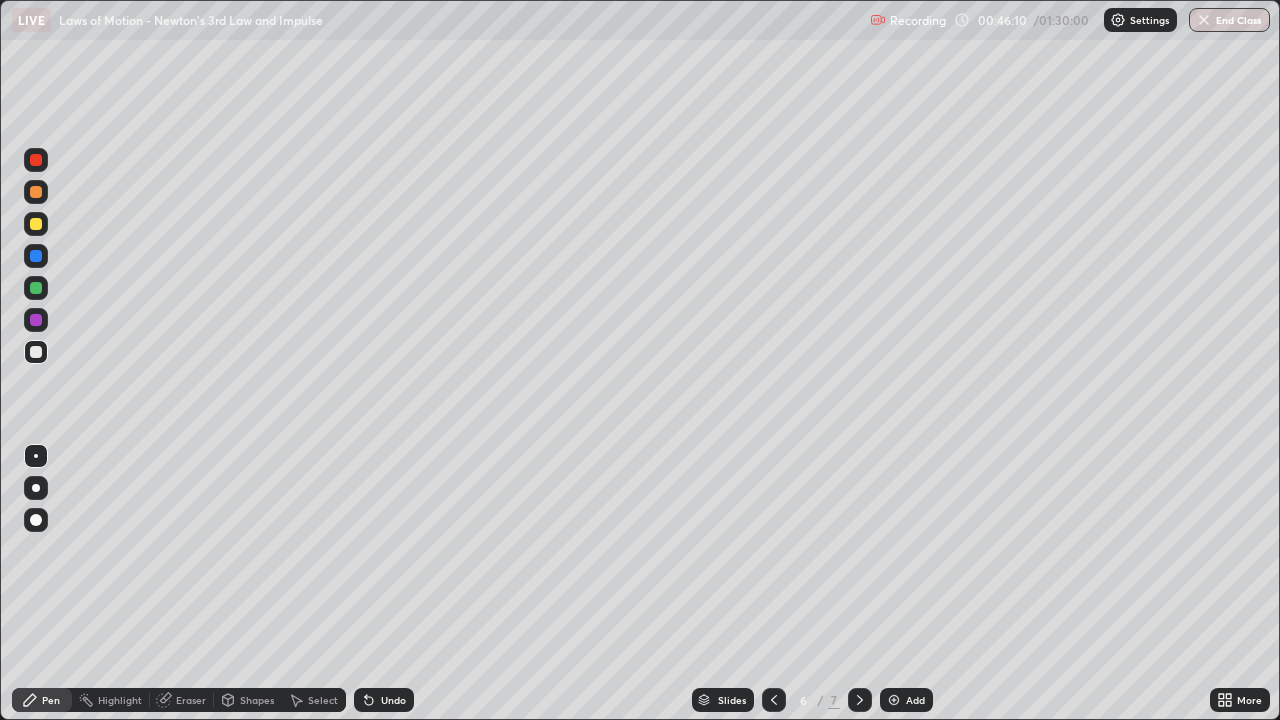 click 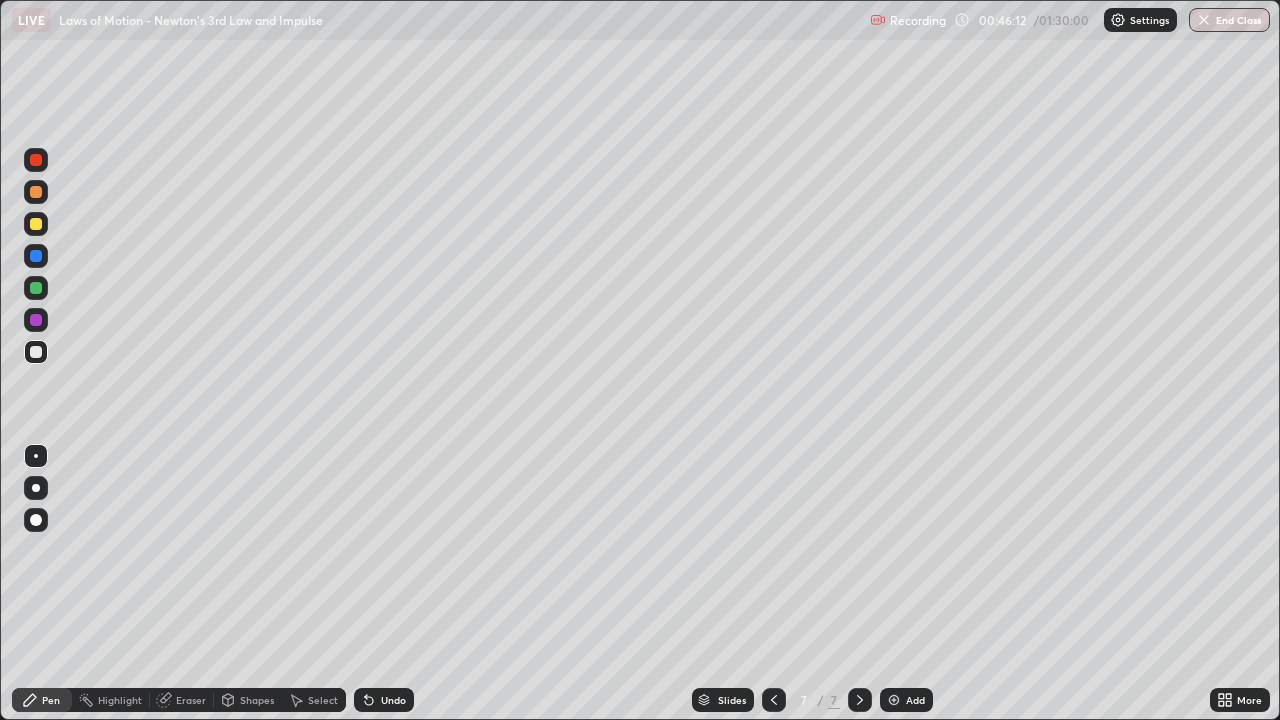 click at bounding box center (36, 256) 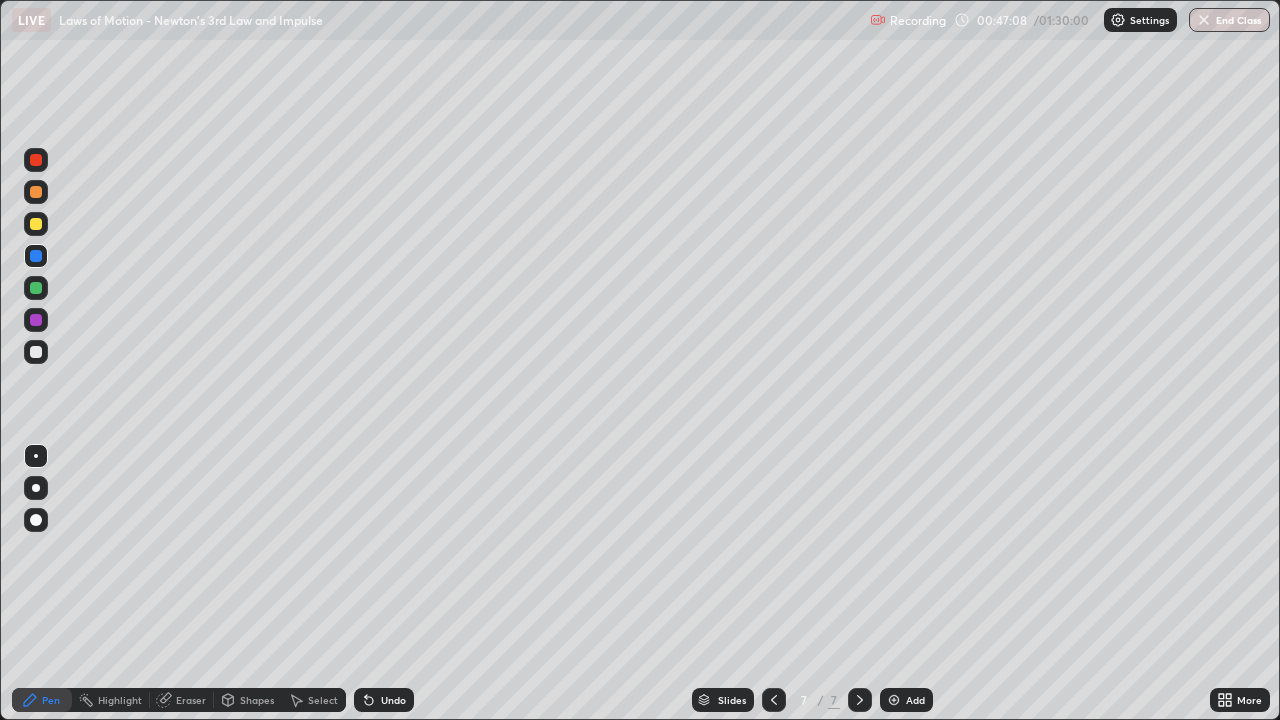click at bounding box center [36, 224] 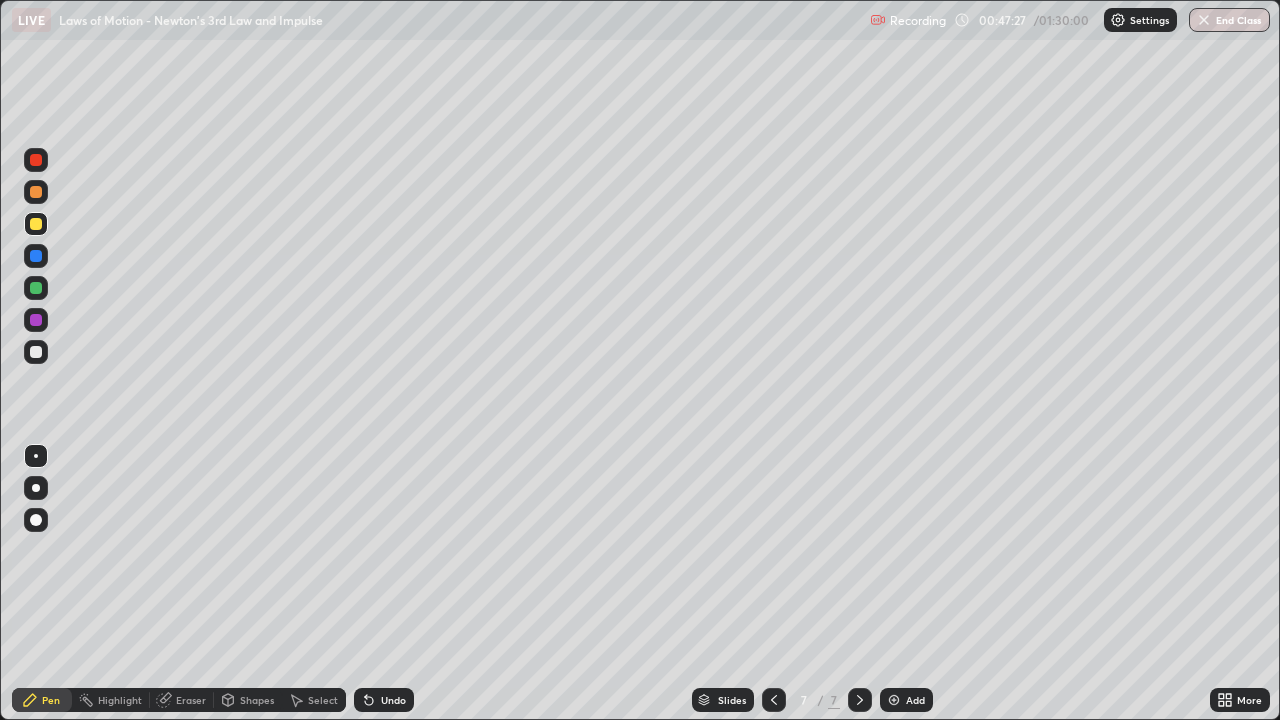 click 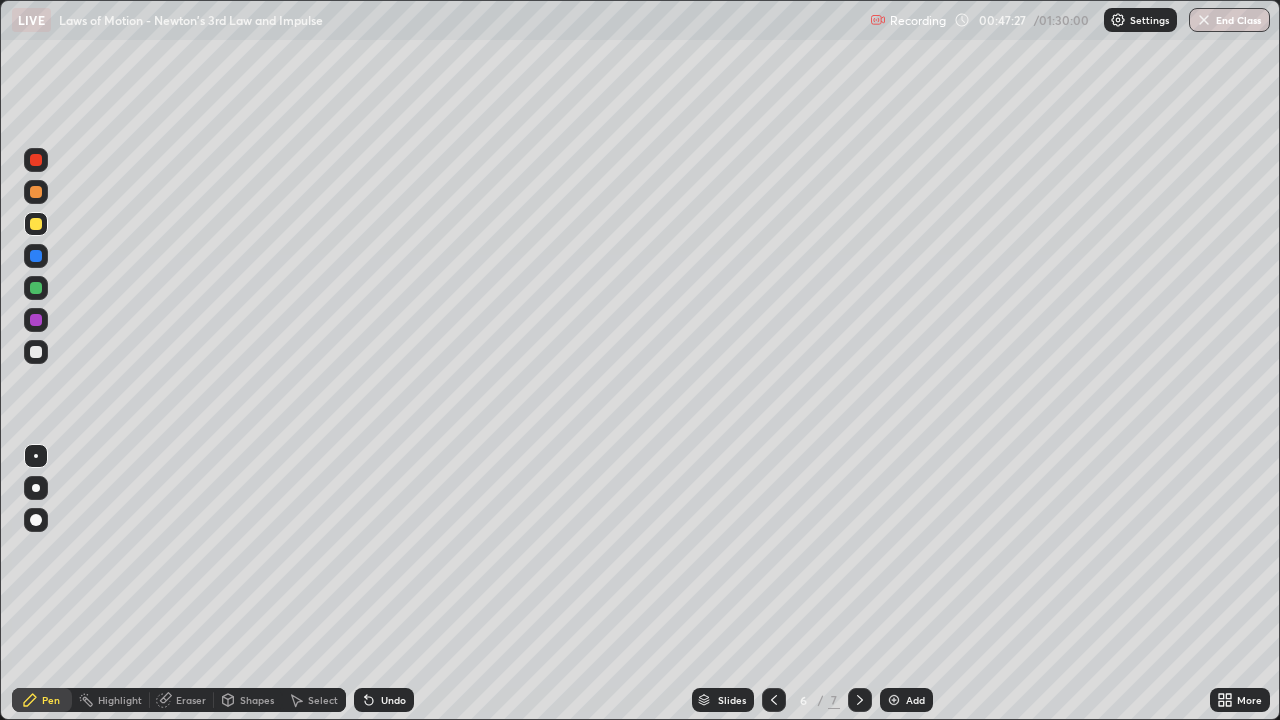 click at bounding box center [774, 700] 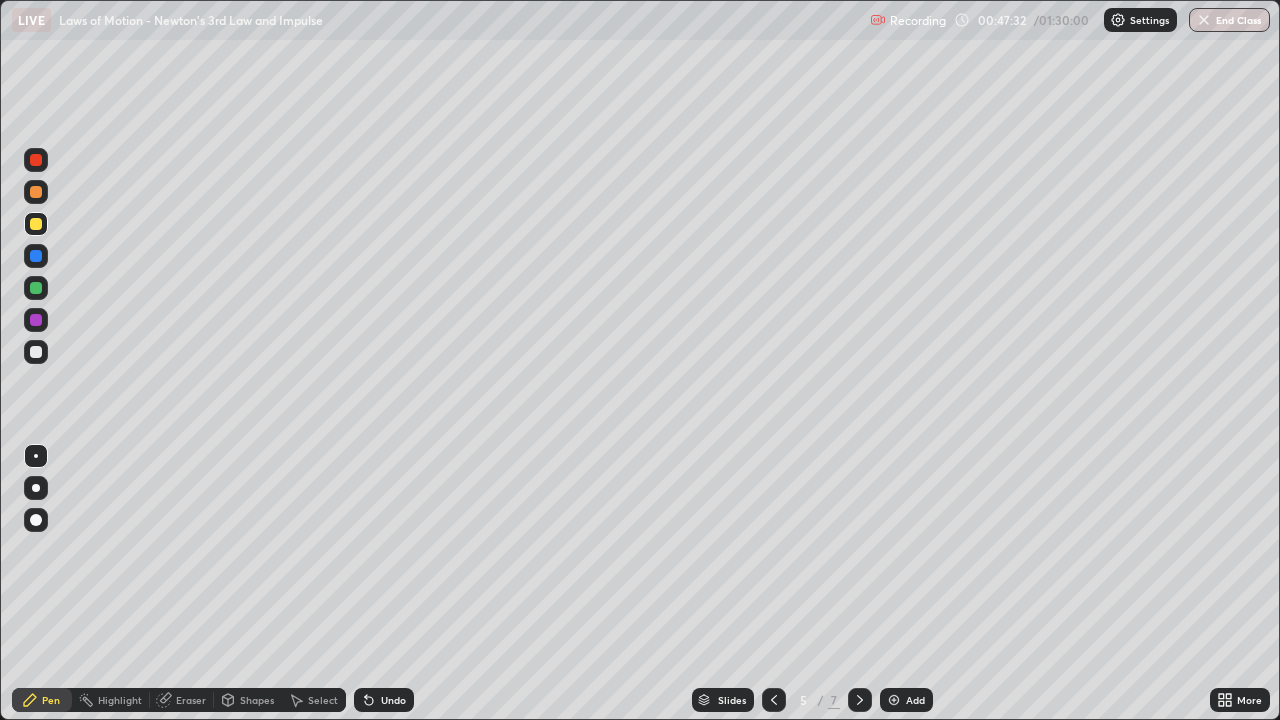 click at bounding box center [860, 700] 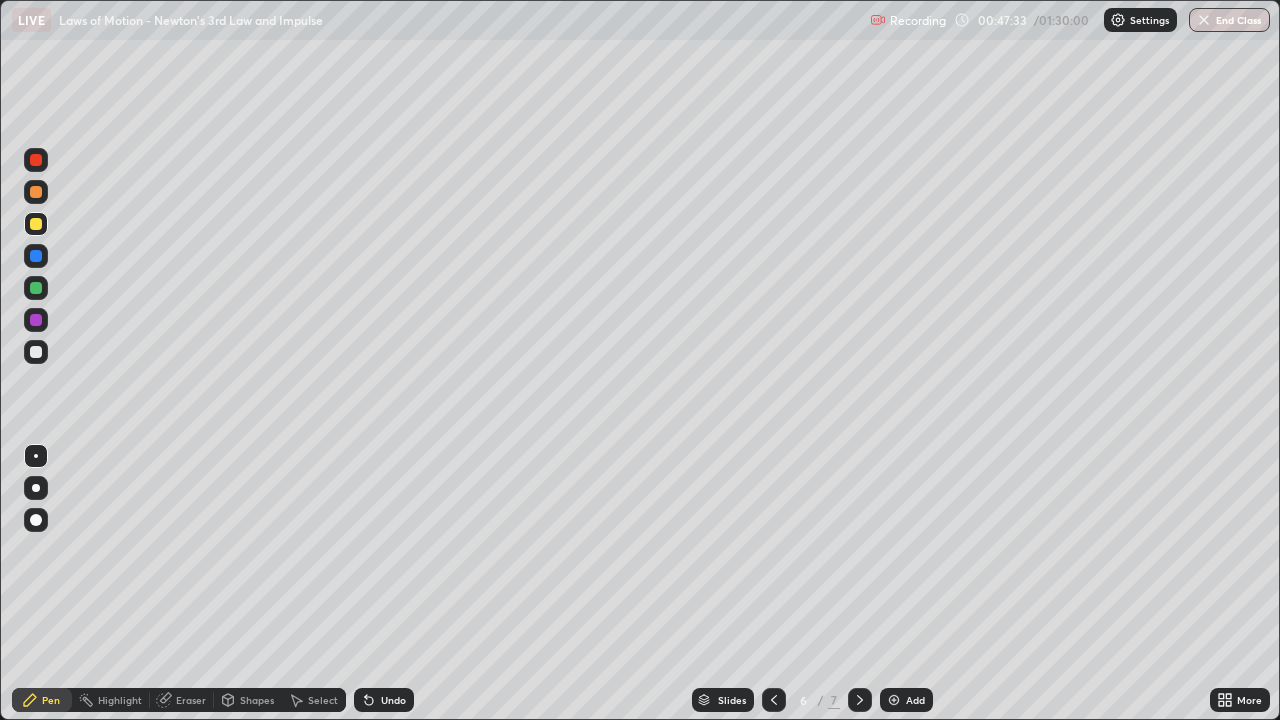 click 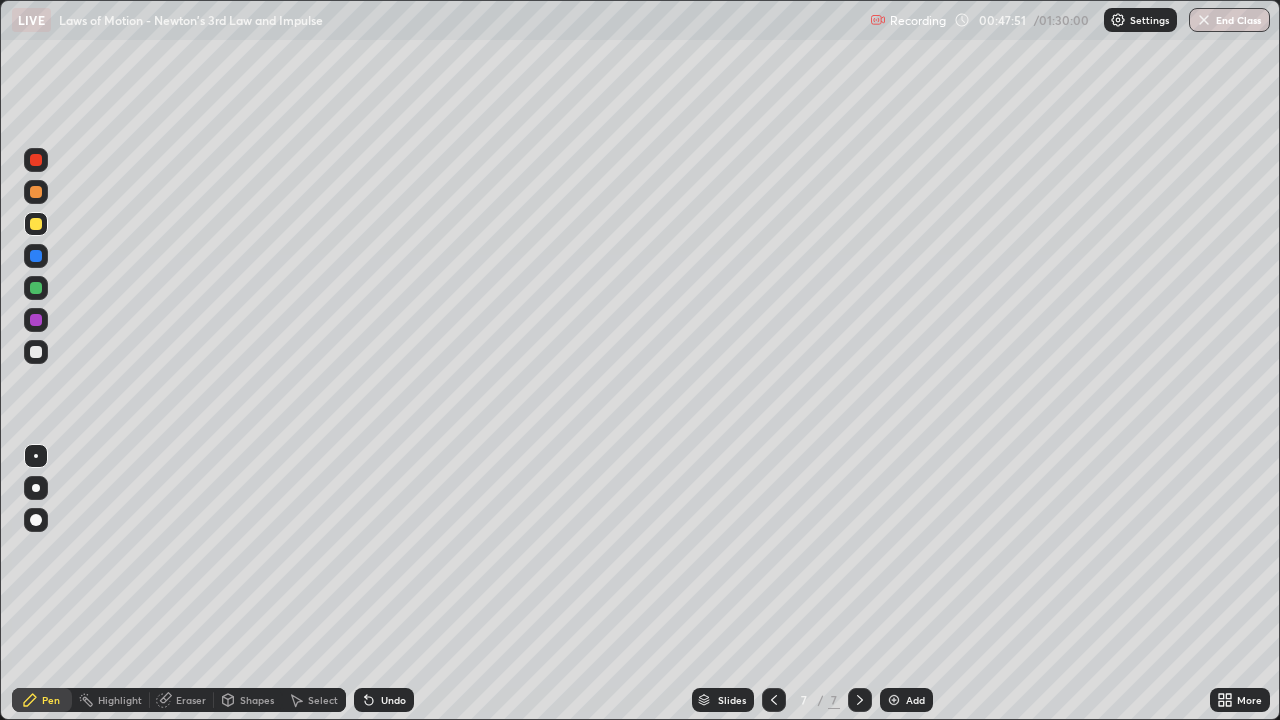 click at bounding box center [36, 352] 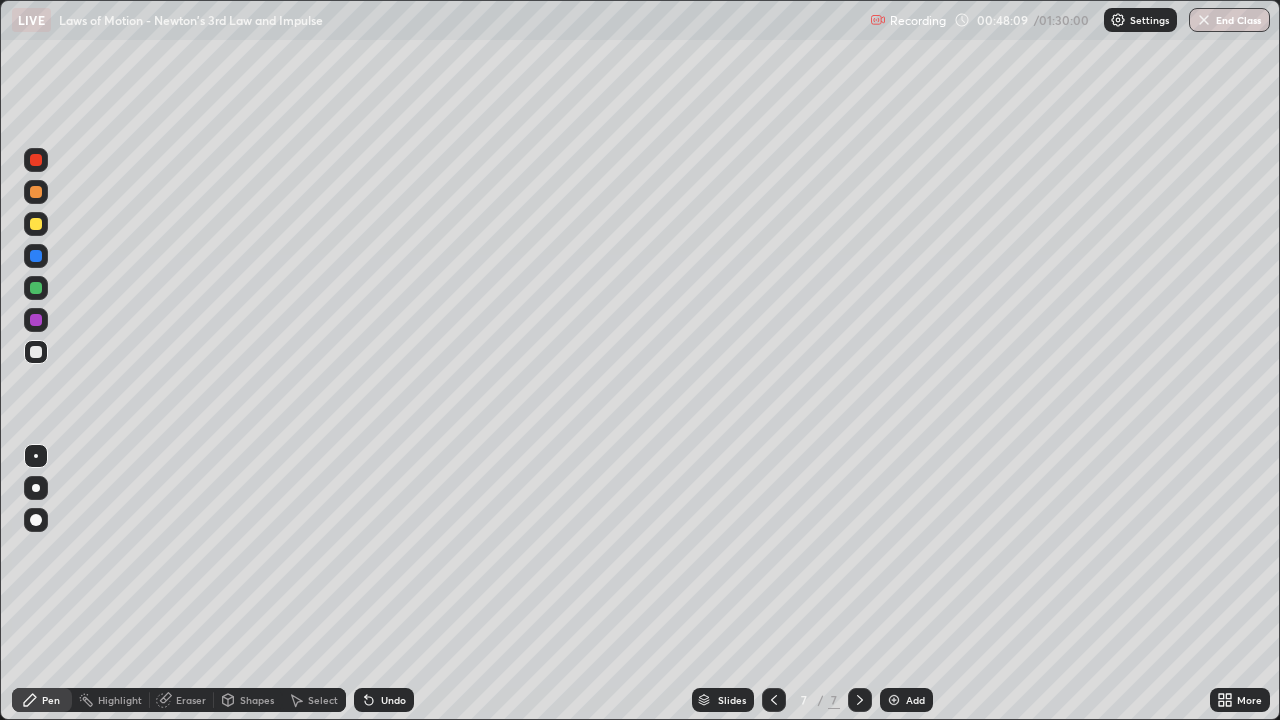 click at bounding box center (36, 288) 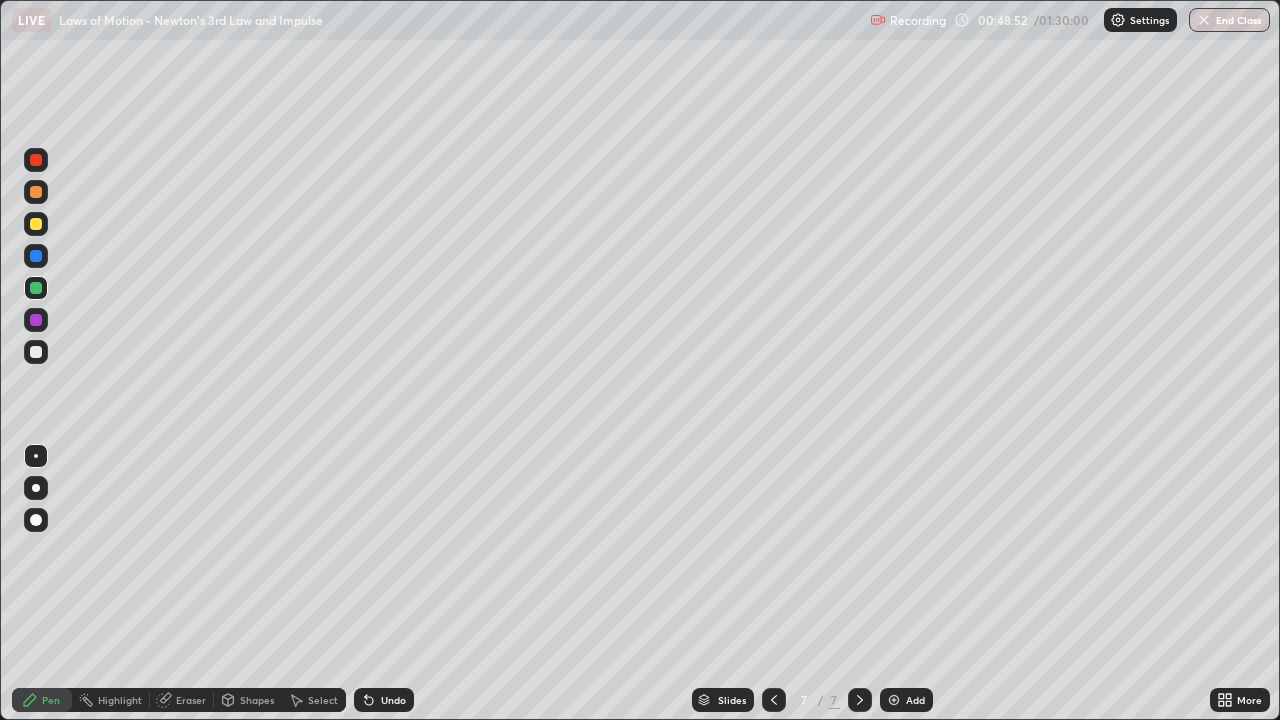 click at bounding box center (36, 224) 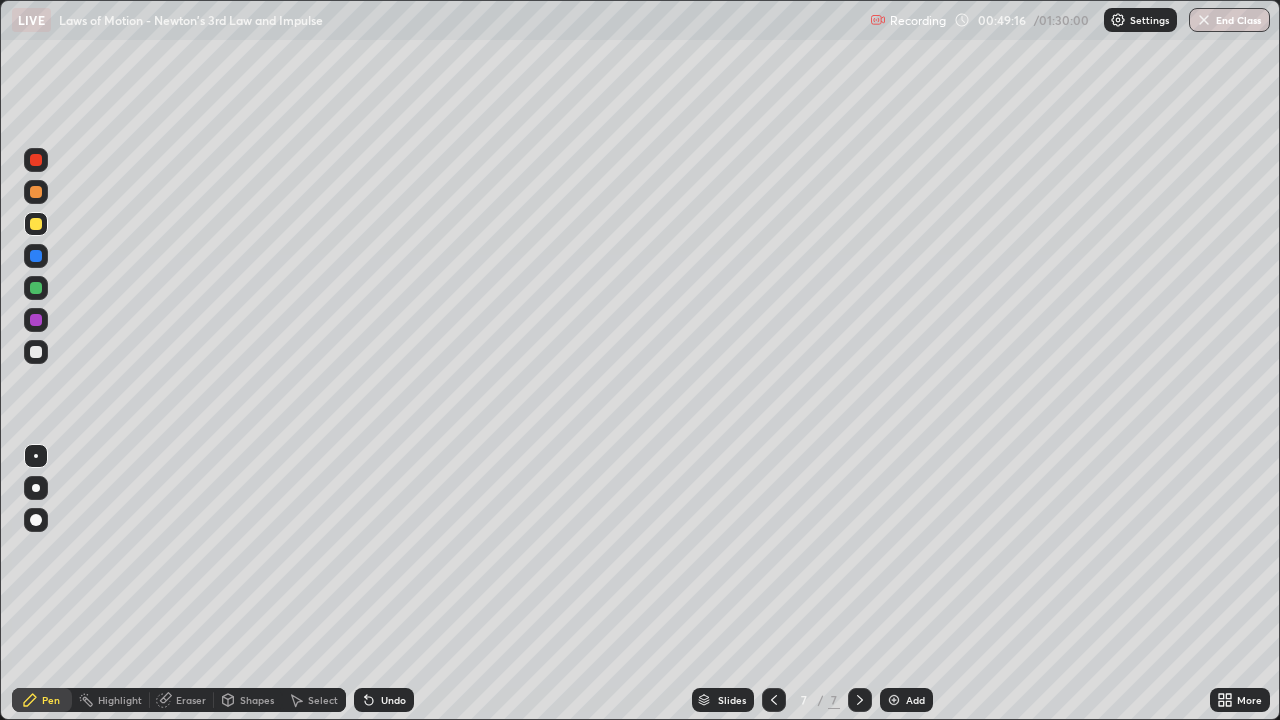 click 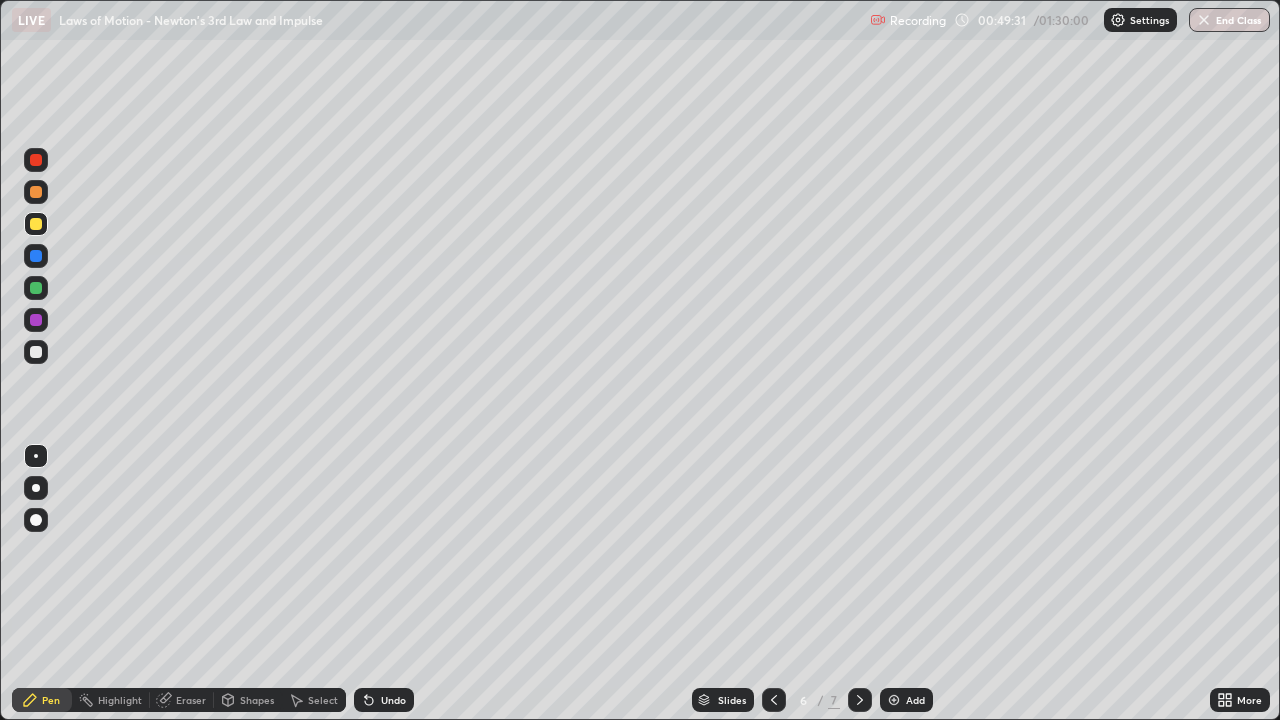 click 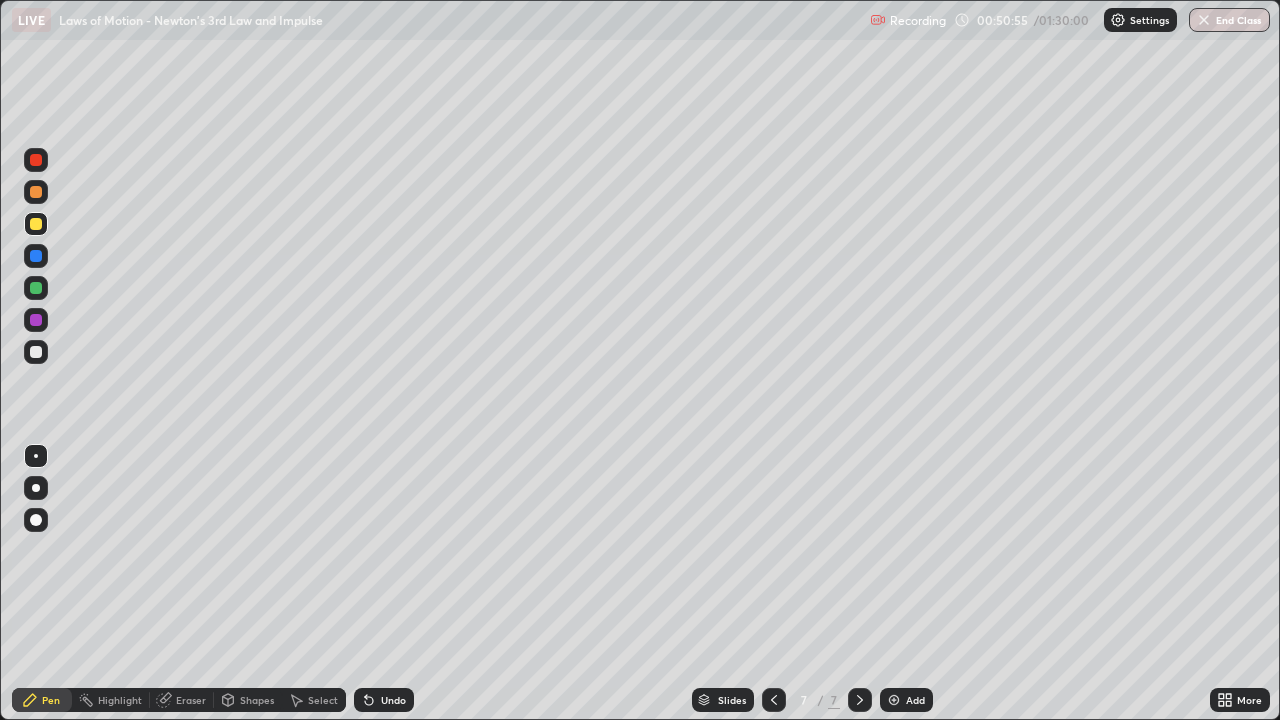 click on "Add" at bounding box center [906, 700] 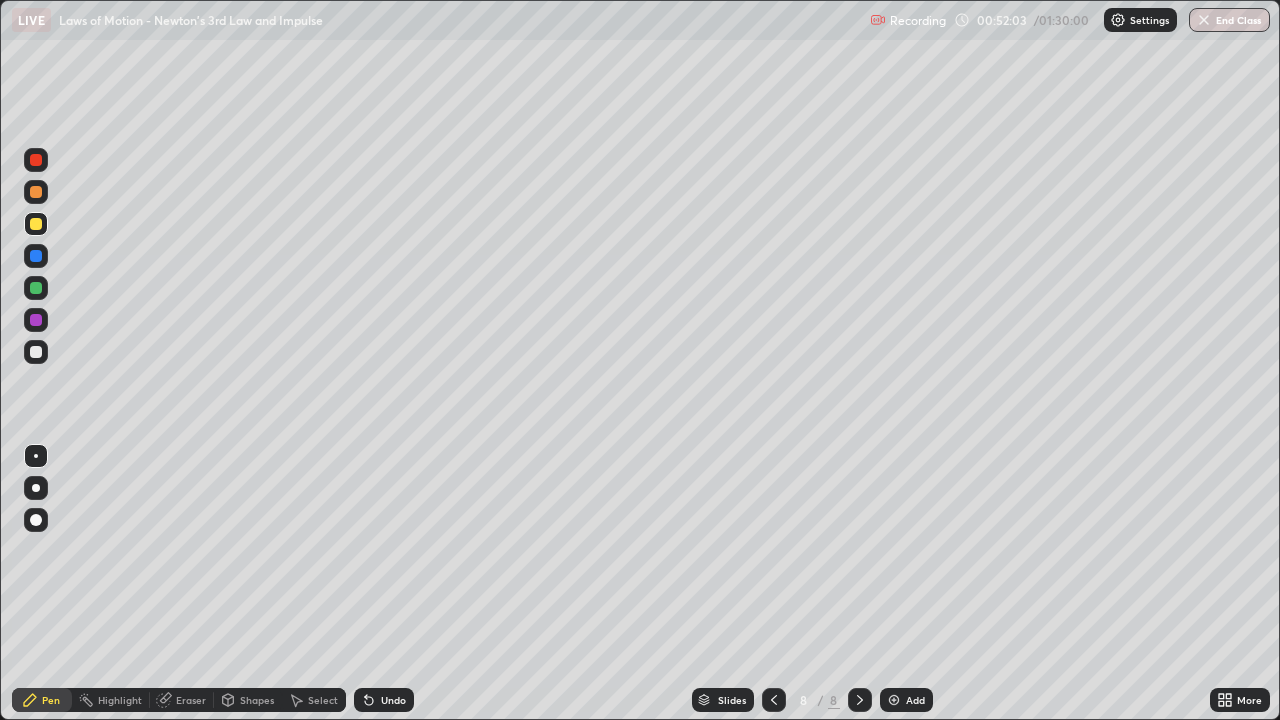 click at bounding box center (36, 288) 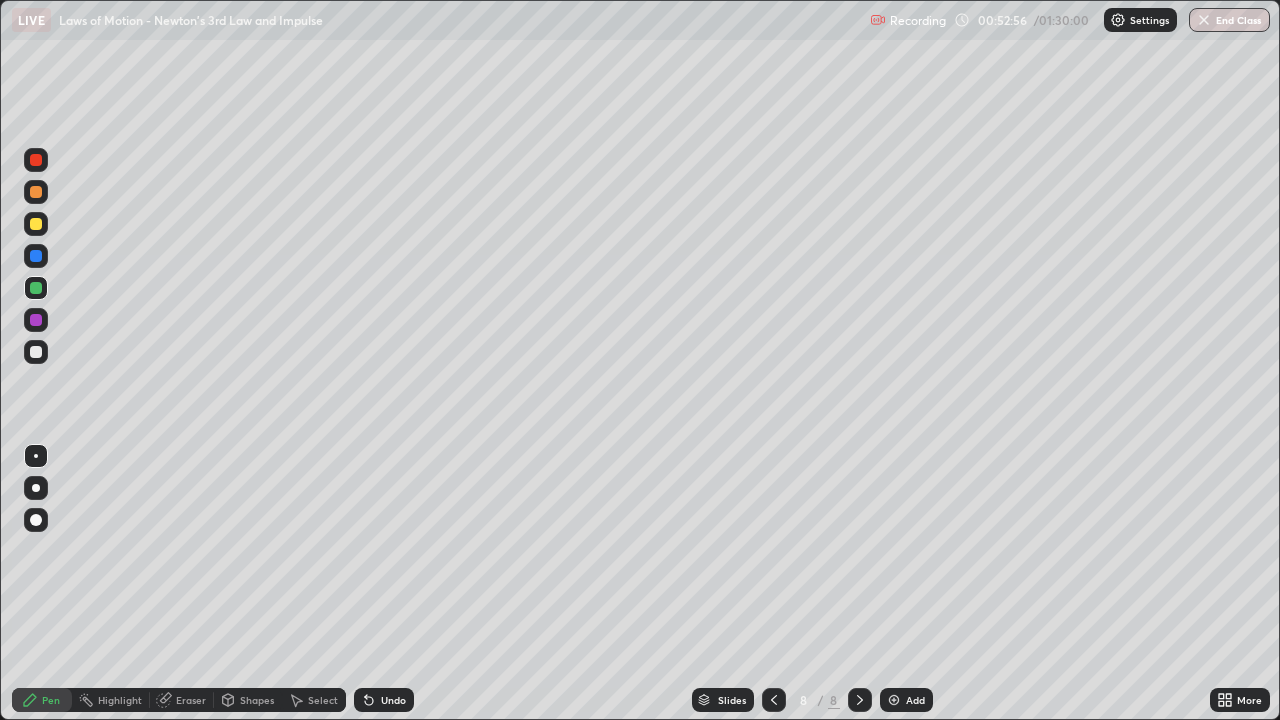 click at bounding box center [36, 352] 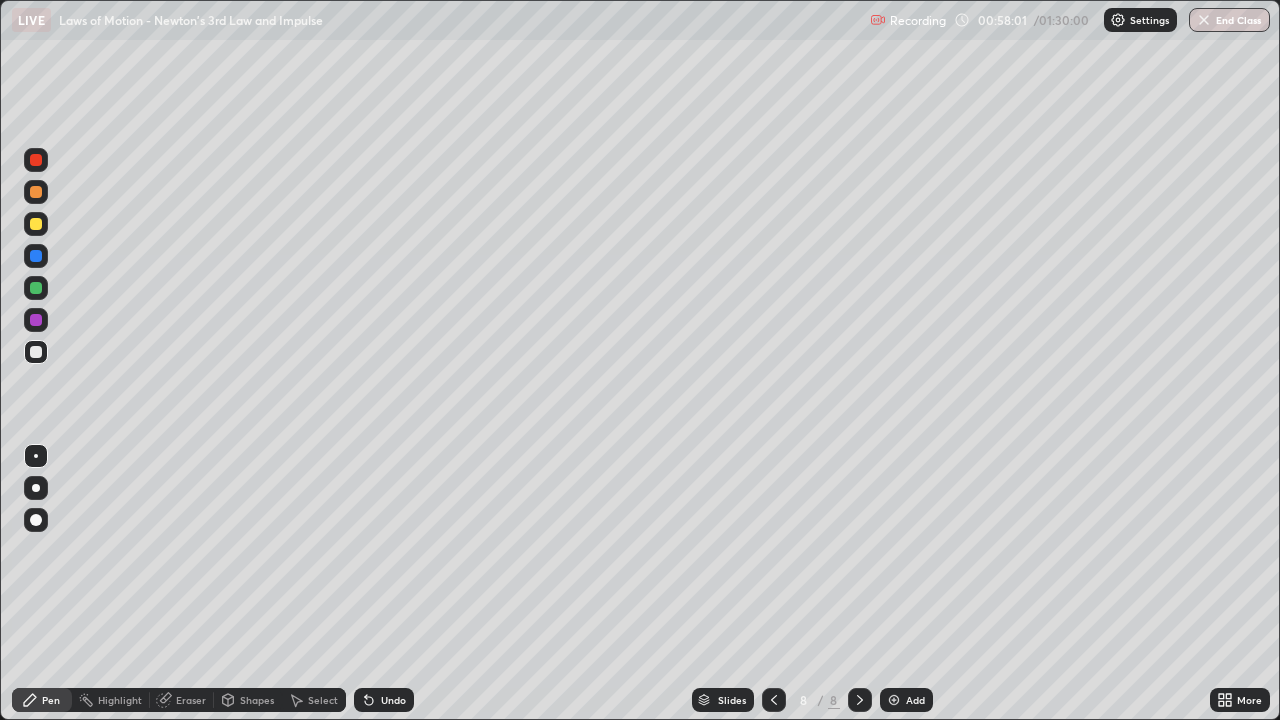 click at bounding box center [894, 700] 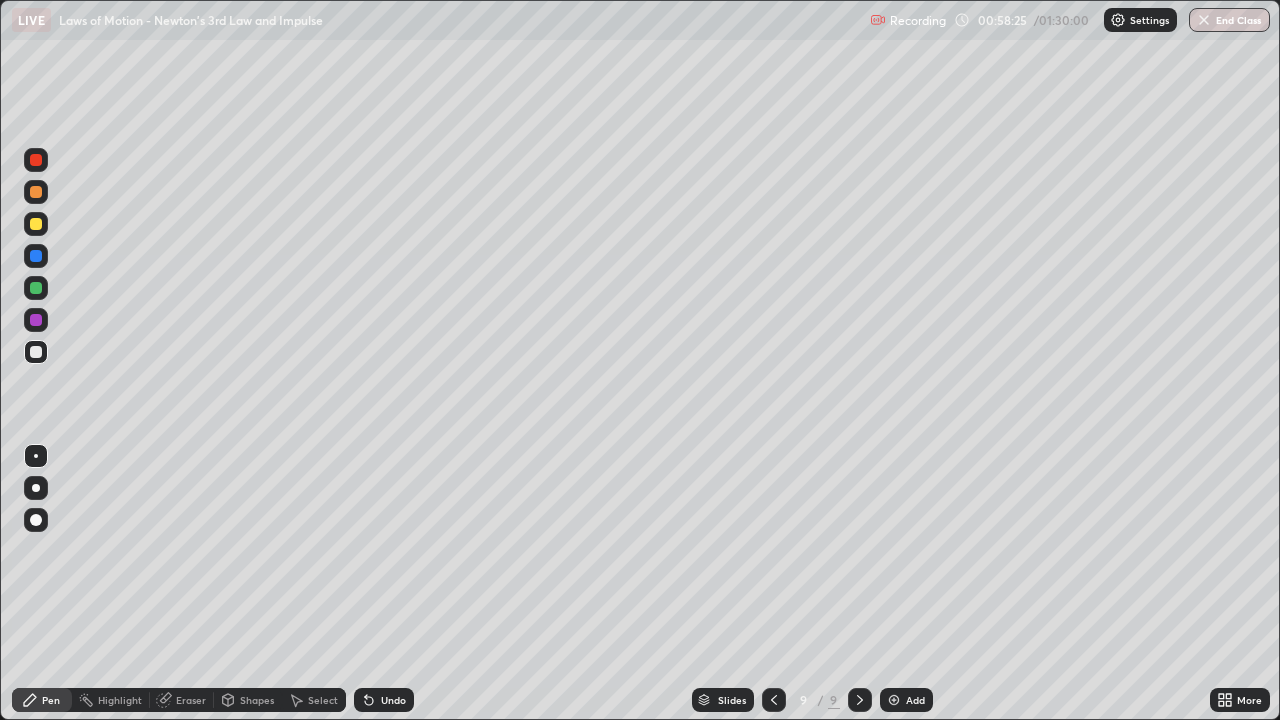 click at bounding box center [36, 224] 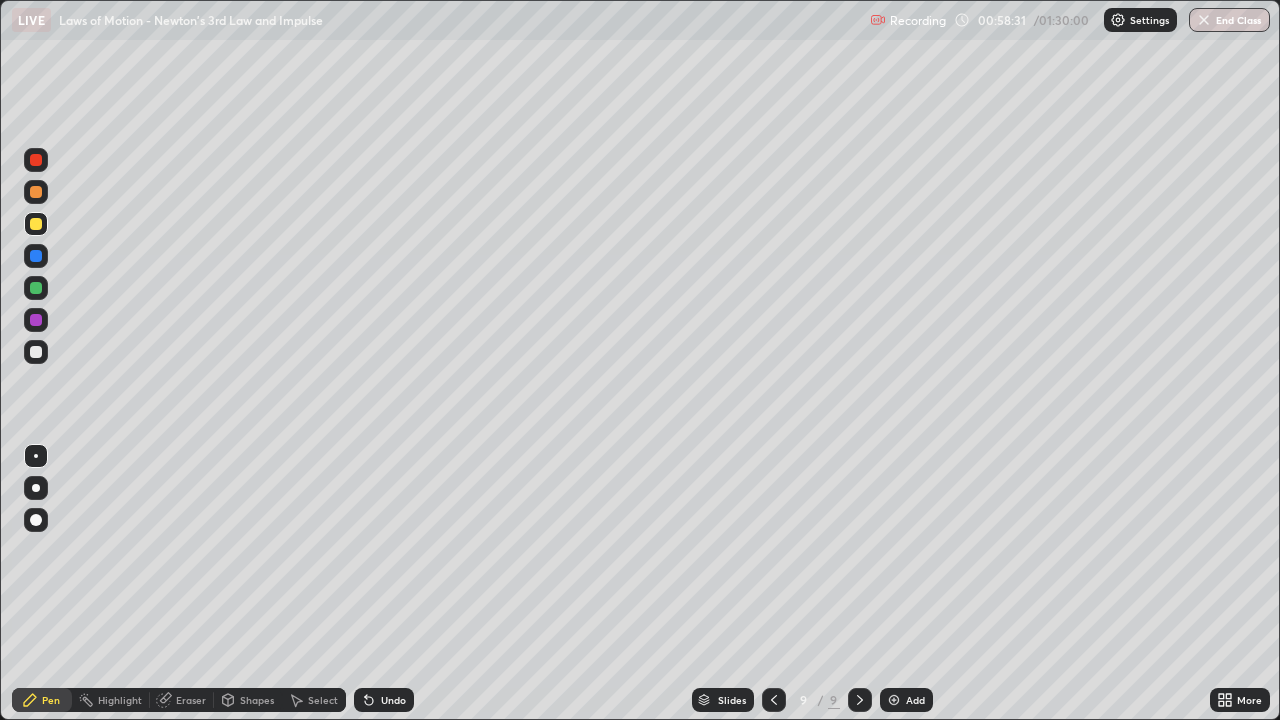 click on "Undo" at bounding box center (384, 700) 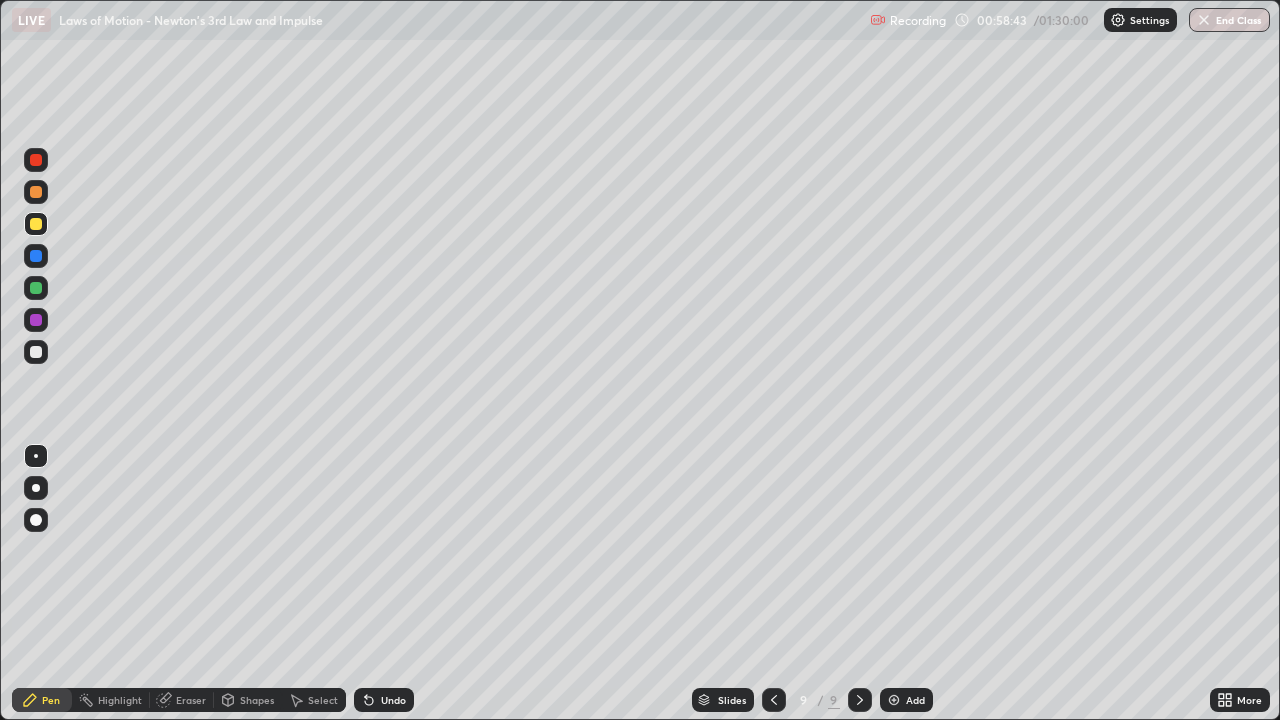 click on "Undo" at bounding box center [393, 700] 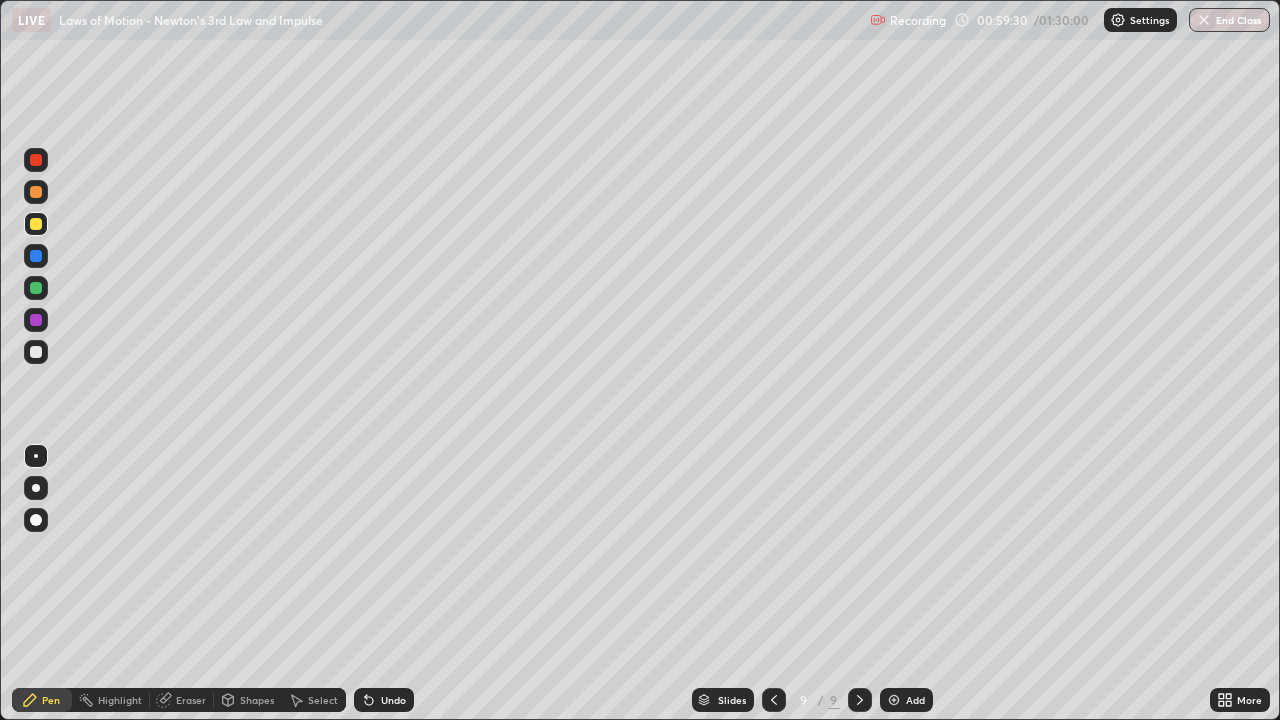 click at bounding box center [774, 700] 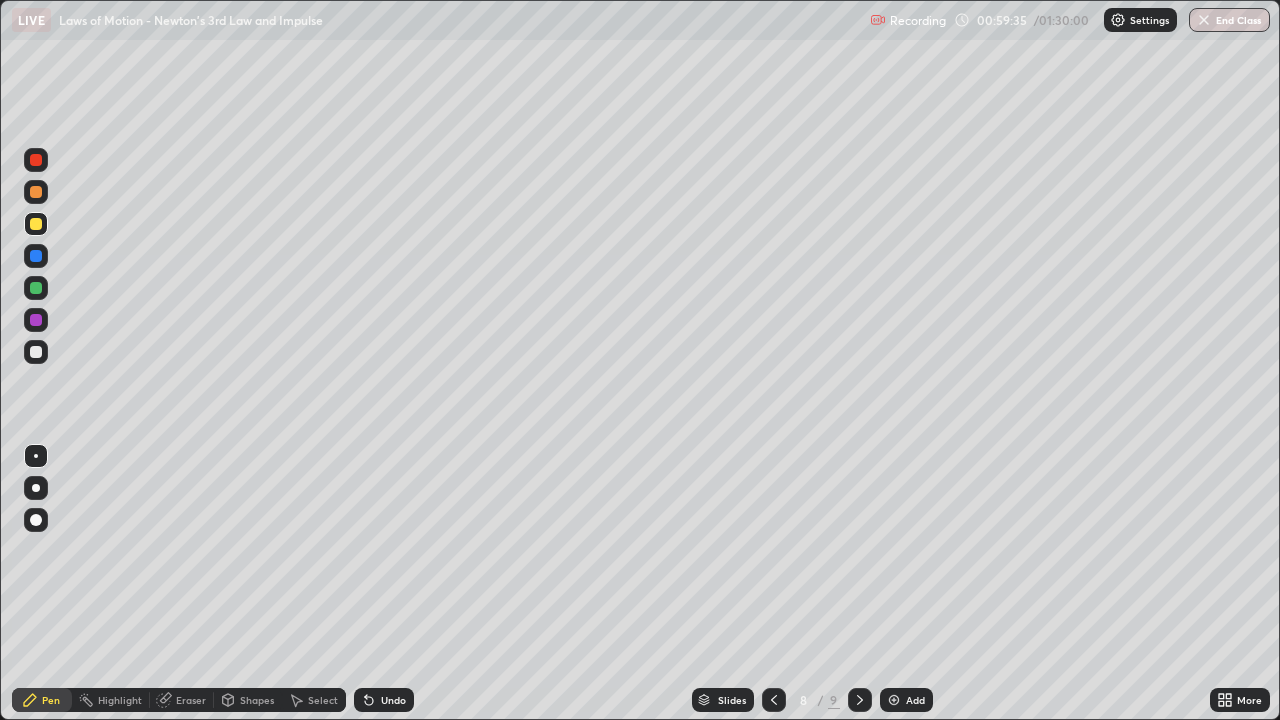 click at bounding box center [860, 700] 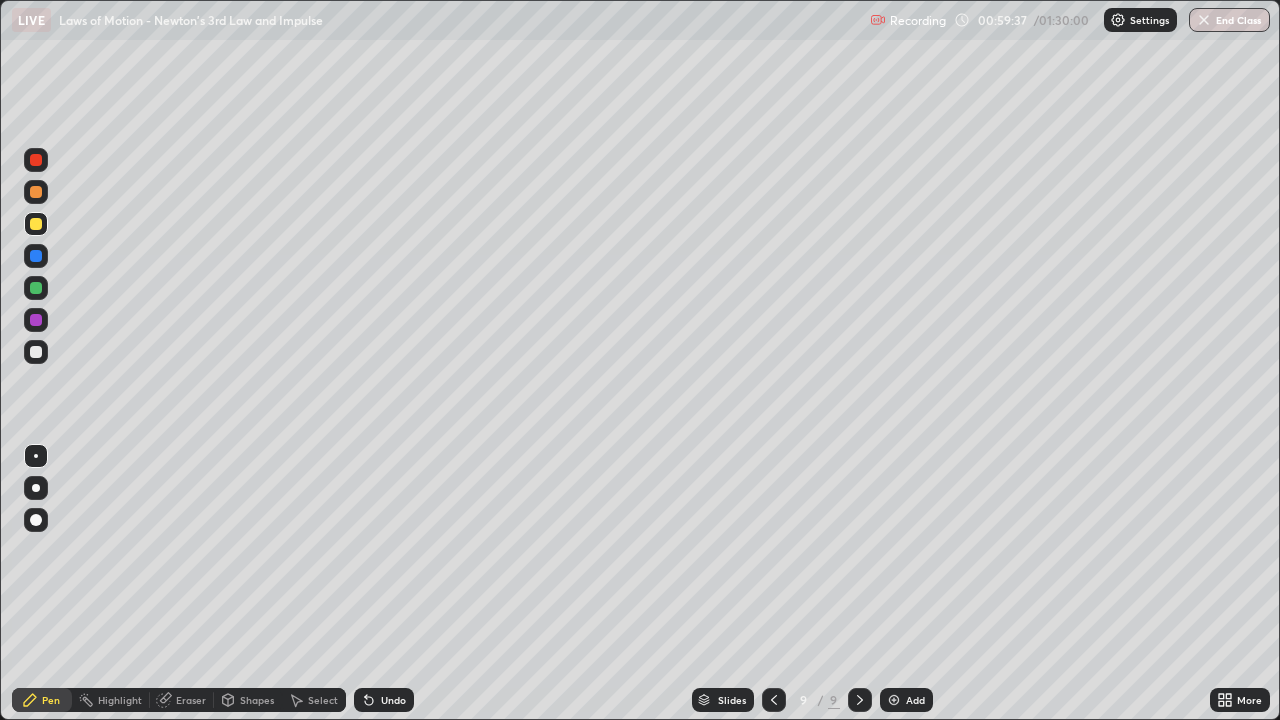 click at bounding box center [36, 352] 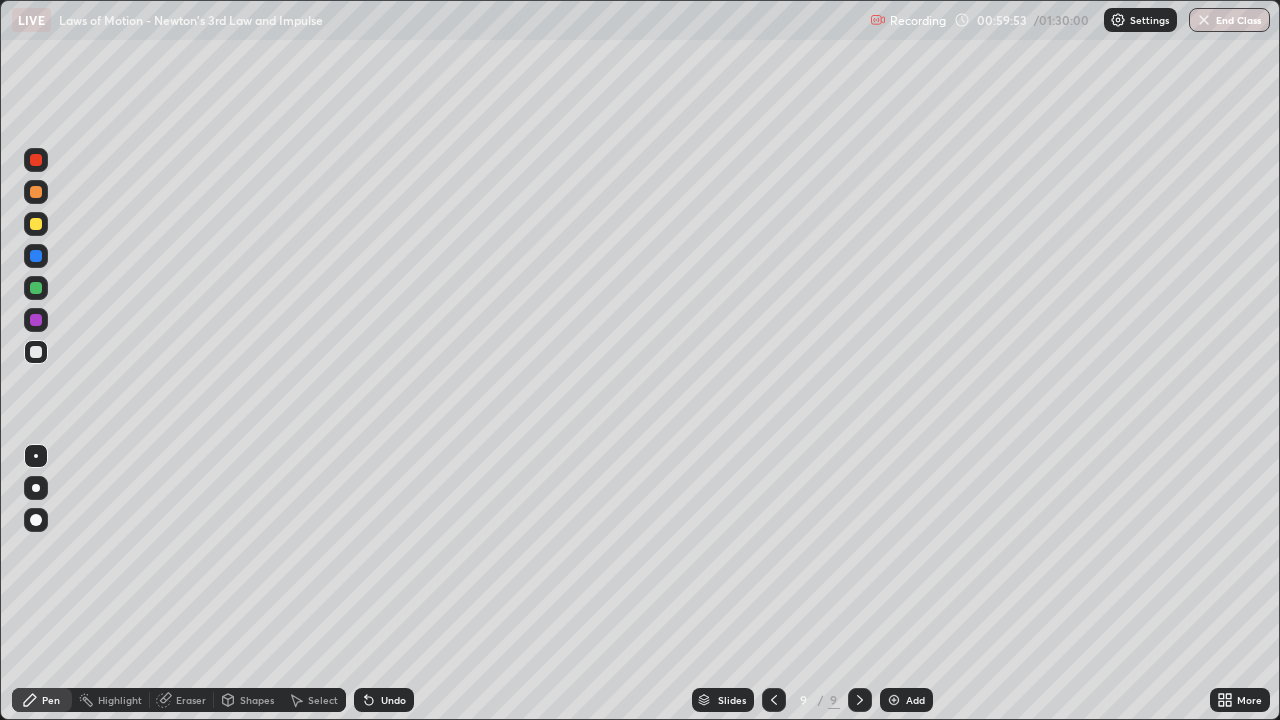 click at bounding box center (36, 256) 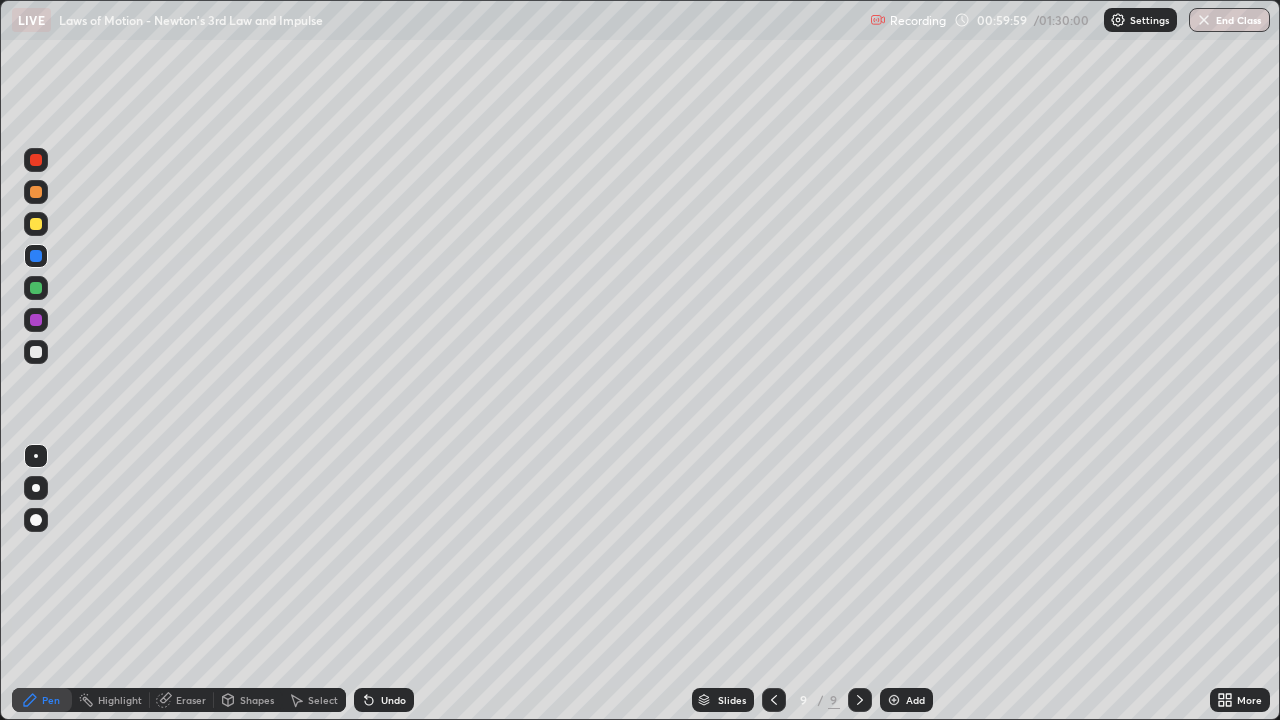 click at bounding box center [36, 288] 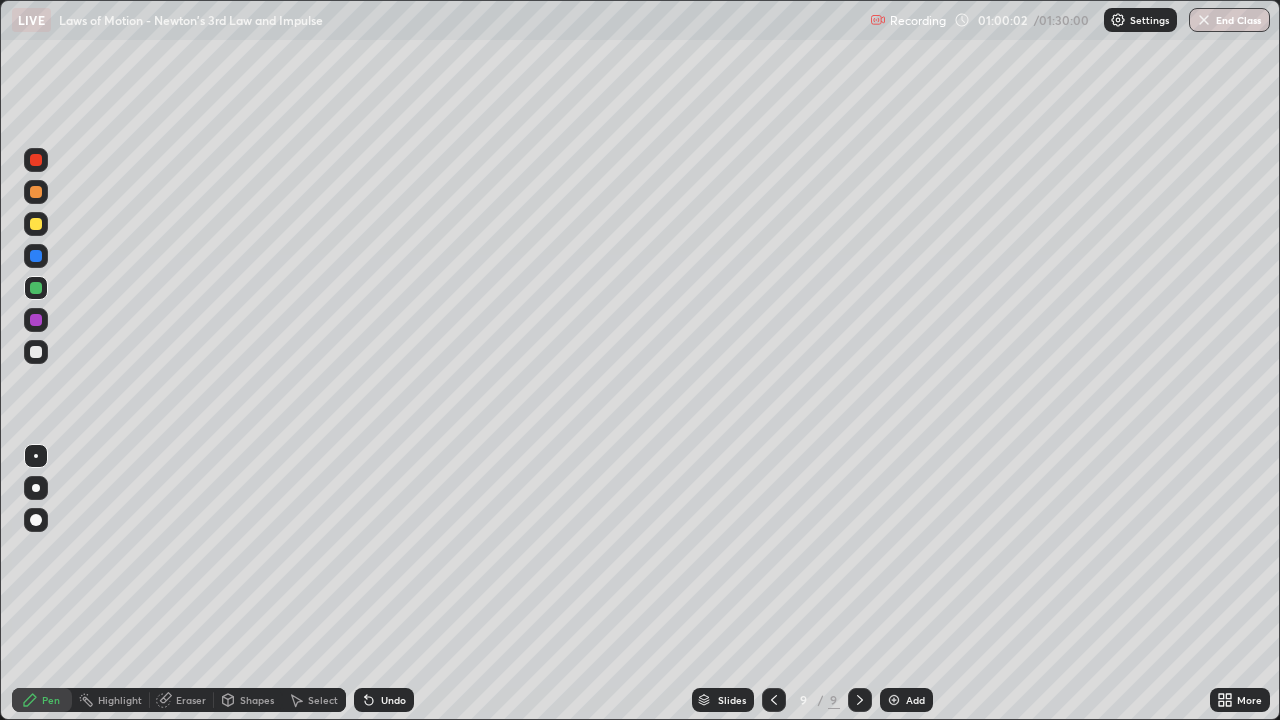 click on "Undo" at bounding box center (393, 700) 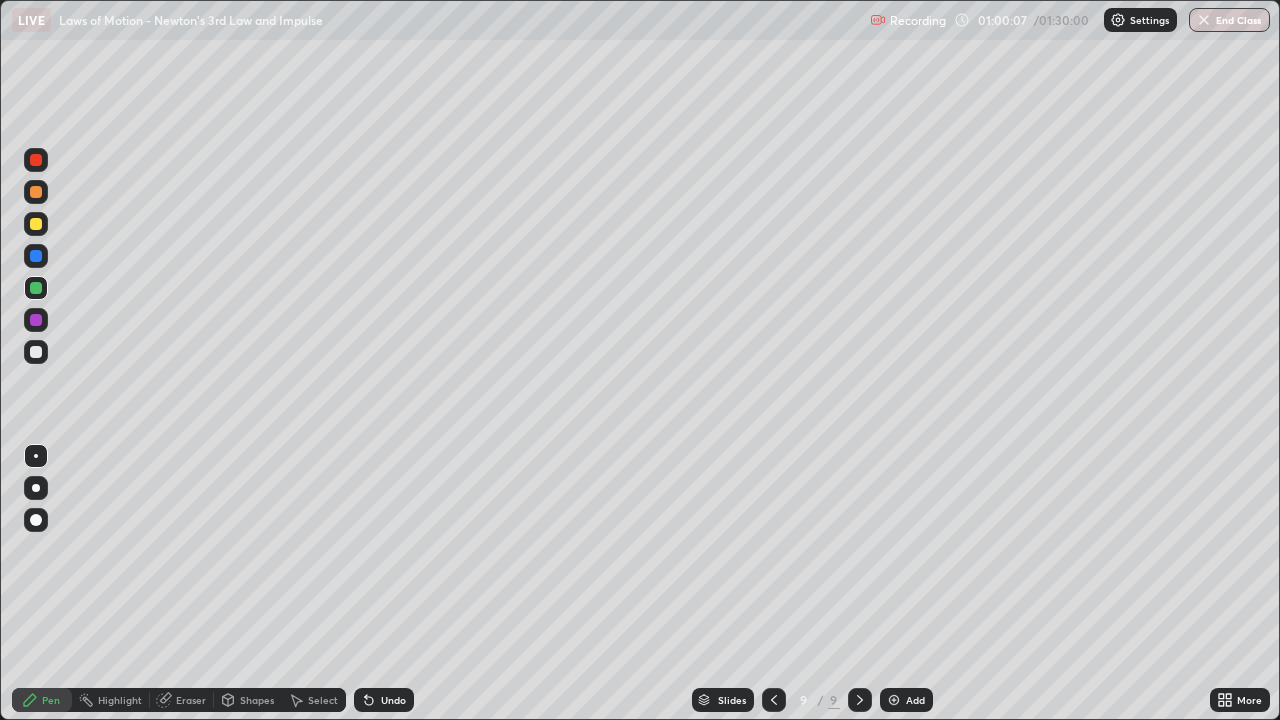 click at bounding box center (36, 256) 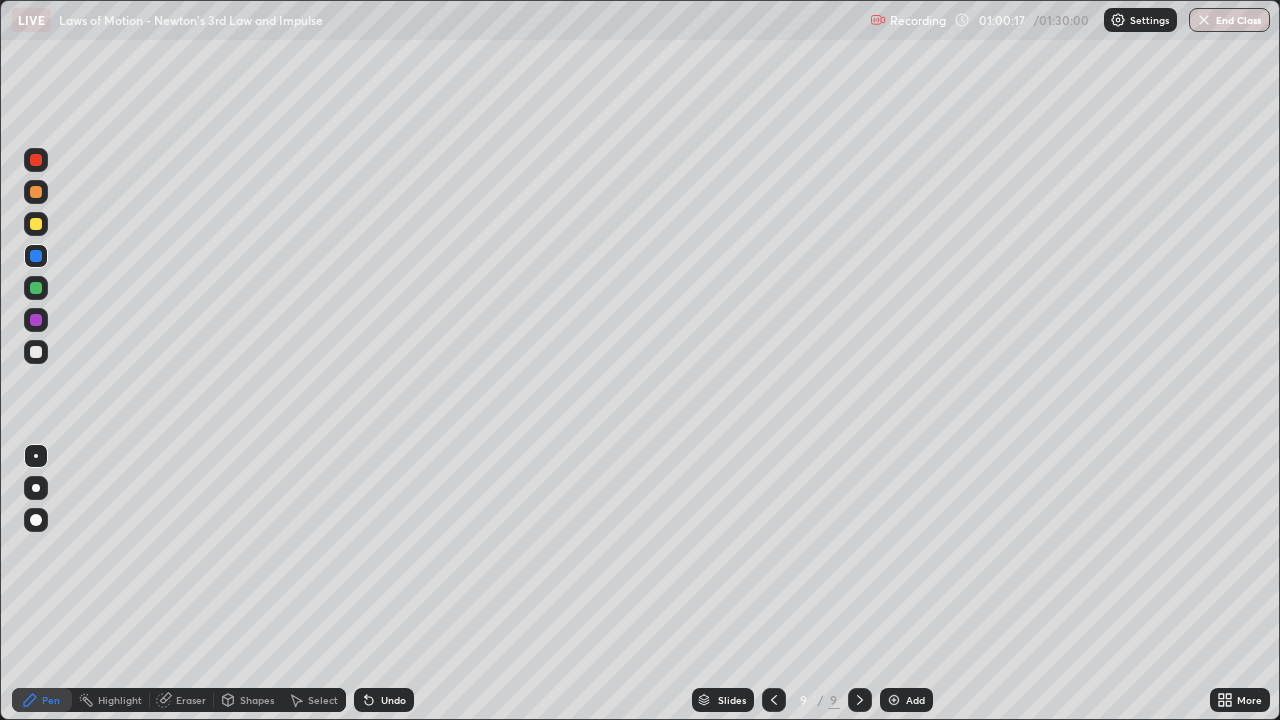 click at bounding box center [36, 352] 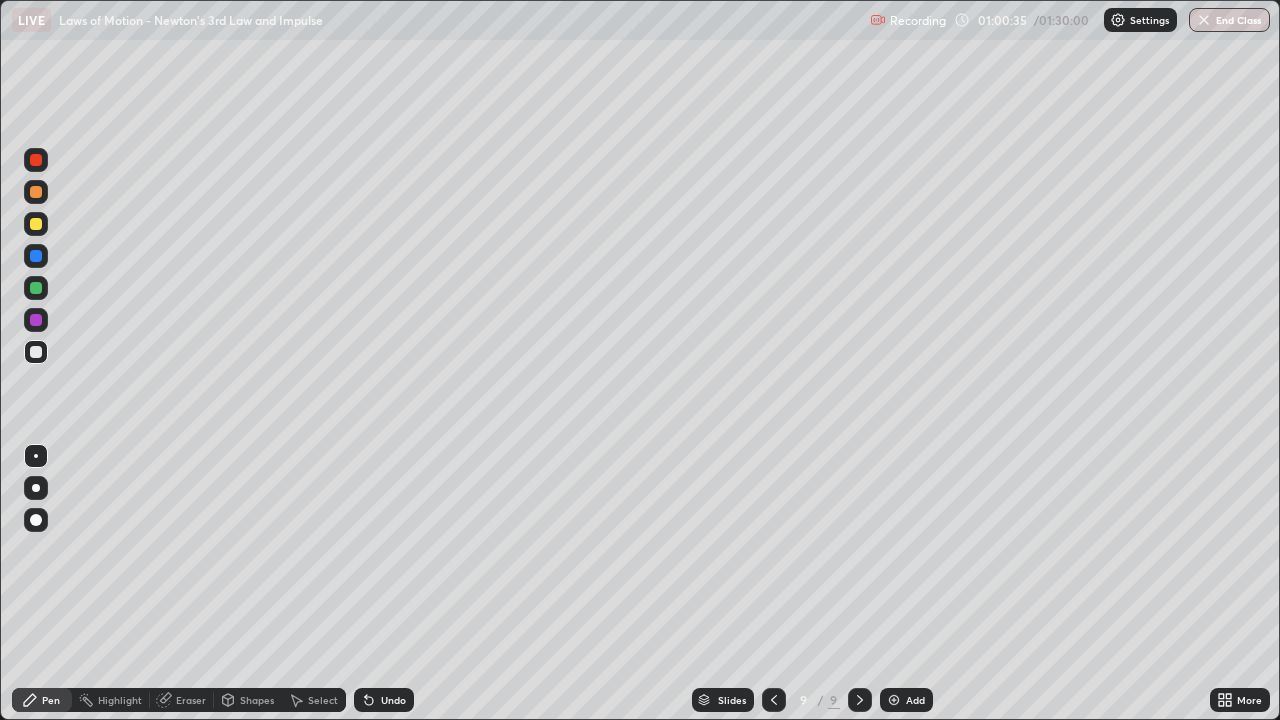 click 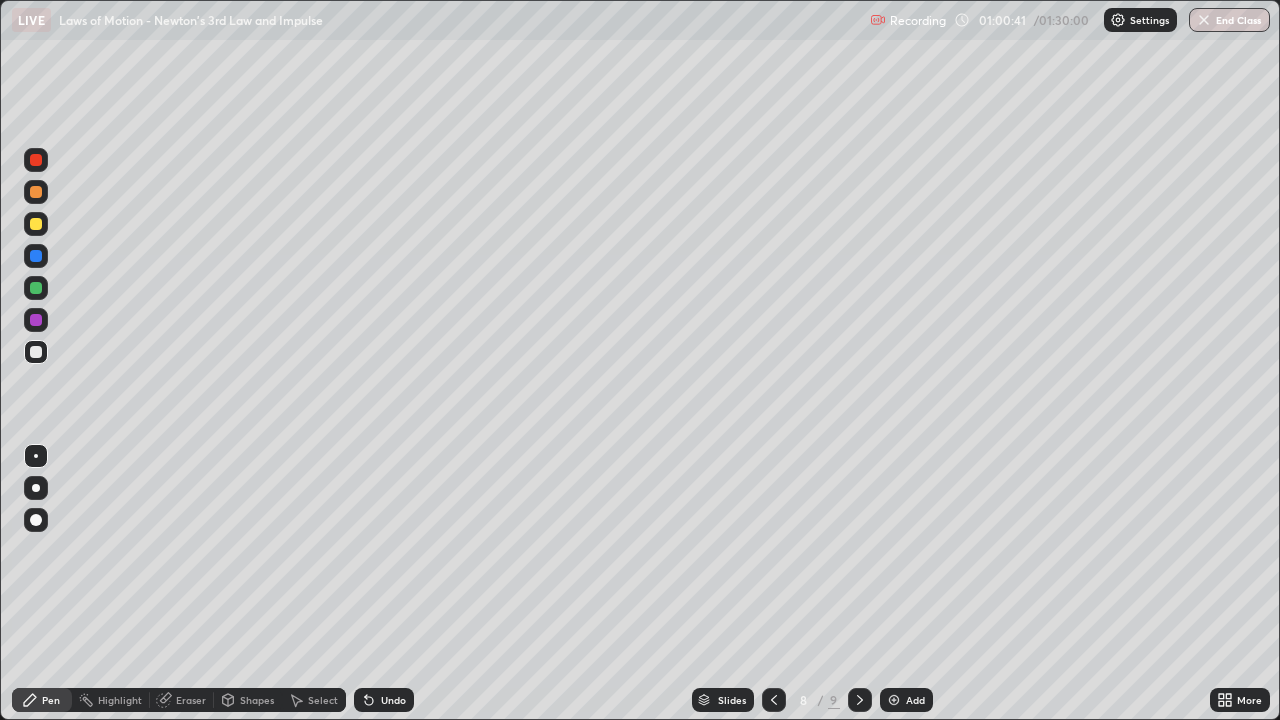 click 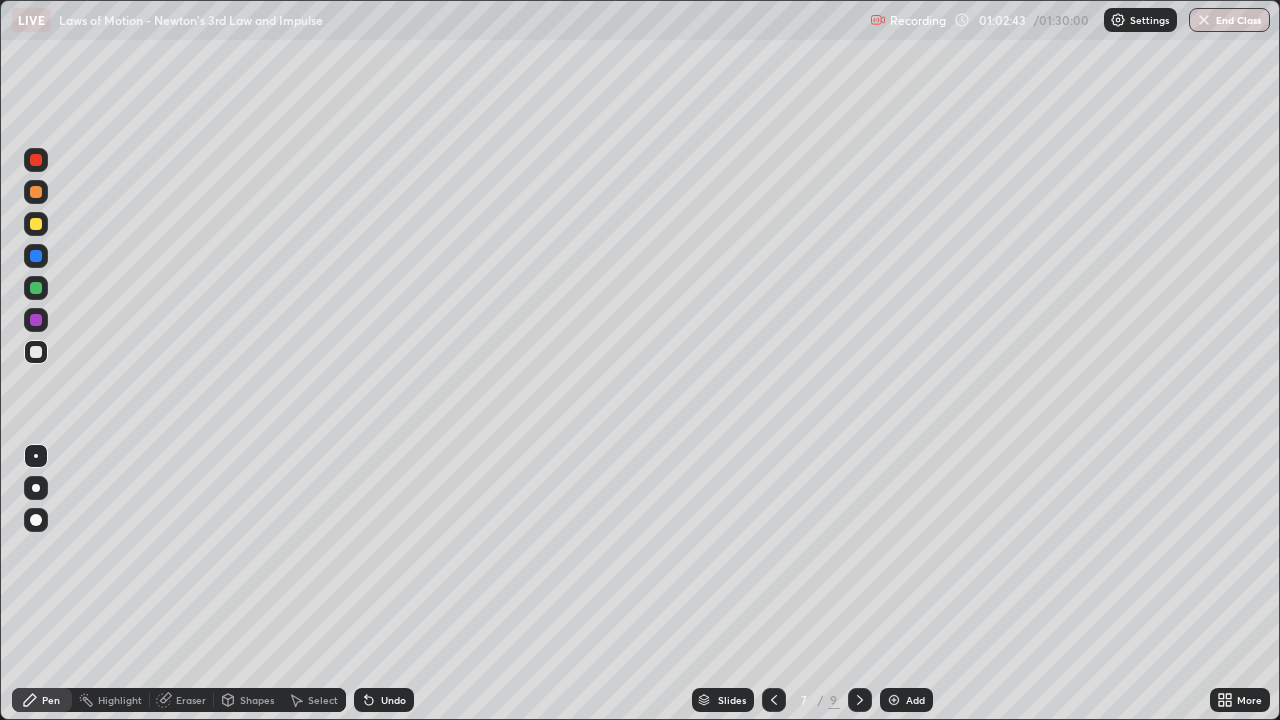 click 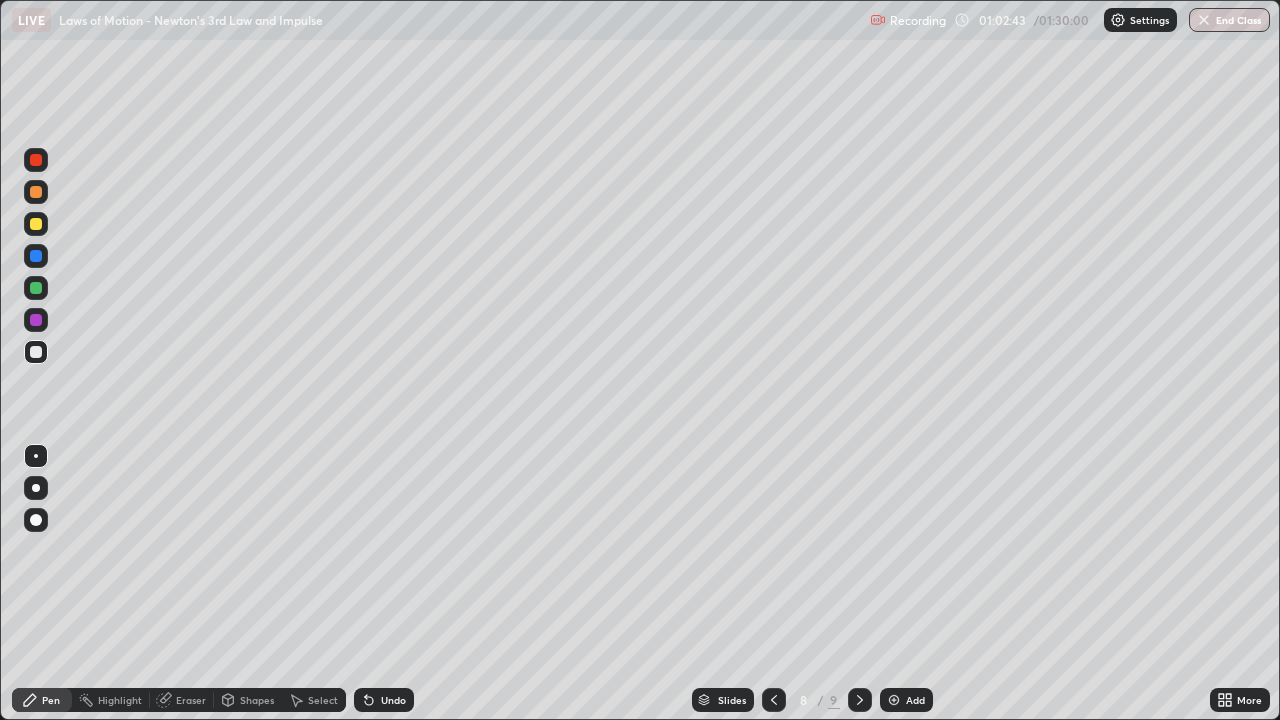 click 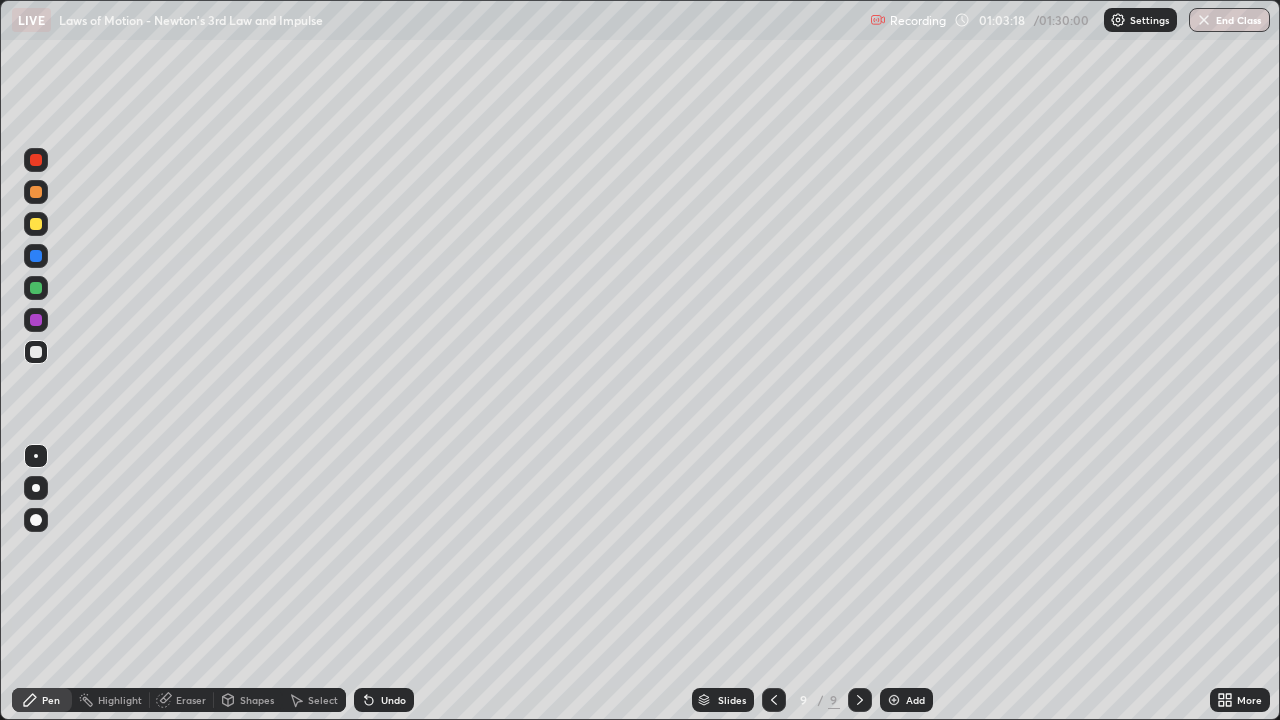 click 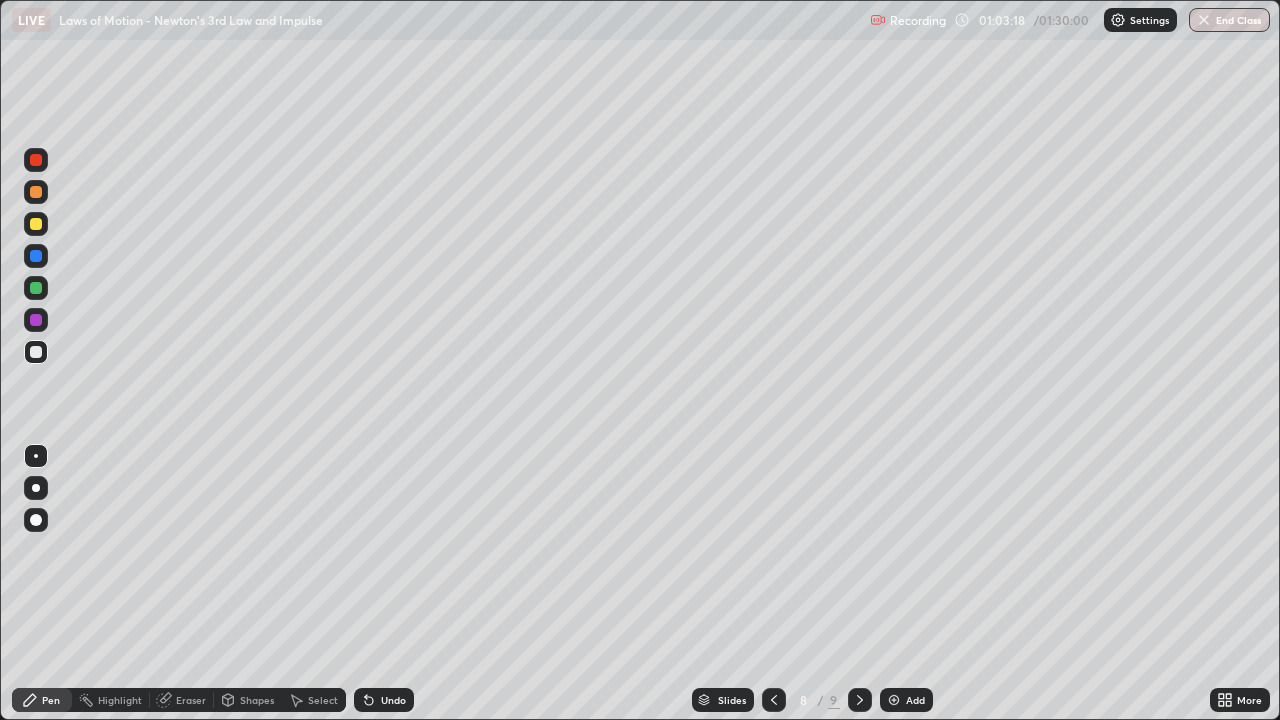 click 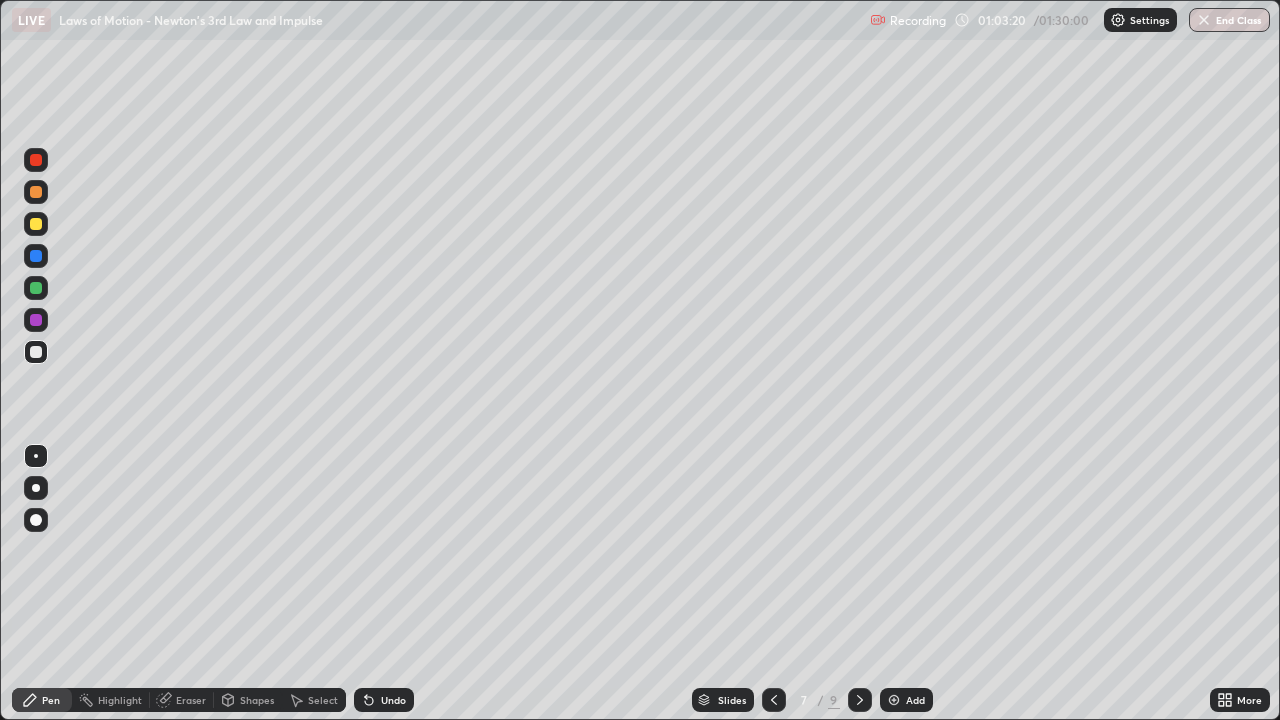 click 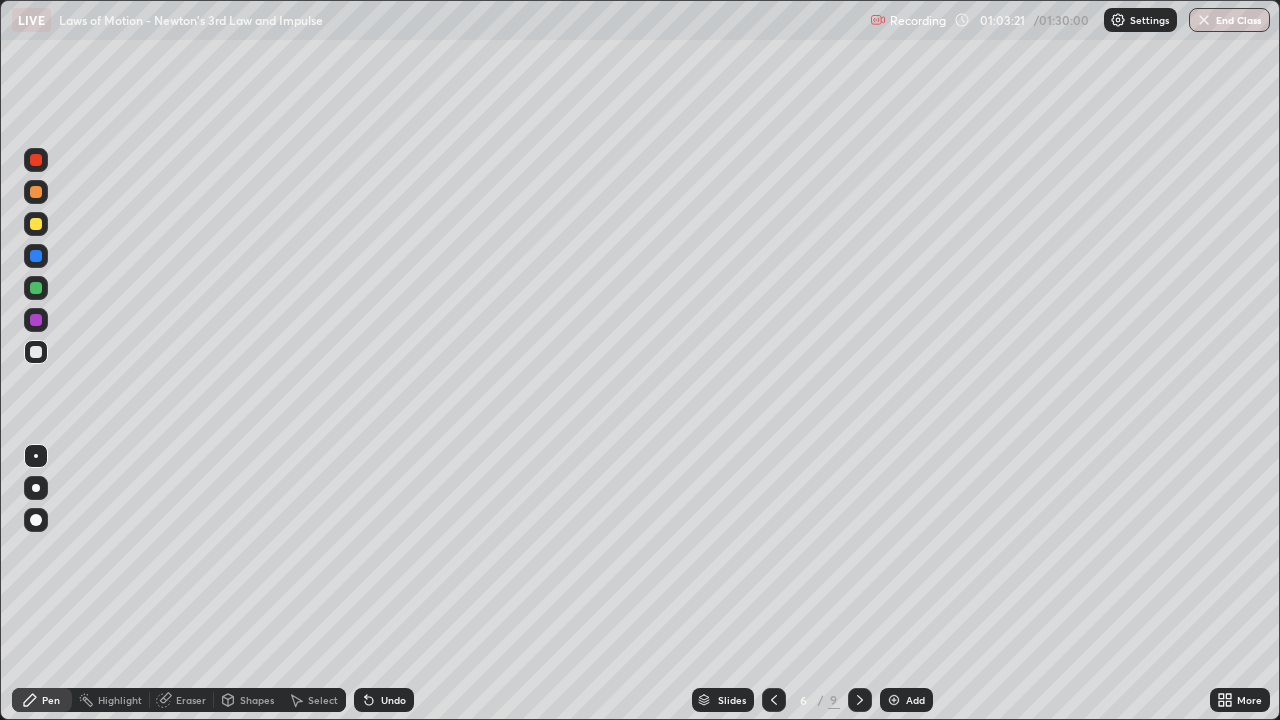 click 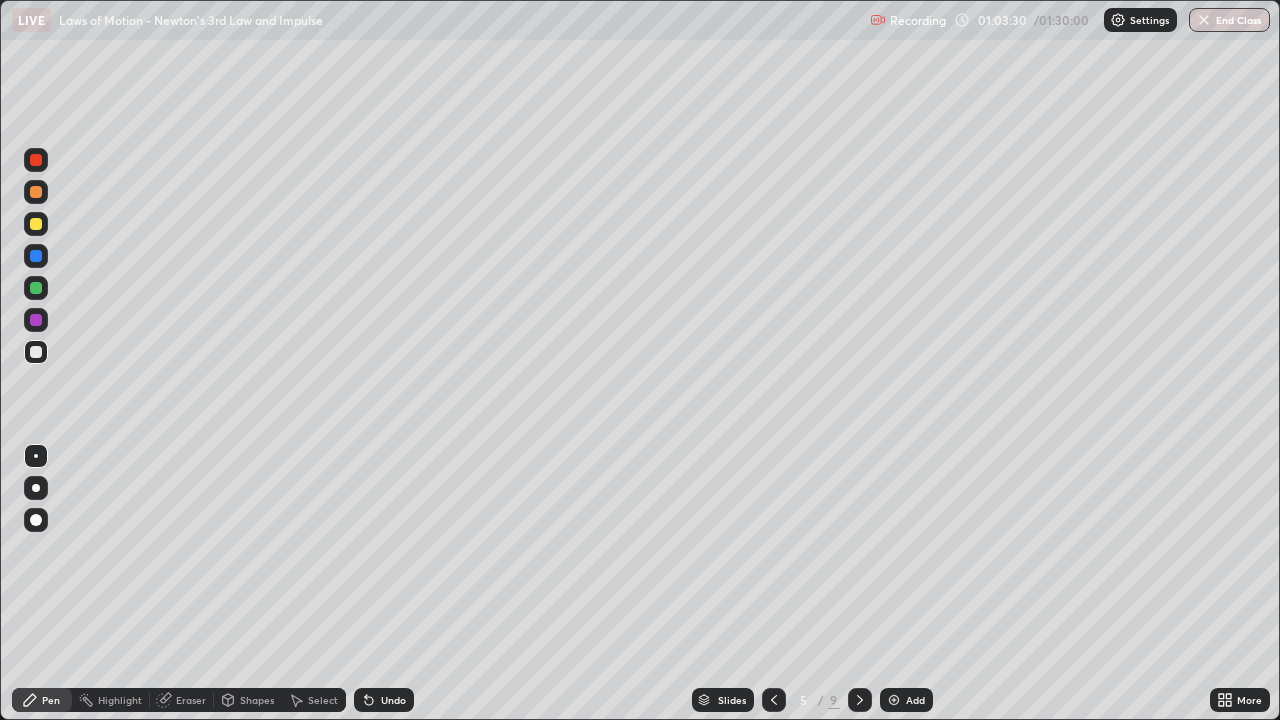 click 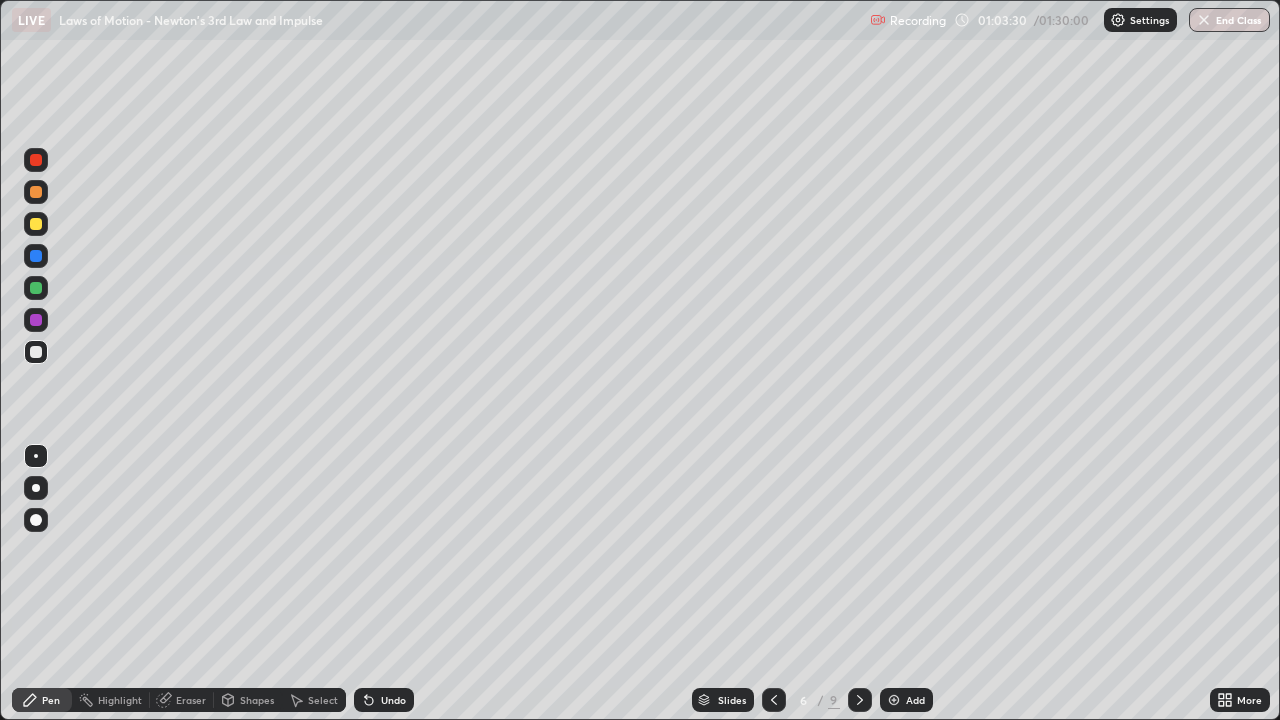 click 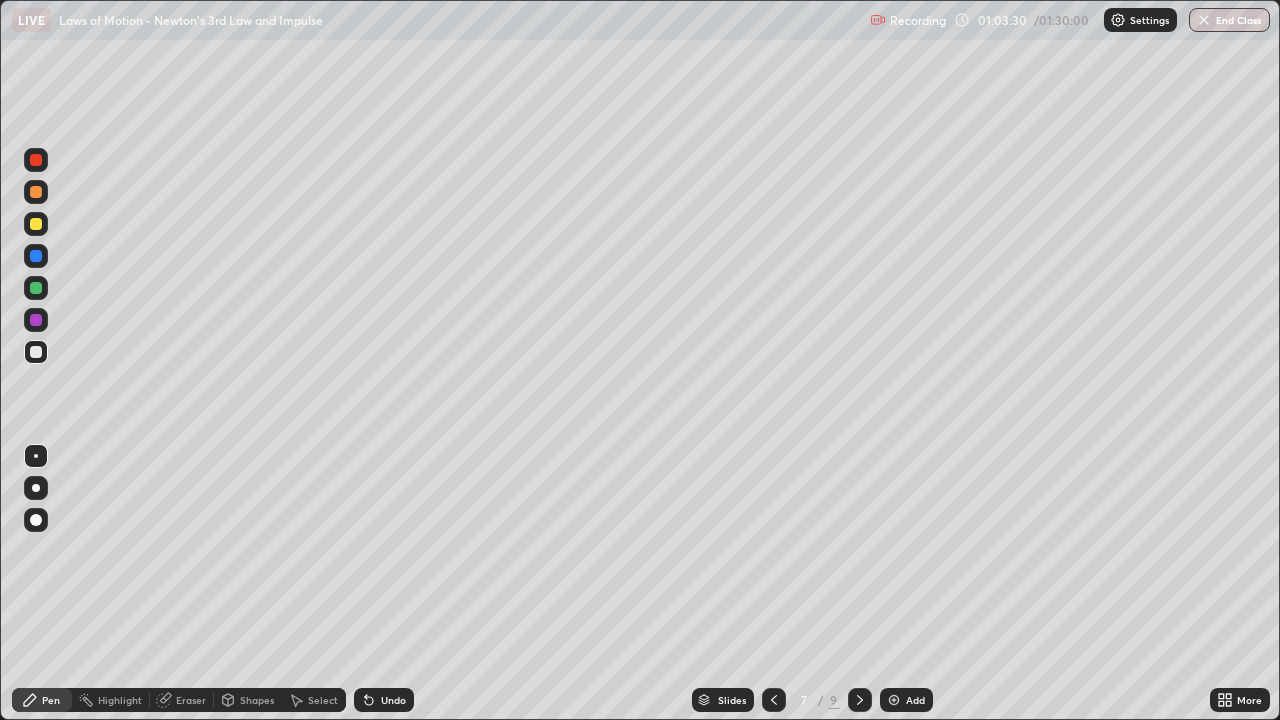 click 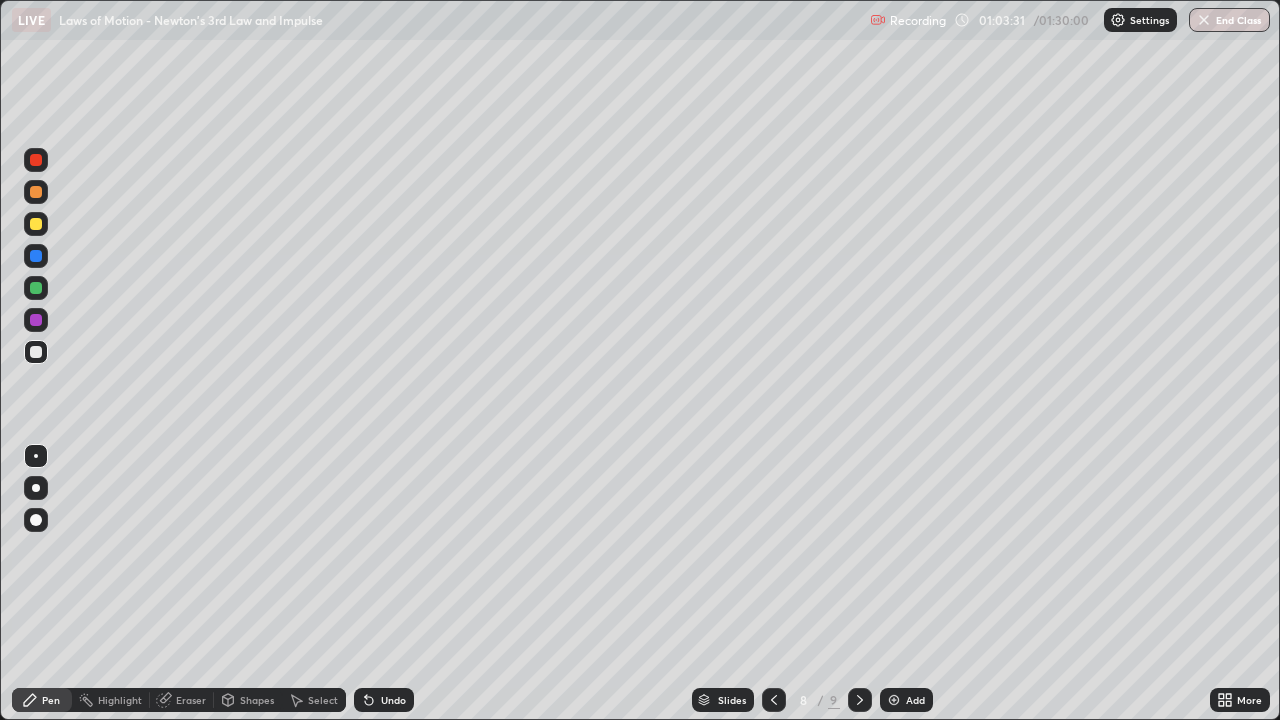 click at bounding box center [860, 700] 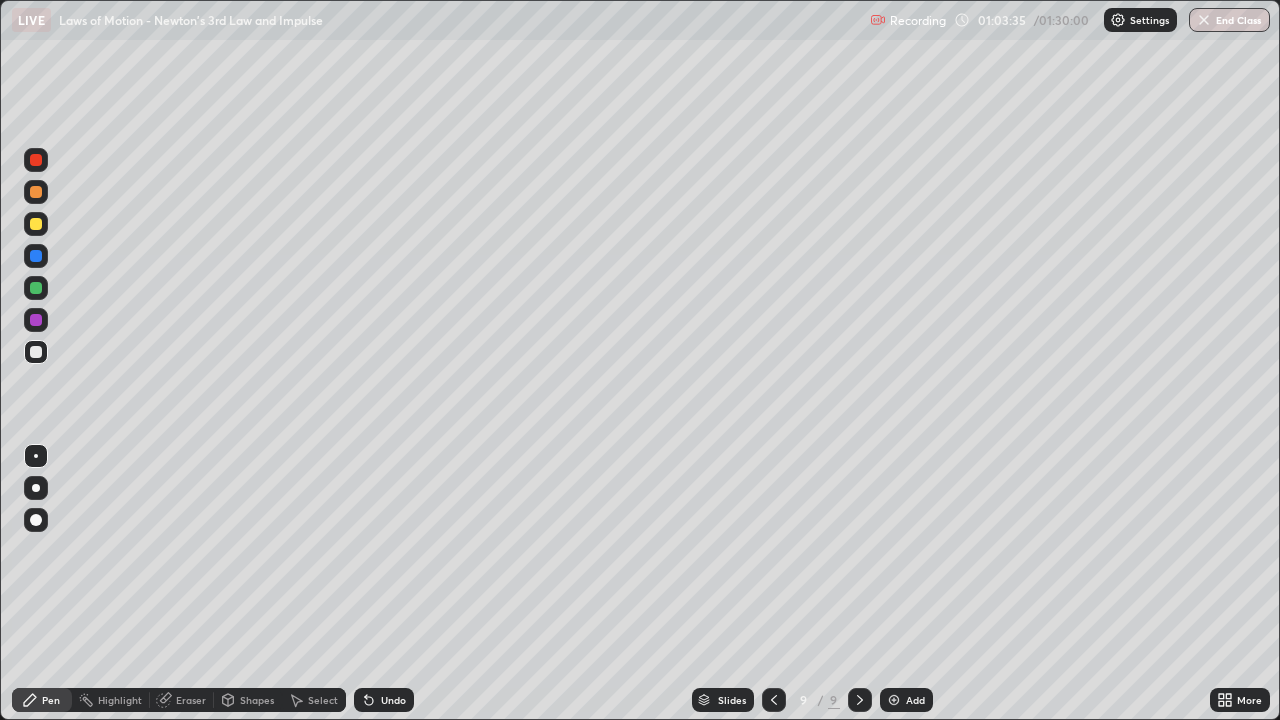 click at bounding box center (36, 224) 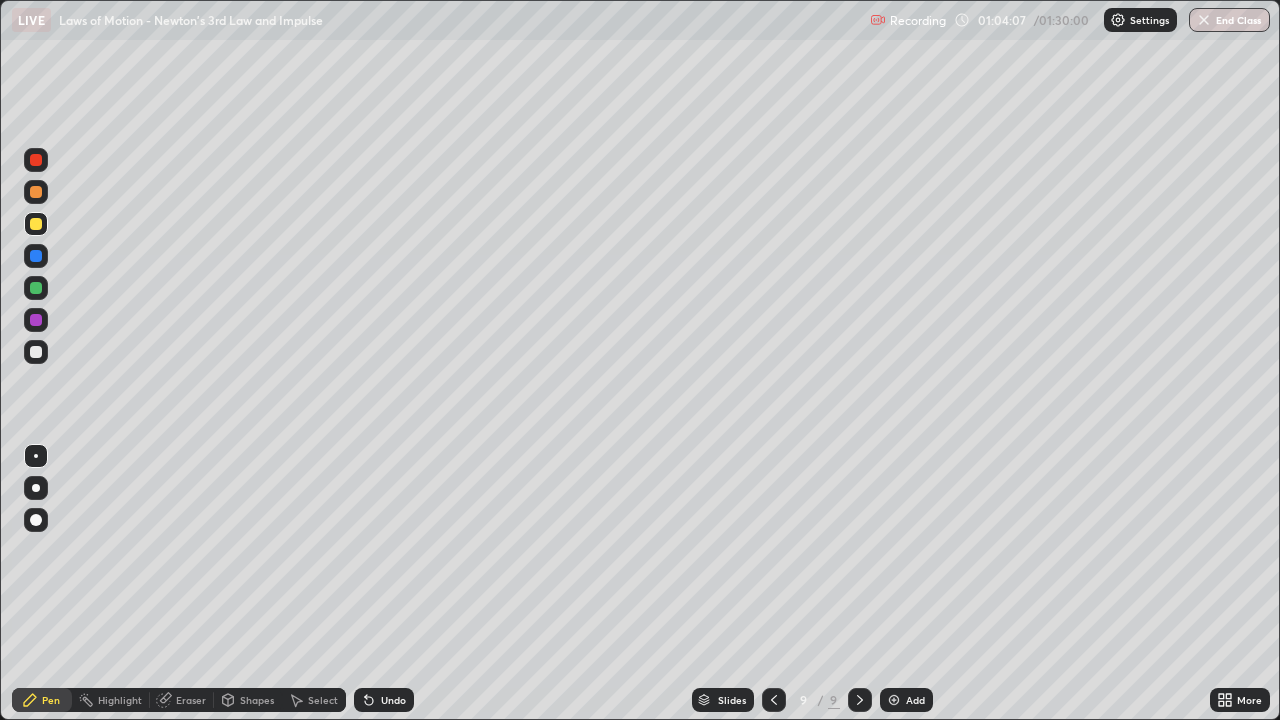 click at bounding box center (36, 352) 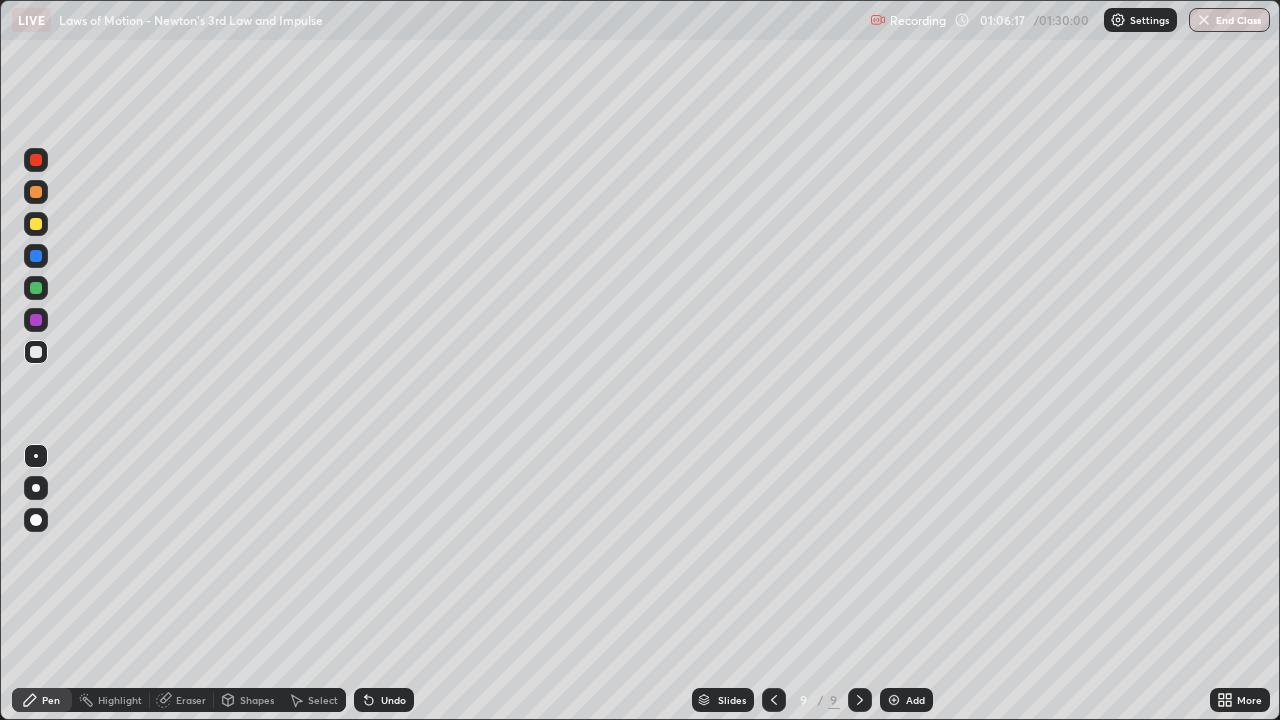 click on "Add" at bounding box center [906, 700] 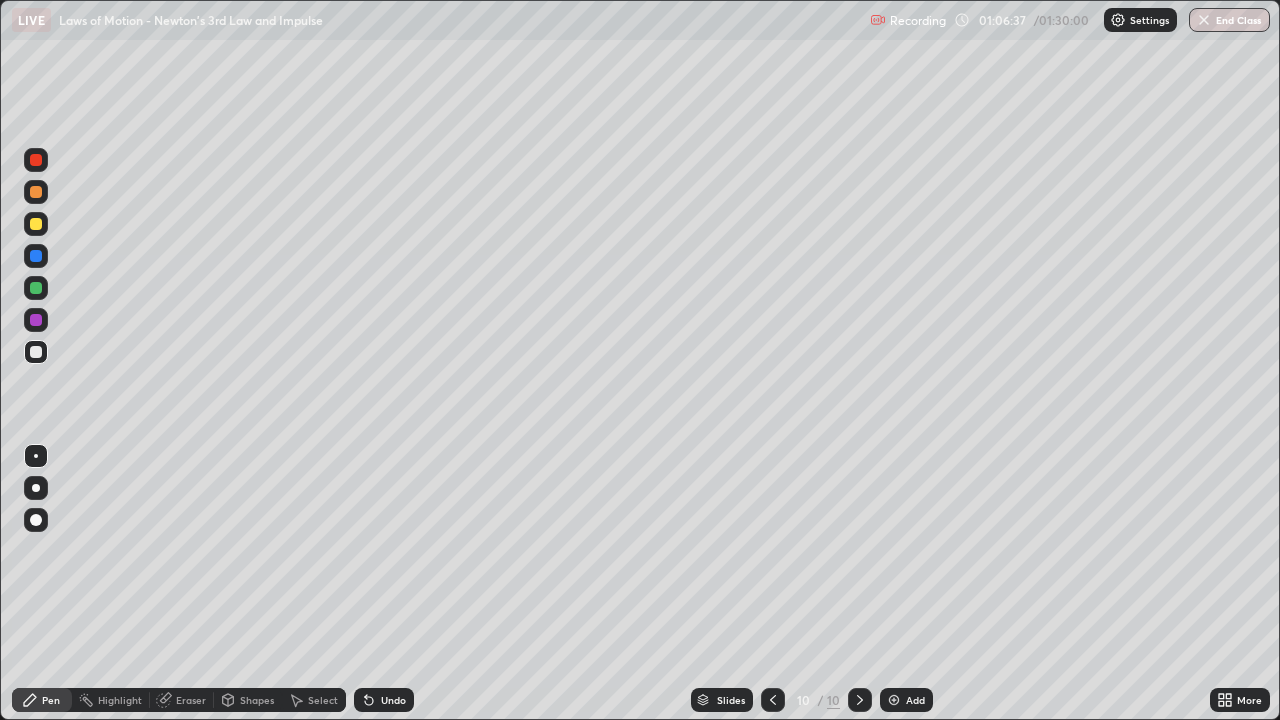 click at bounding box center [36, 256] 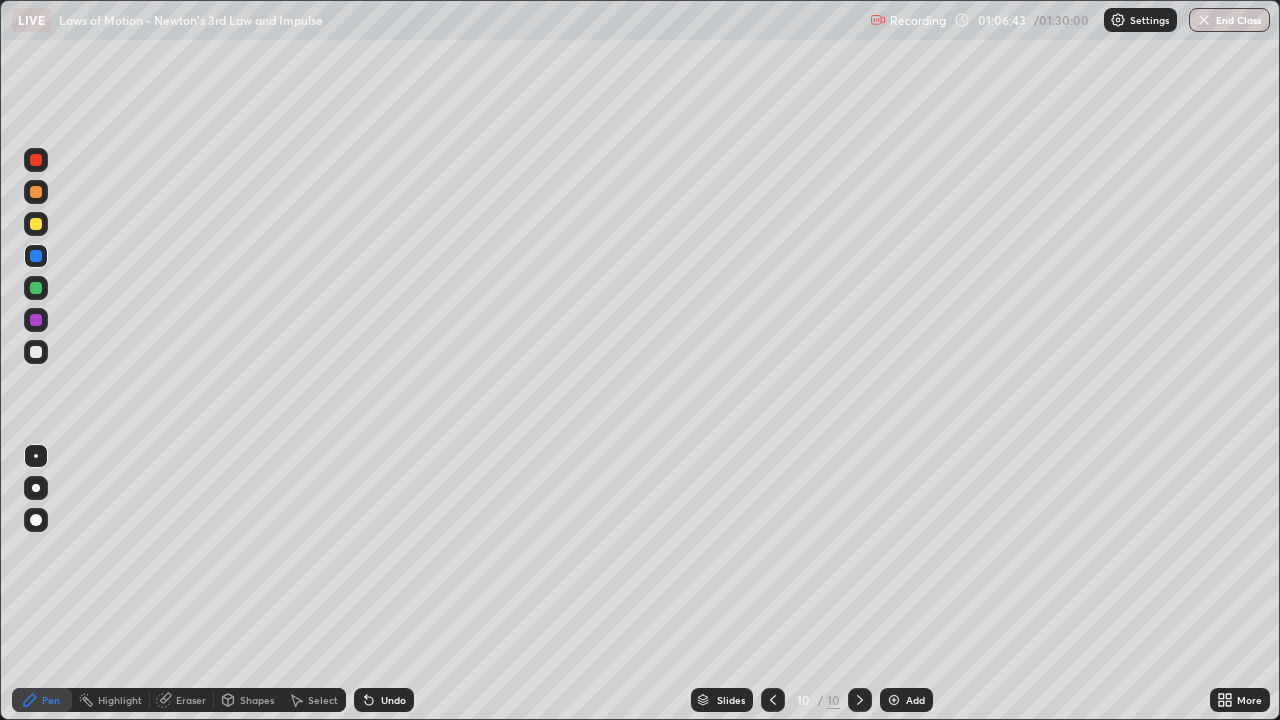 click at bounding box center [36, 288] 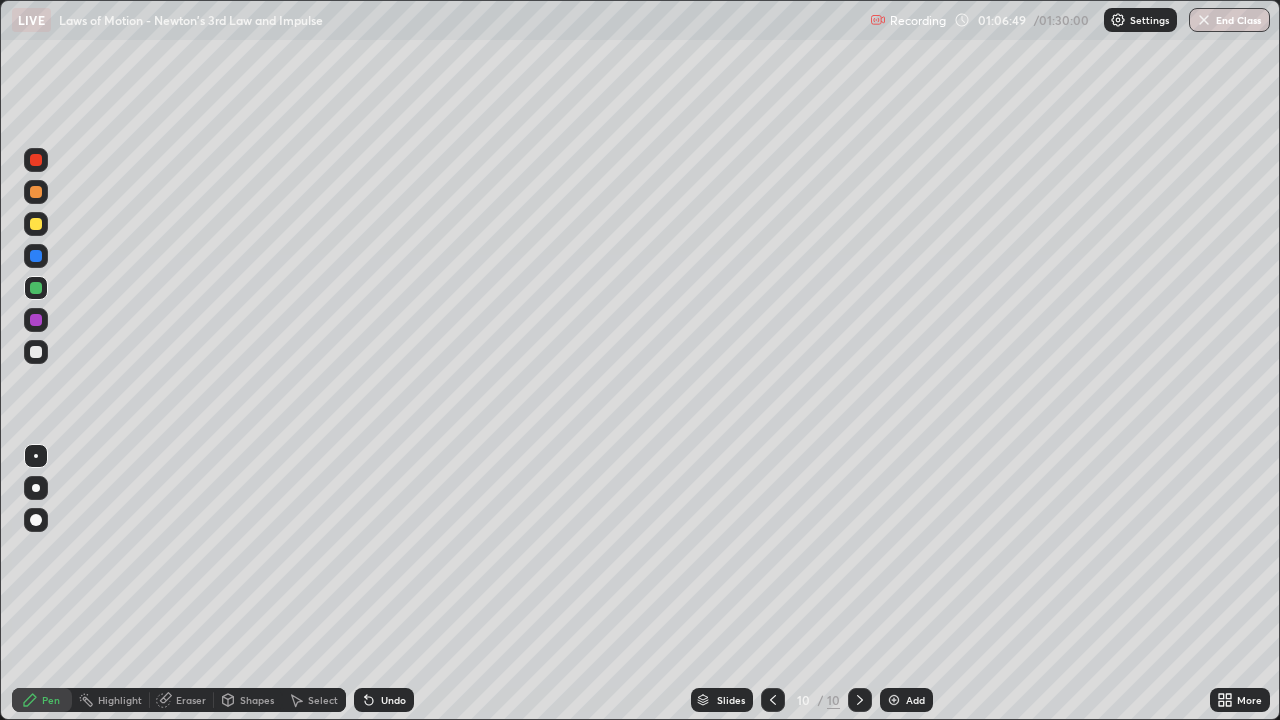 click at bounding box center (36, 256) 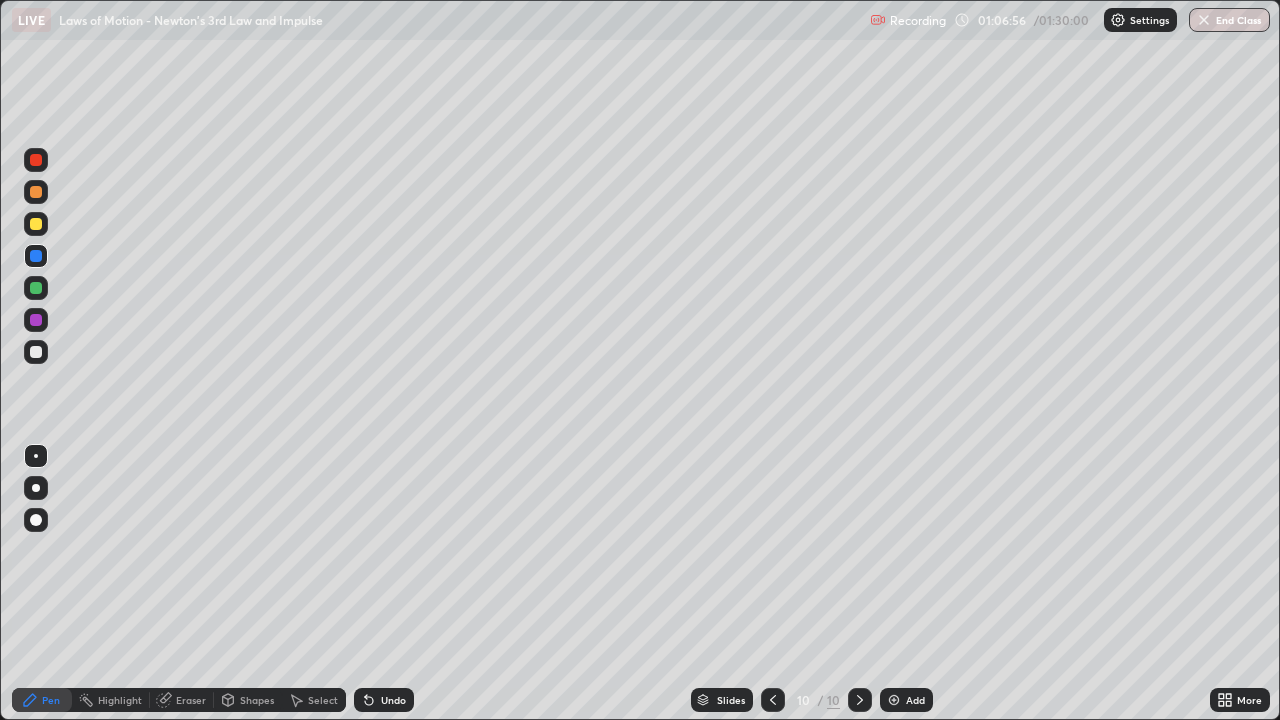 click at bounding box center (36, 224) 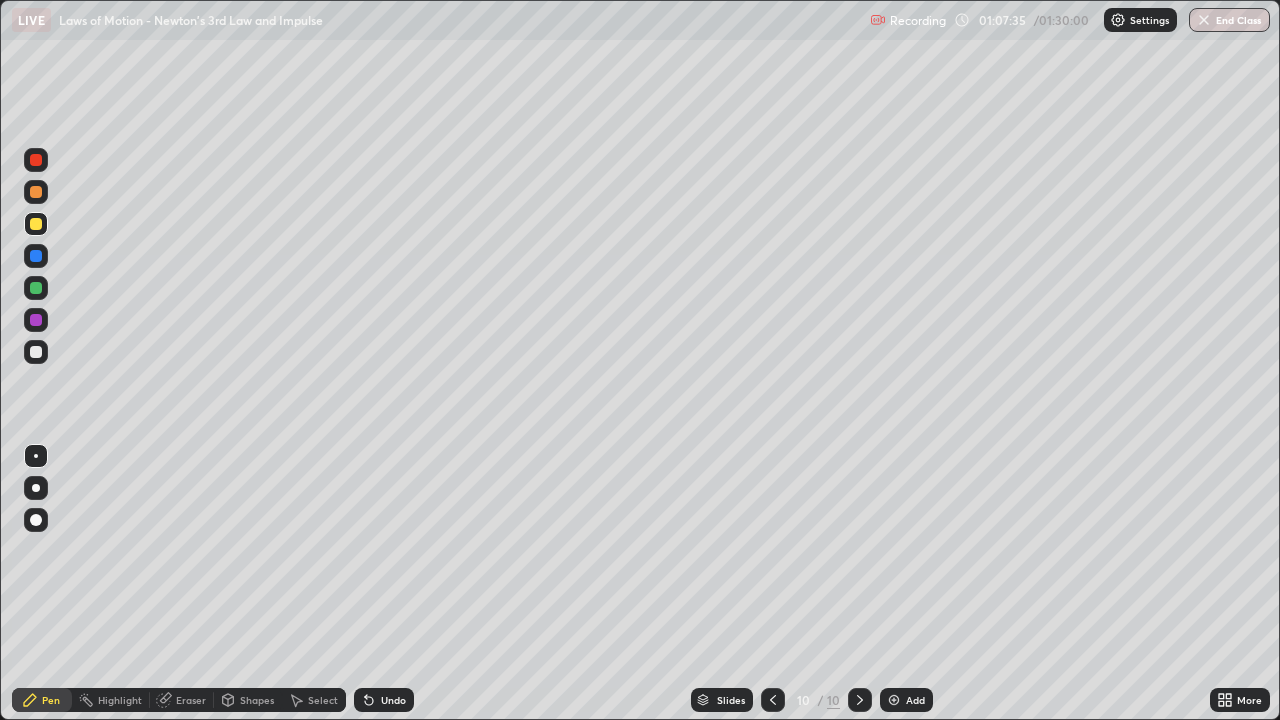 click at bounding box center [36, 192] 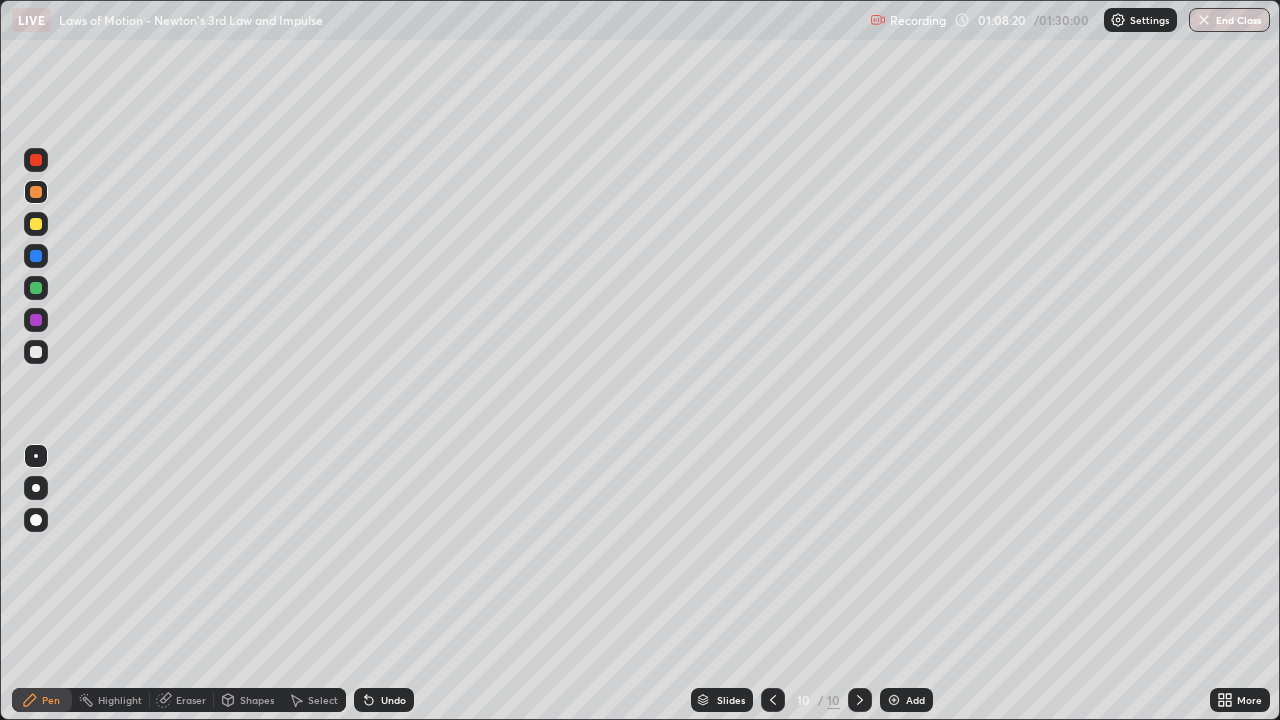 click on "Undo" at bounding box center [393, 700] 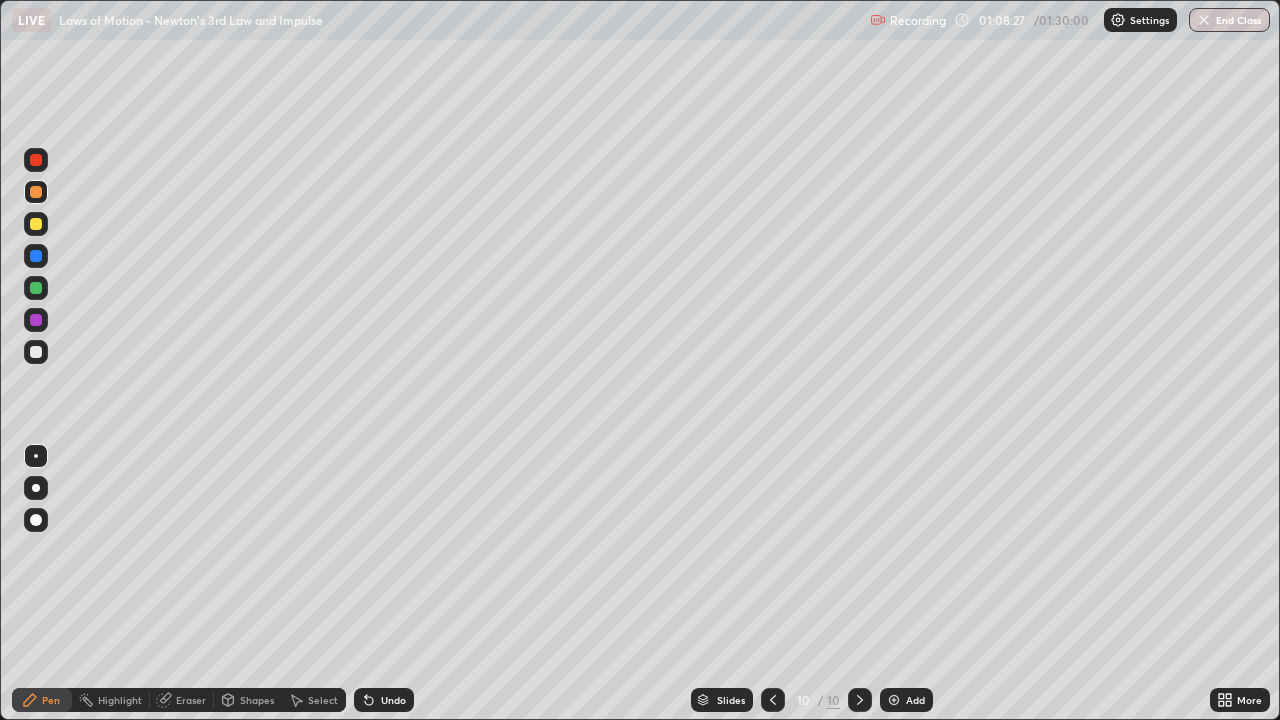 click at bounding box center [36, 352] 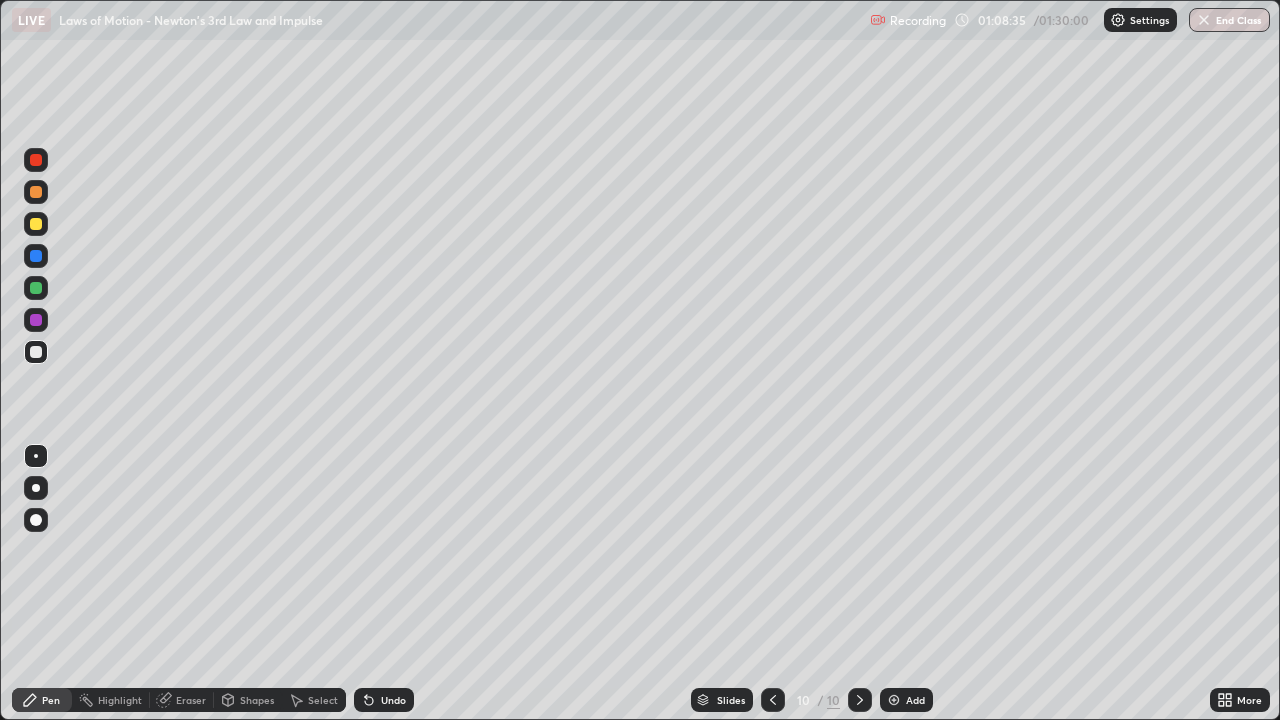 click on "Undo" at bounding box center (393, 700) 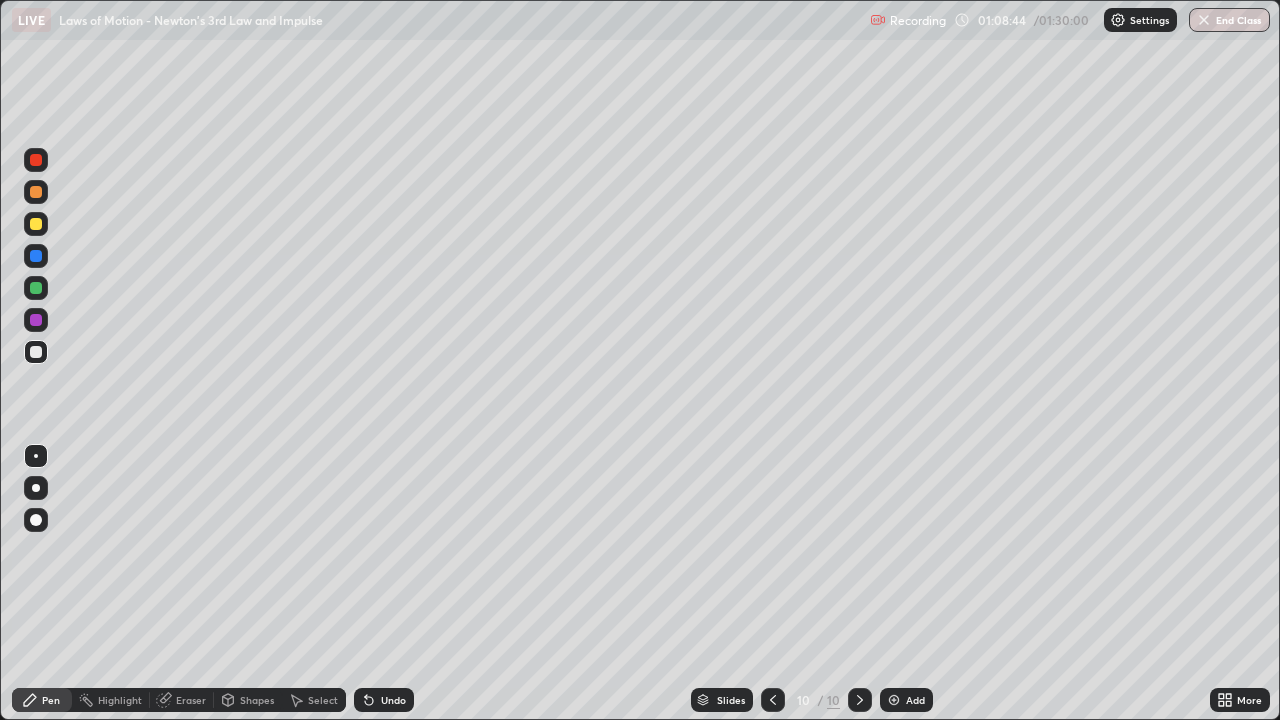 click on "Undo" at bounding box center (393, 700) 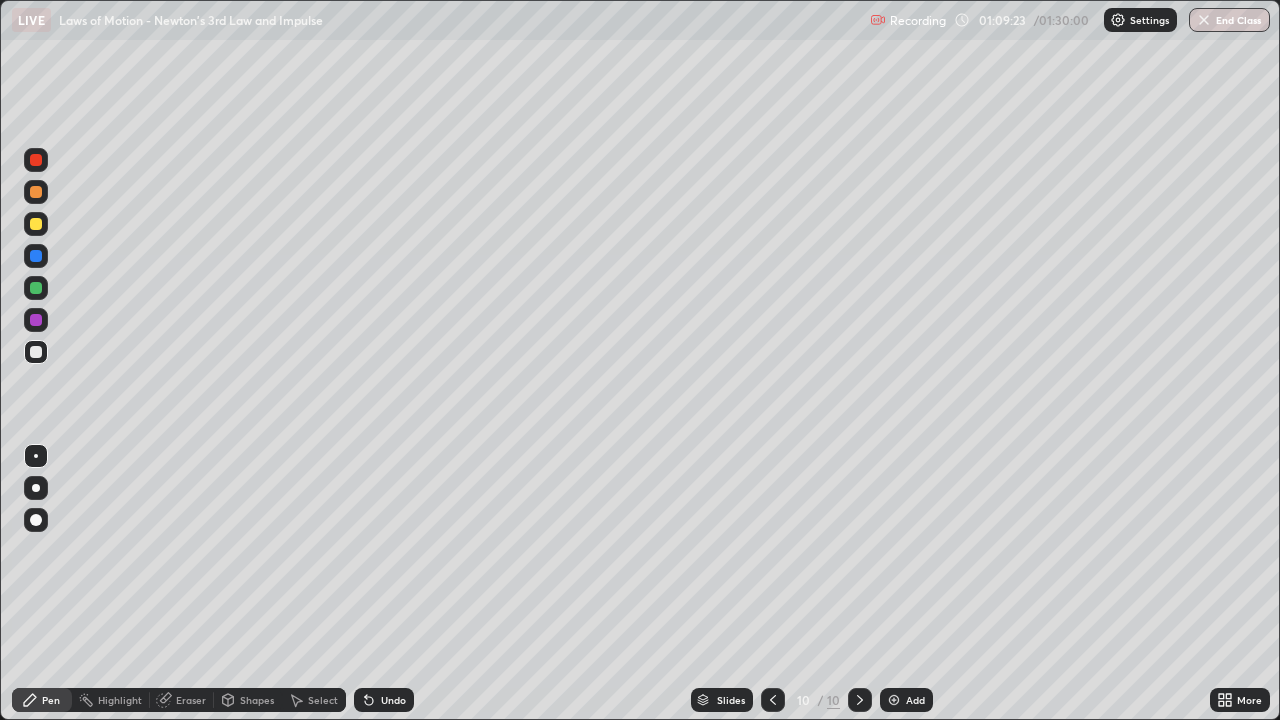 click at bounding box center (36, 192) 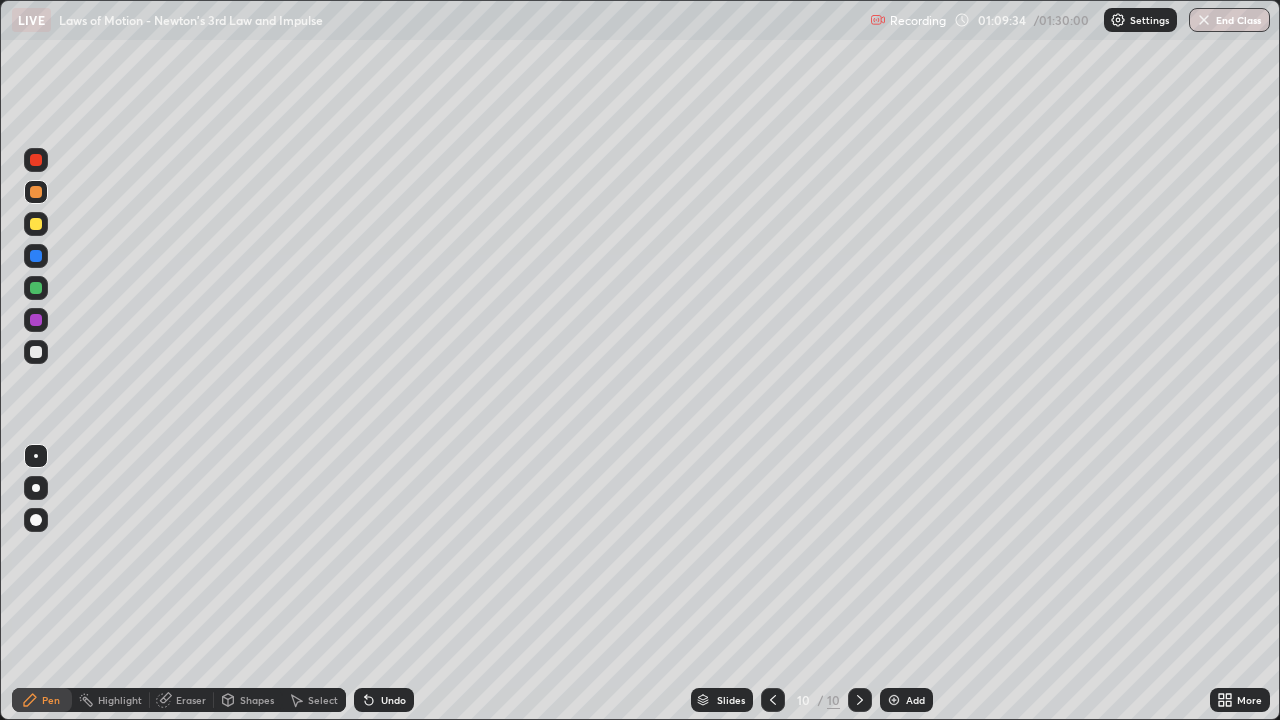 click at bounding box center [36, 288] 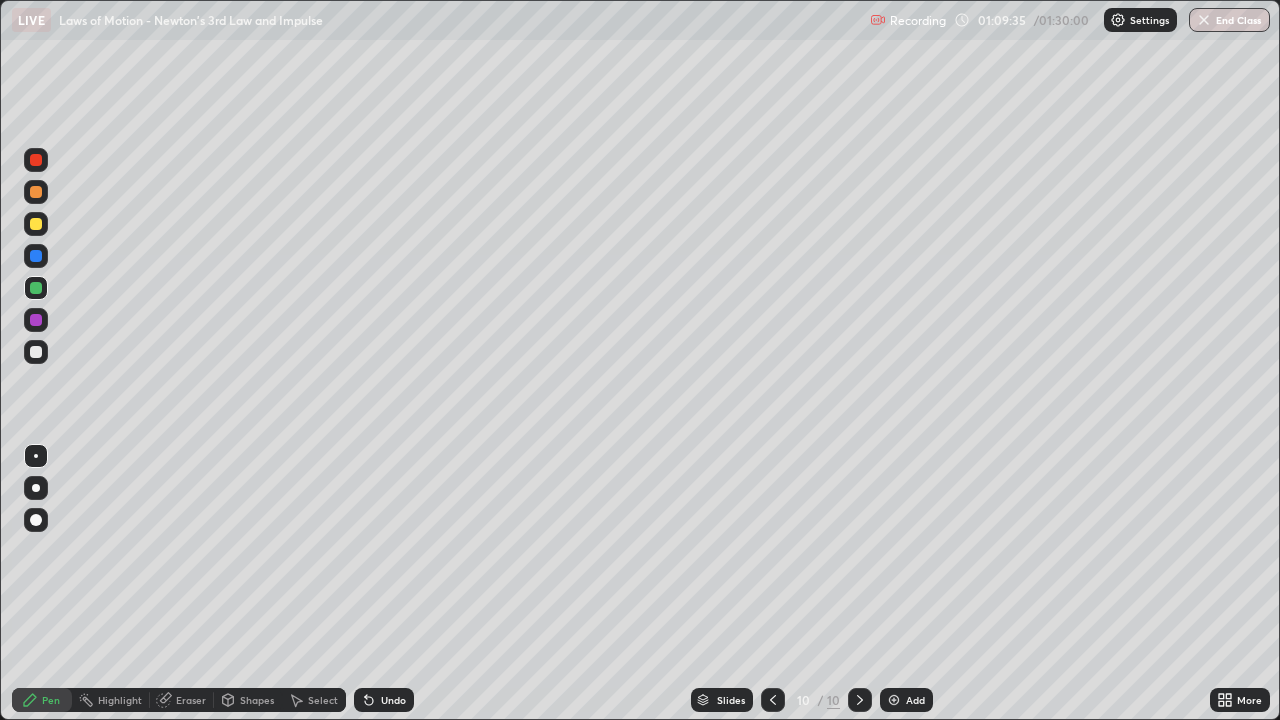 click at bounding box center (36, 224) 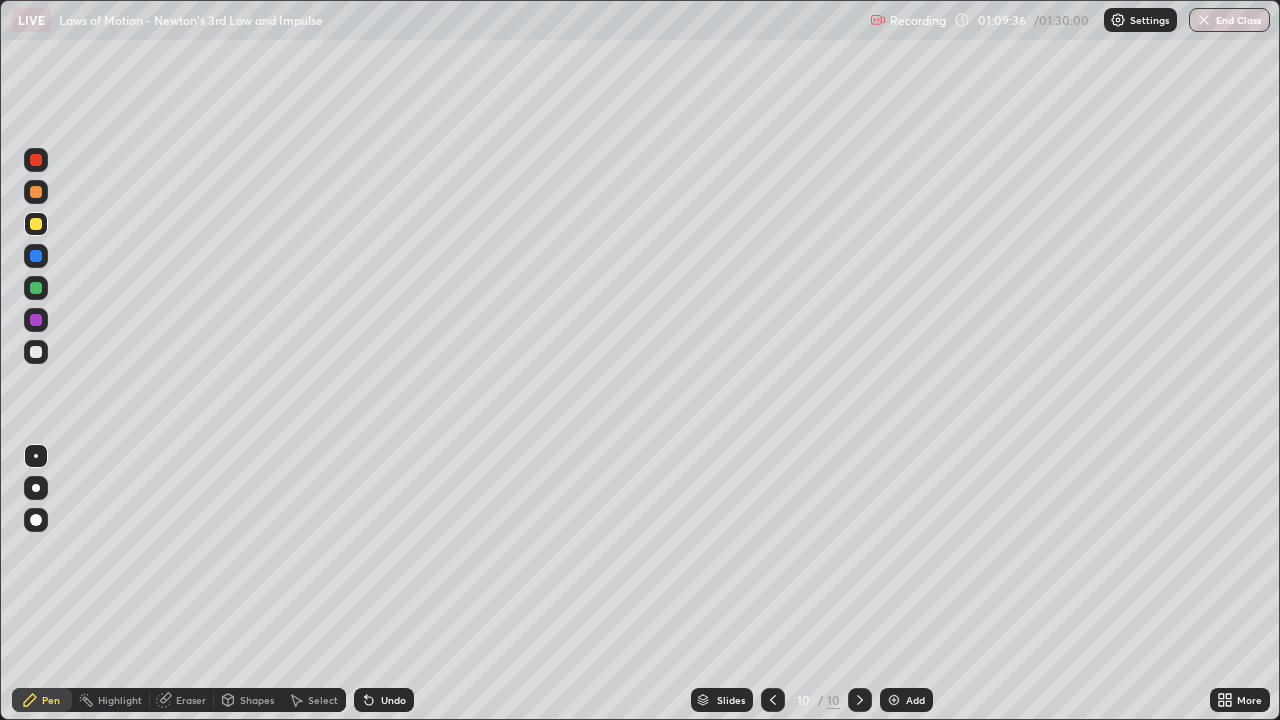 click at bounding box center [36, 192] 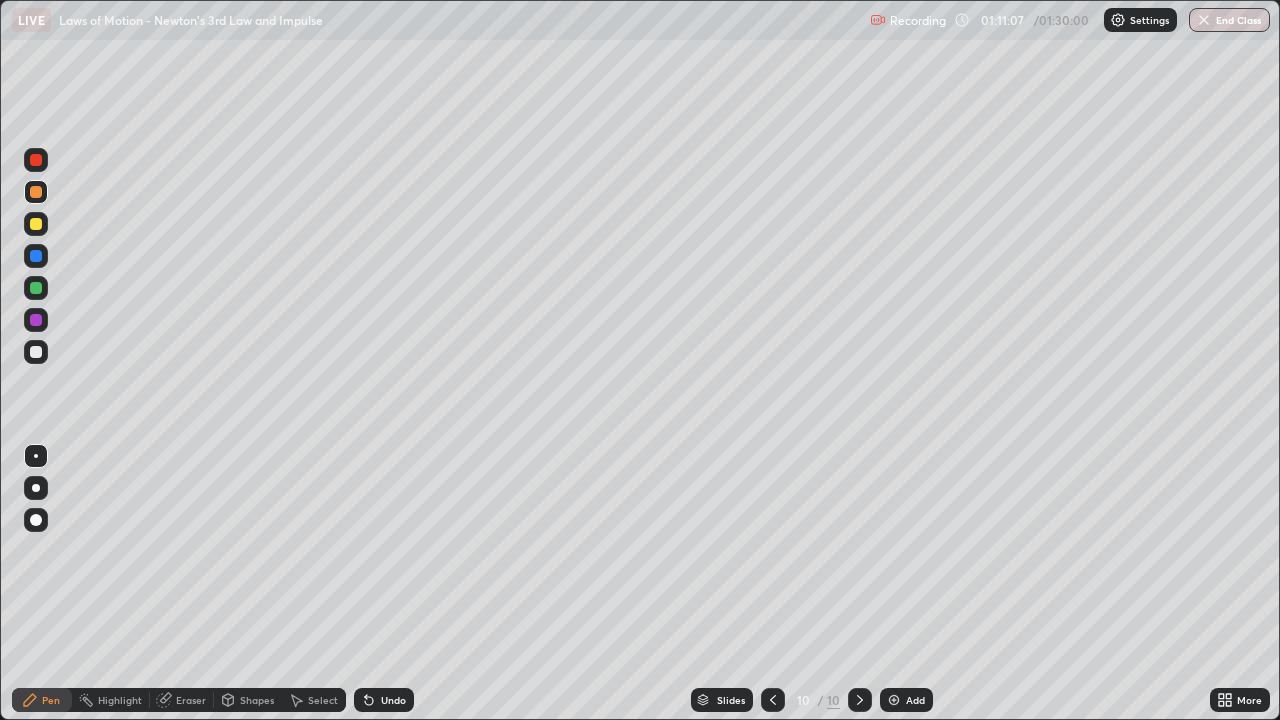 click 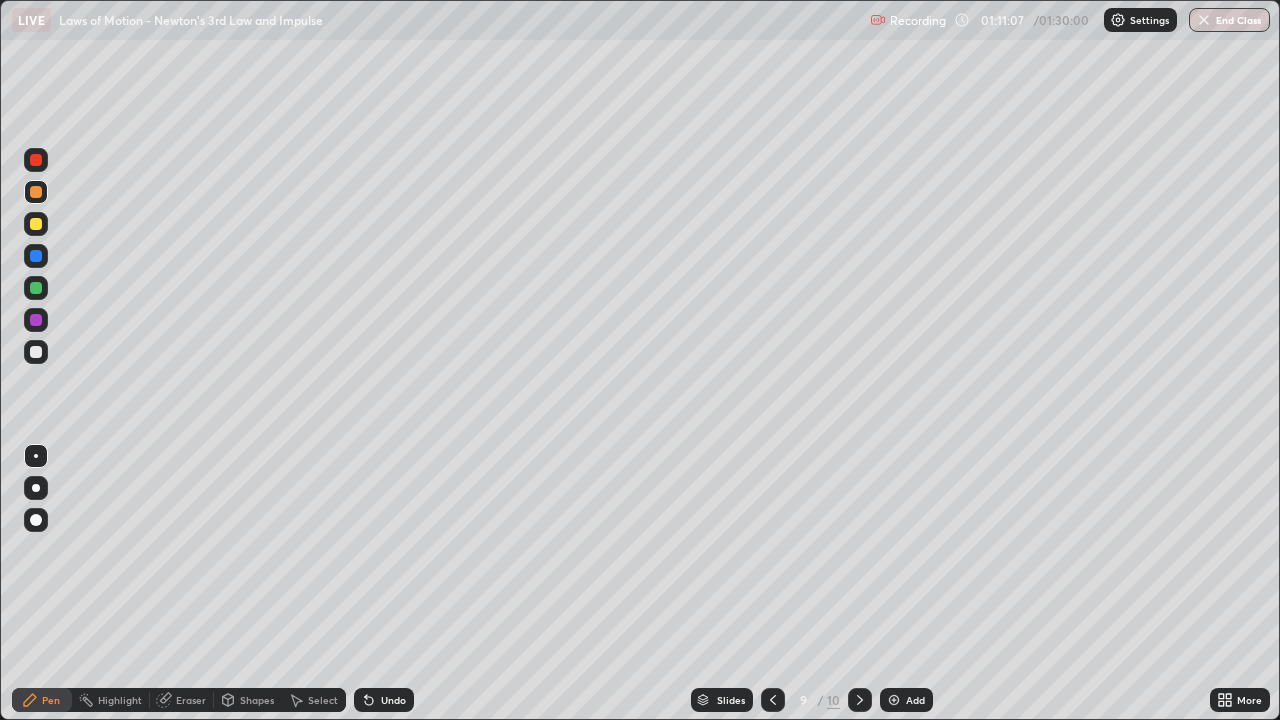 click 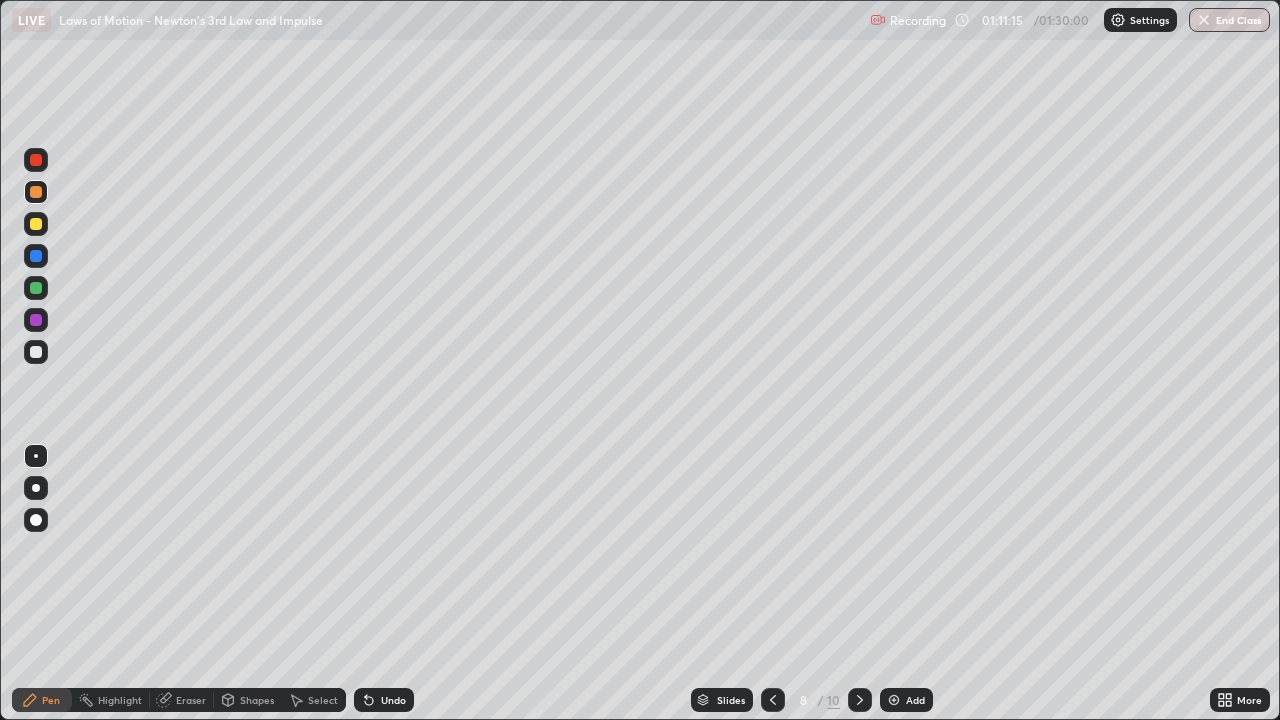 click 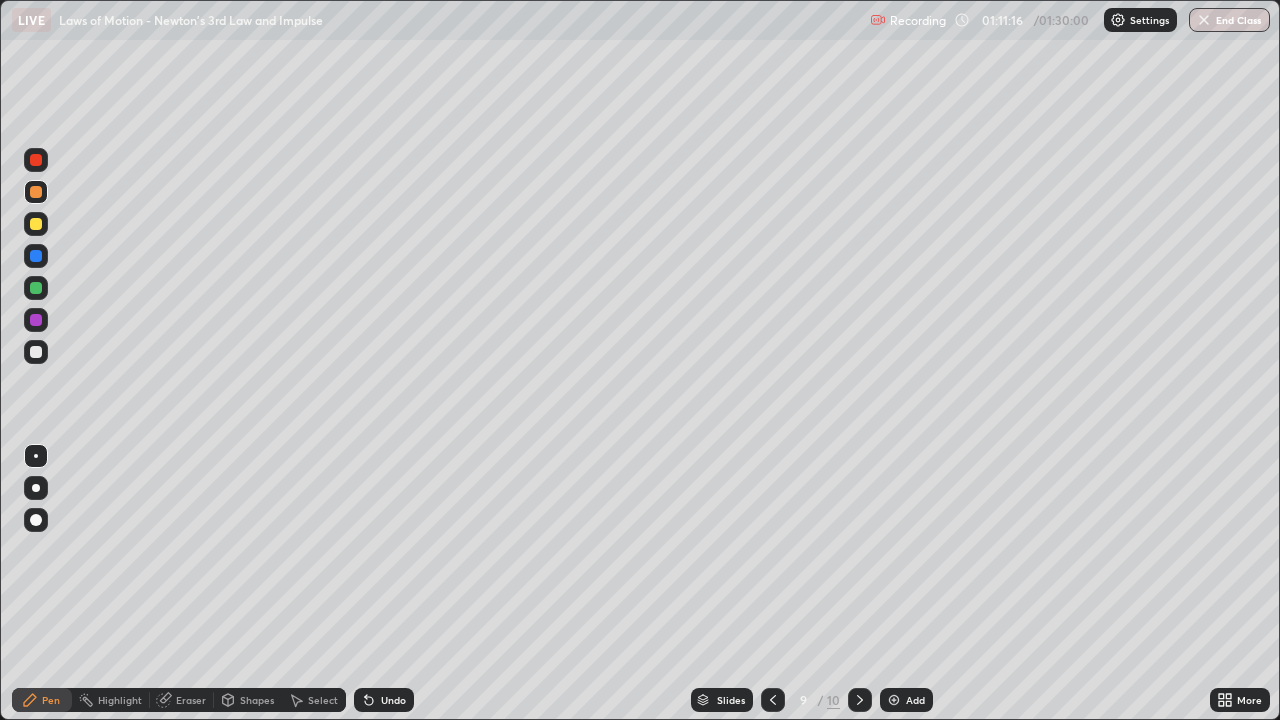 click 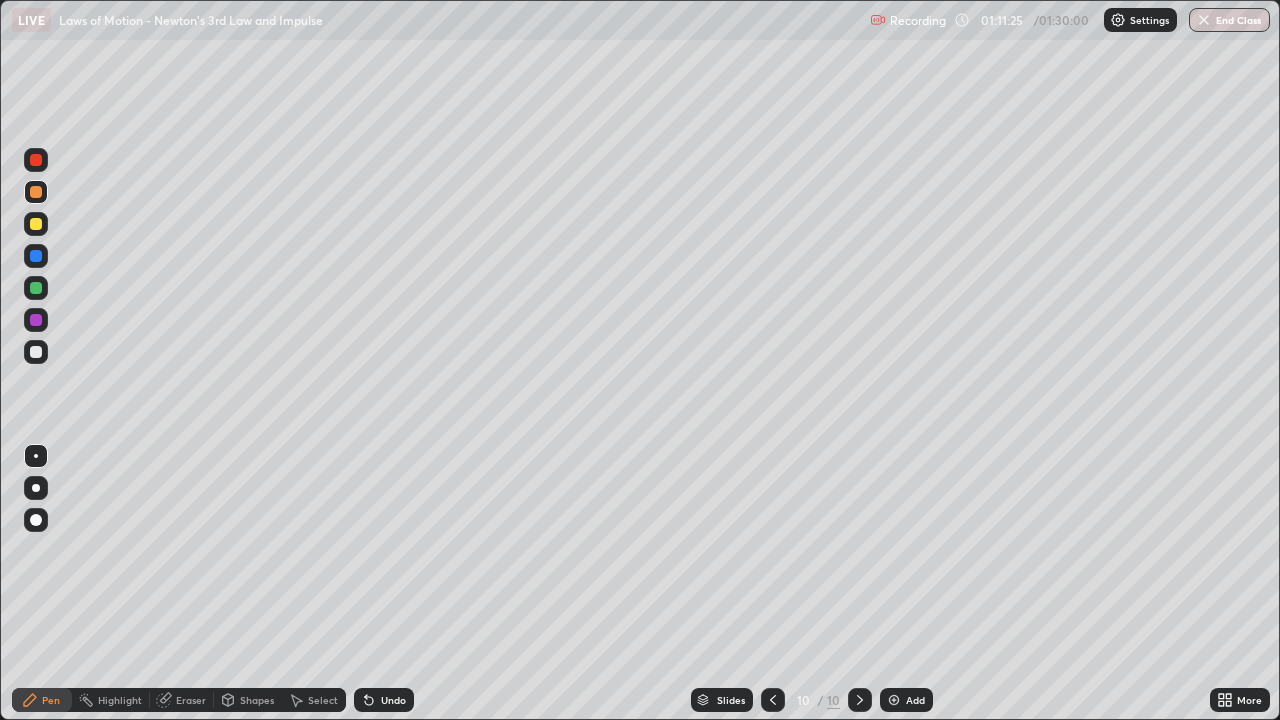 click 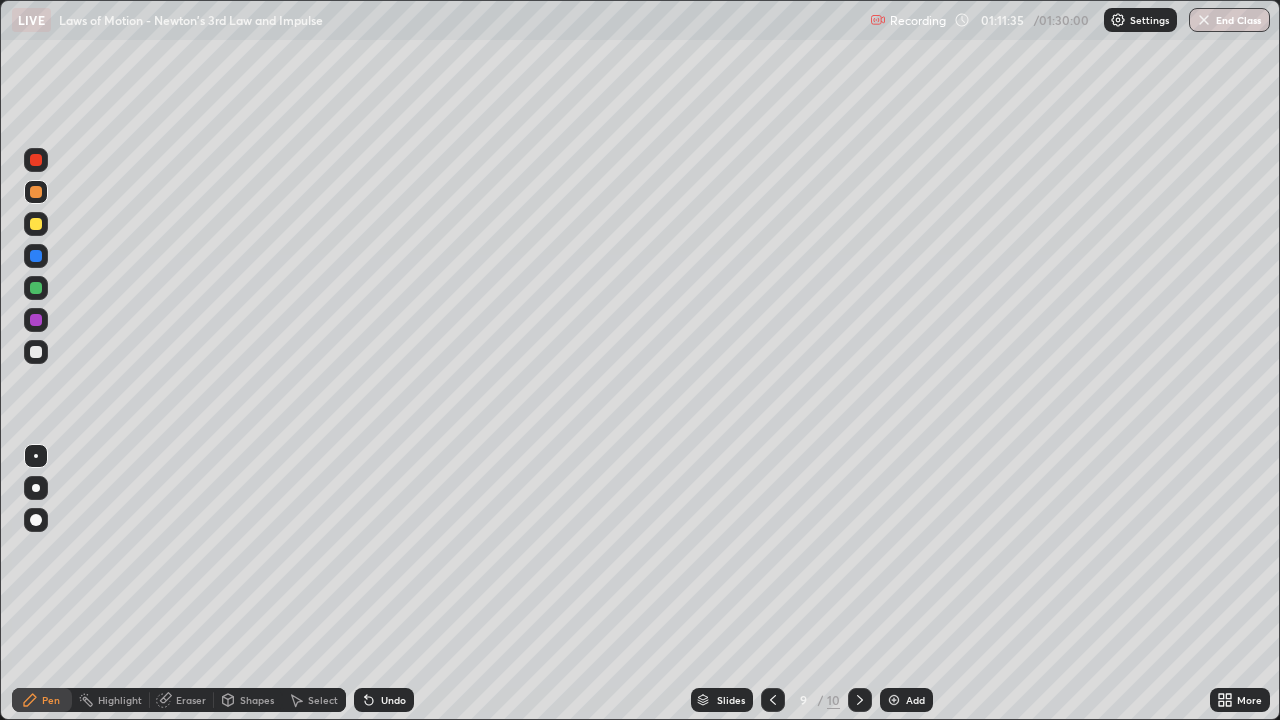 click 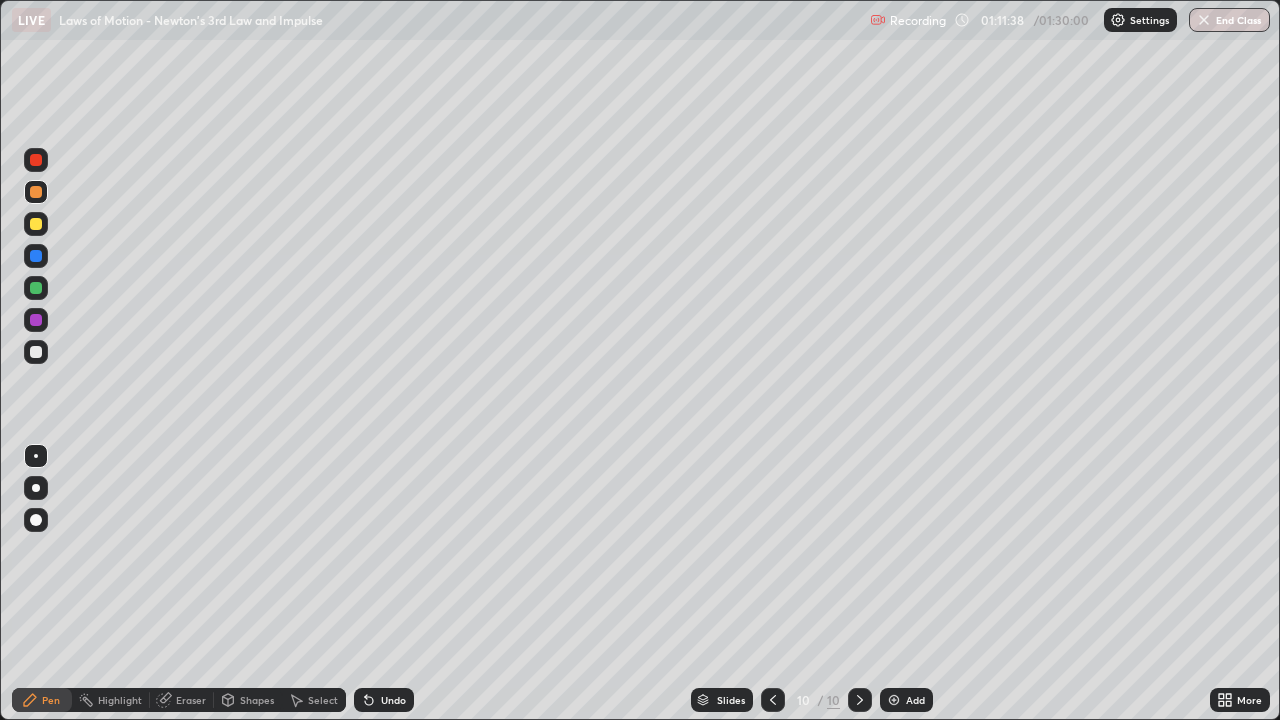 click at bounding box center [36, 352] 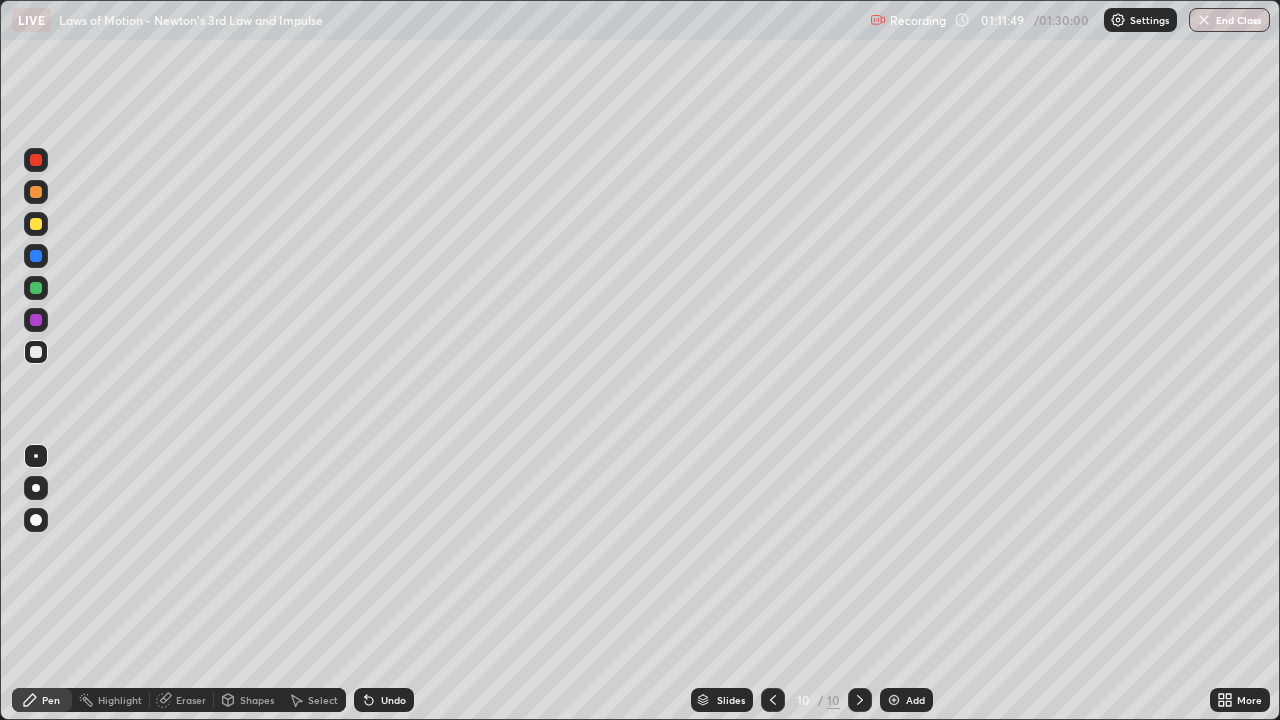 click at bounding box center (36, 256) 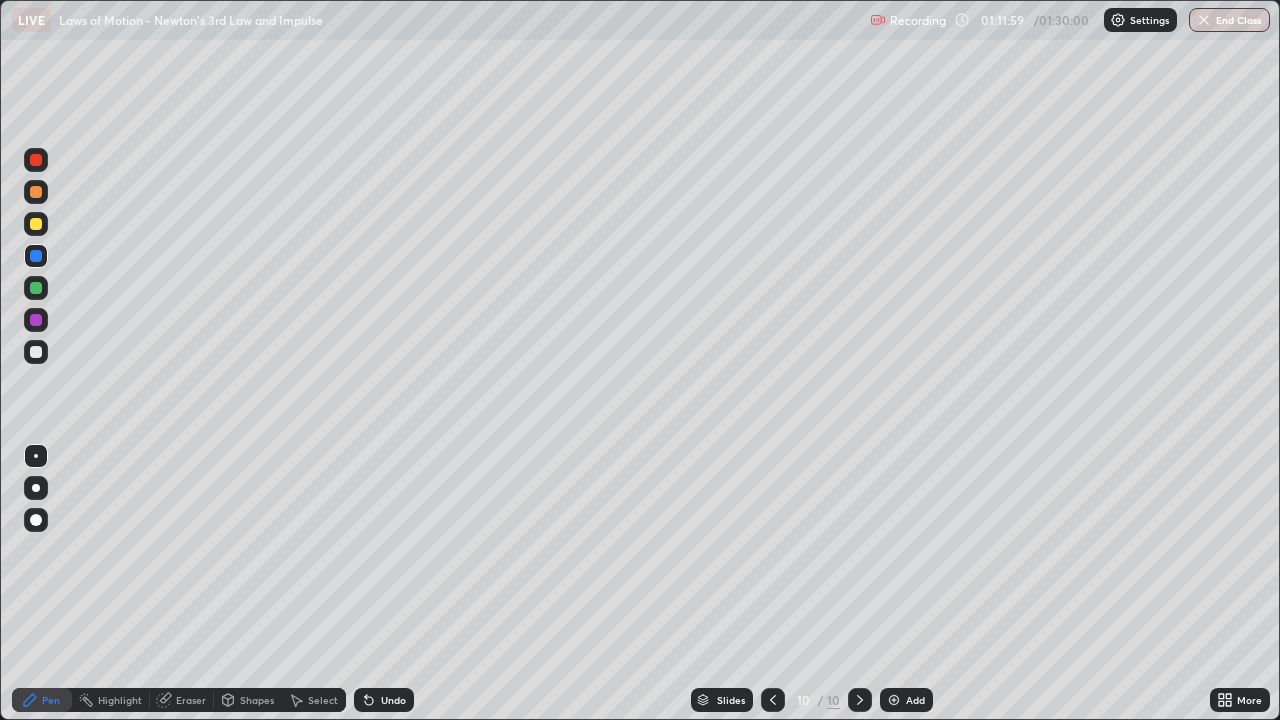 click at bounding box center [36, 288] 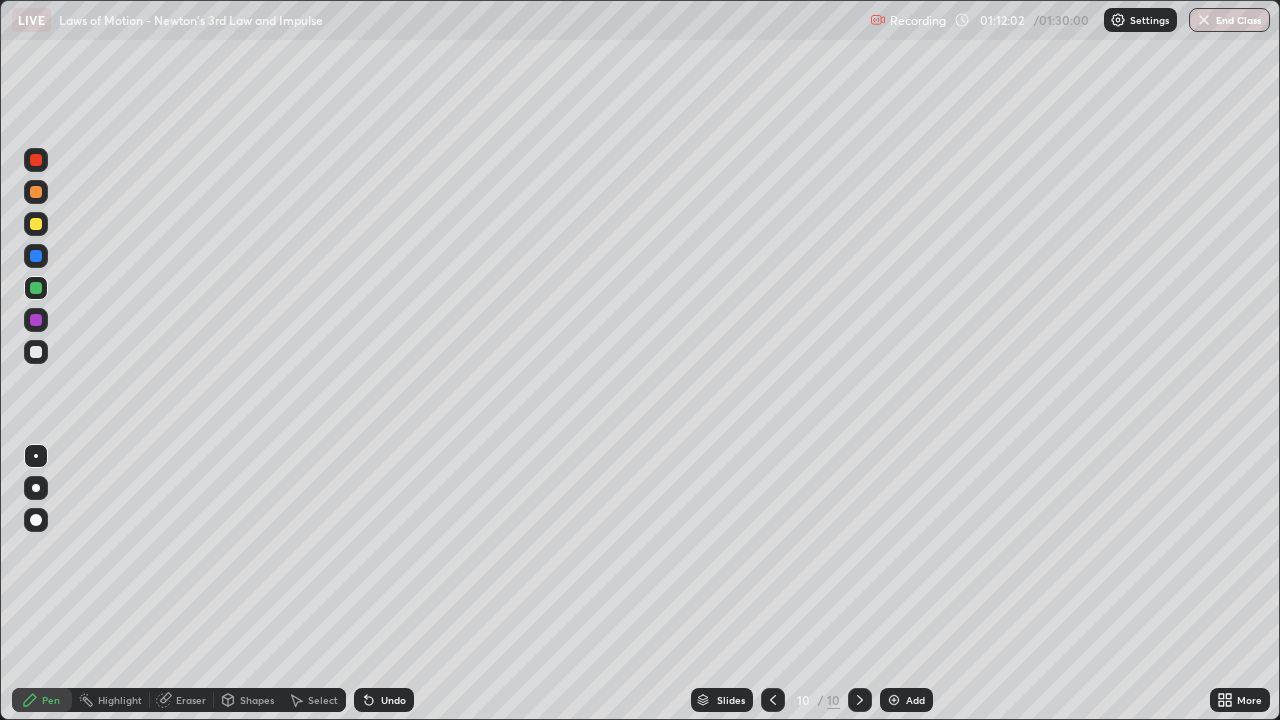 click on "Undo" at bounding box center (393, 700) 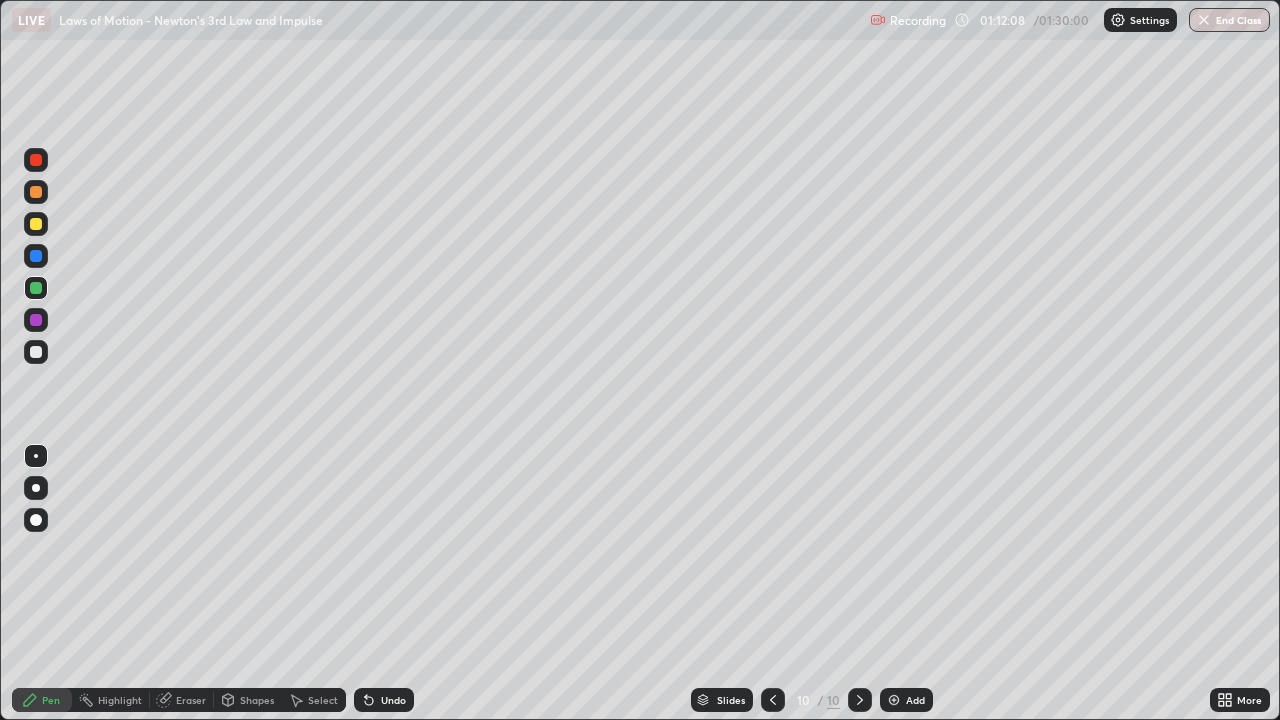 click at bounding box center (36, 224) 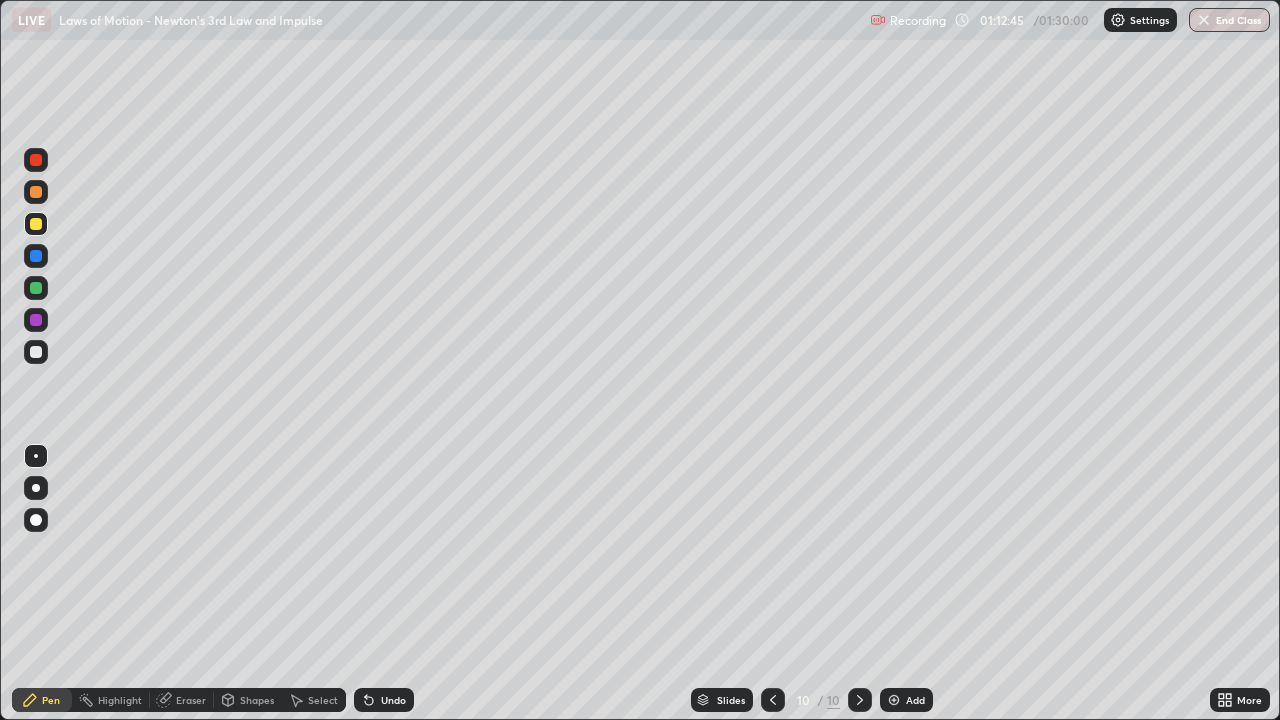 click at bounding box center (36, 192) 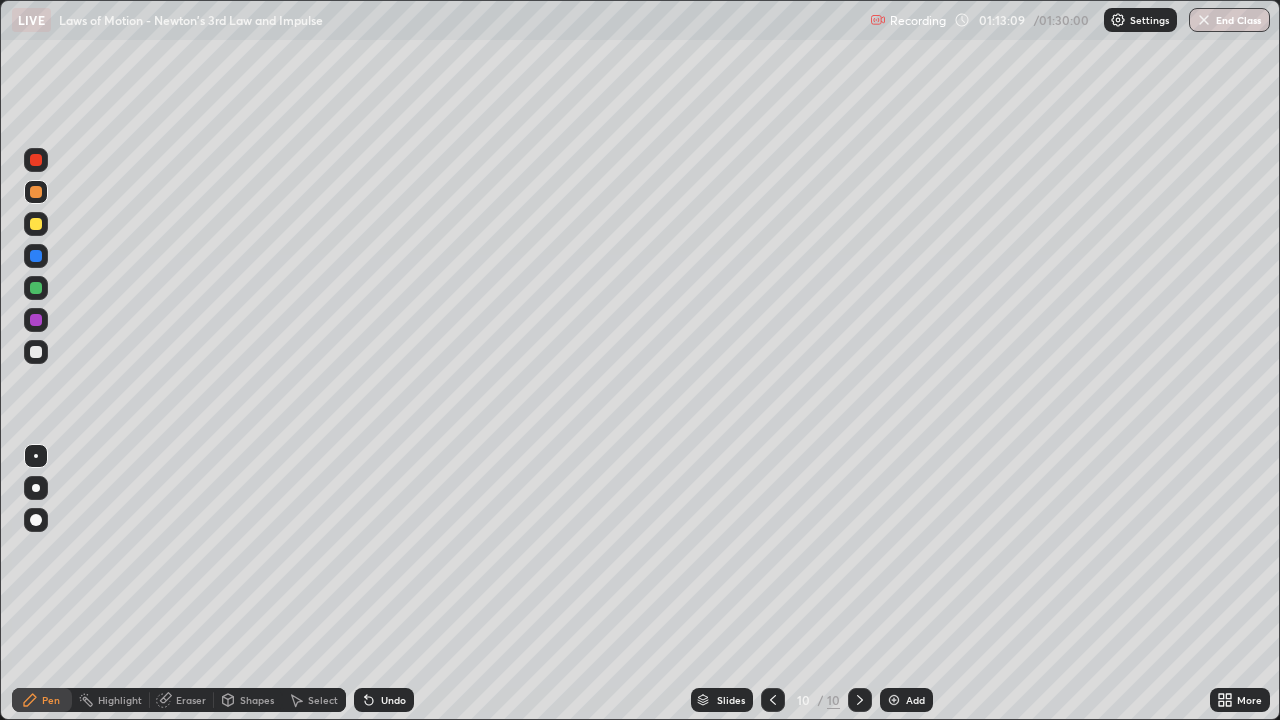 click at bounding box center (36, 352) 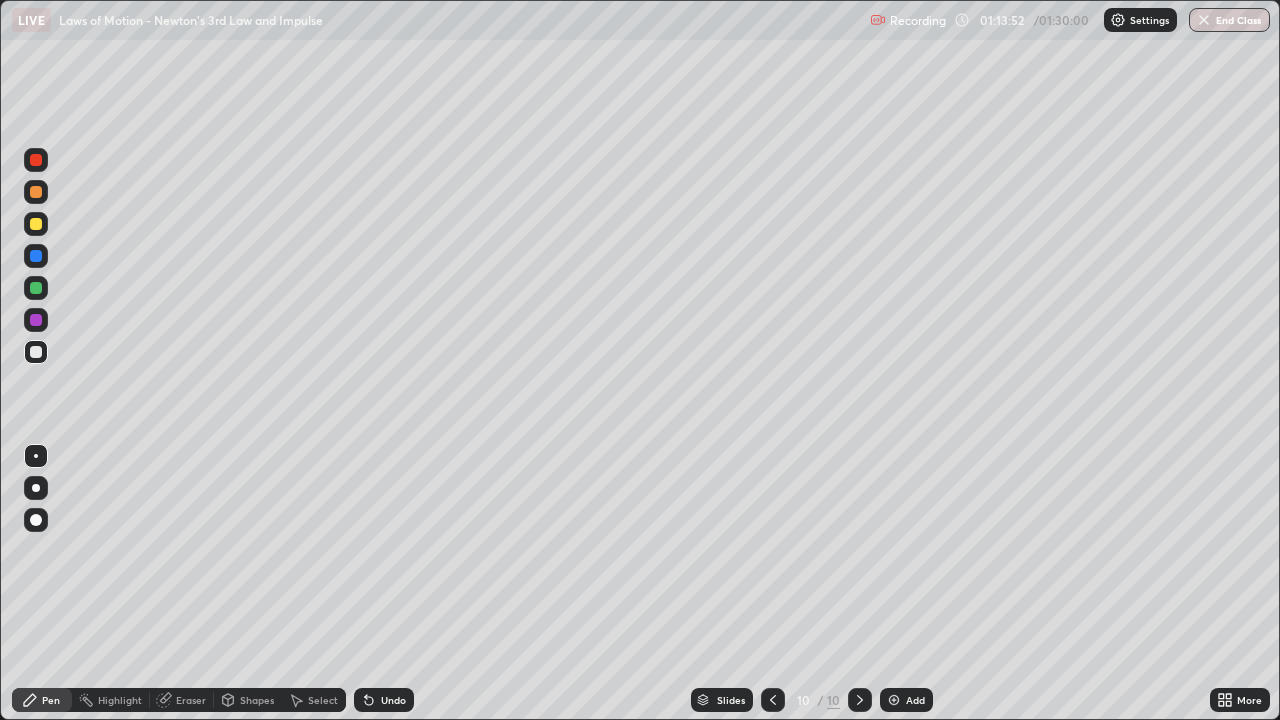 click on "Undo" at bounding box center [393, 700] 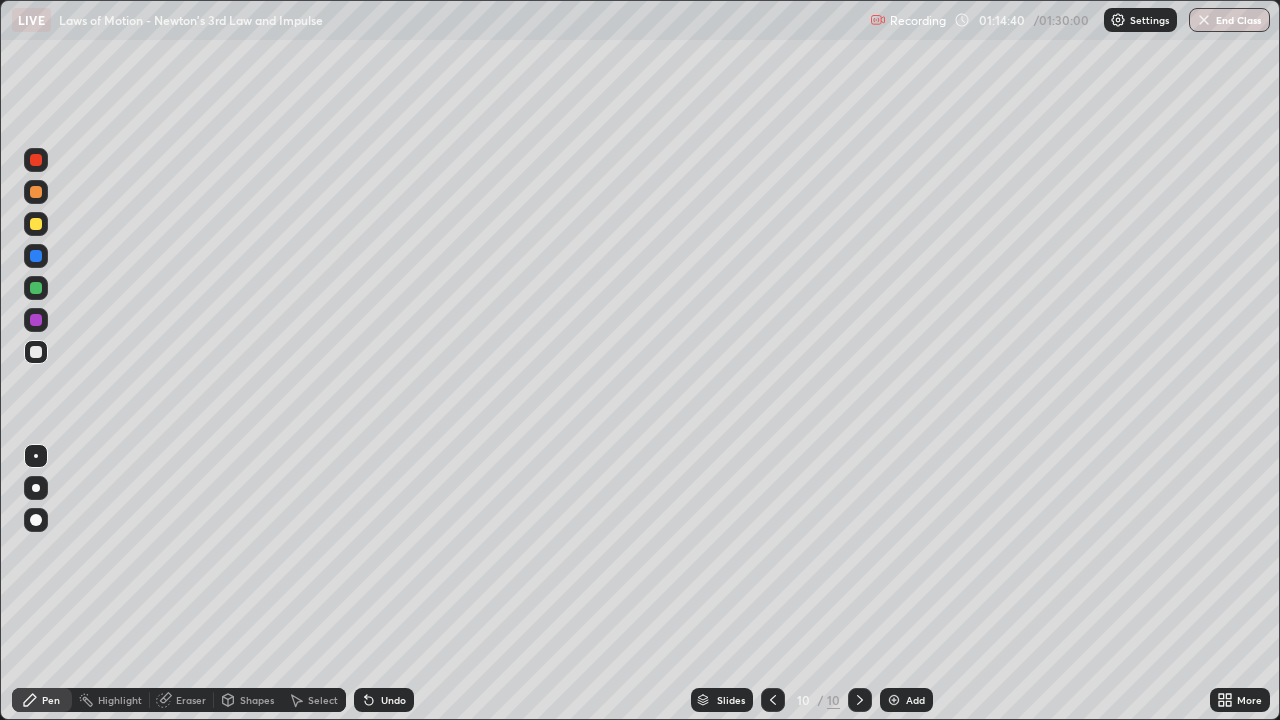 click at bounding box center (36, 320) 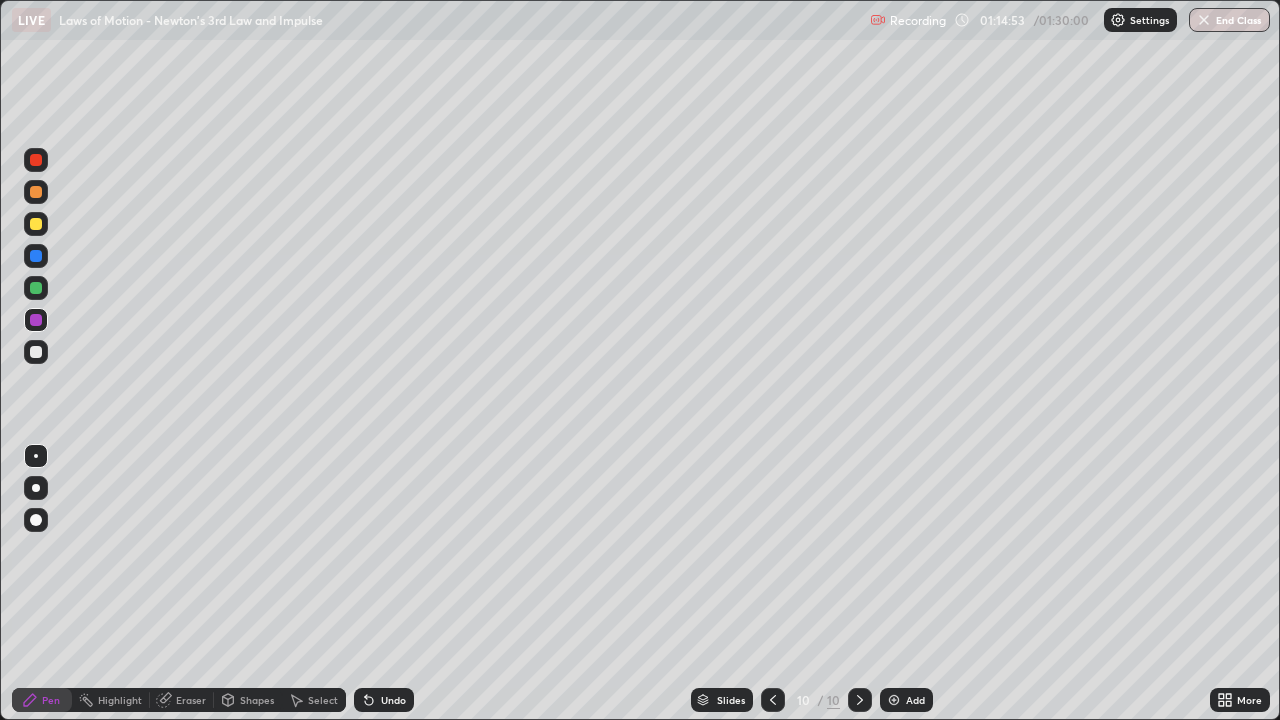 click 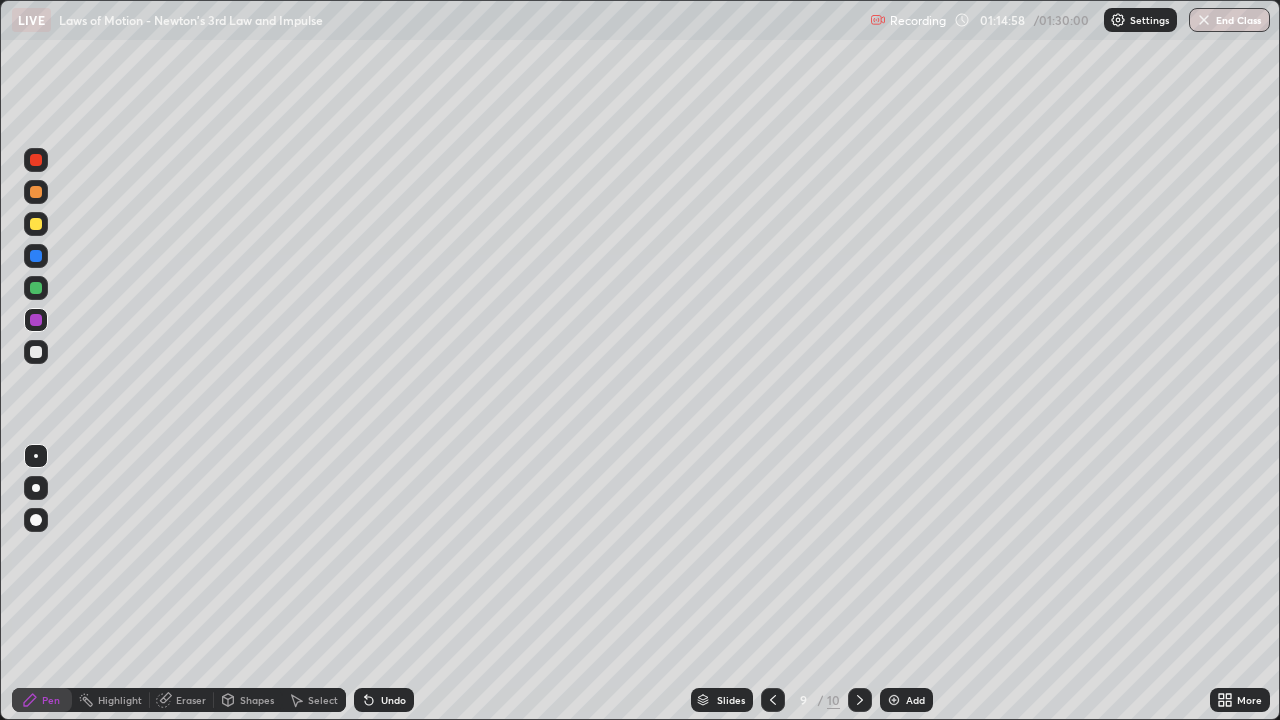 click 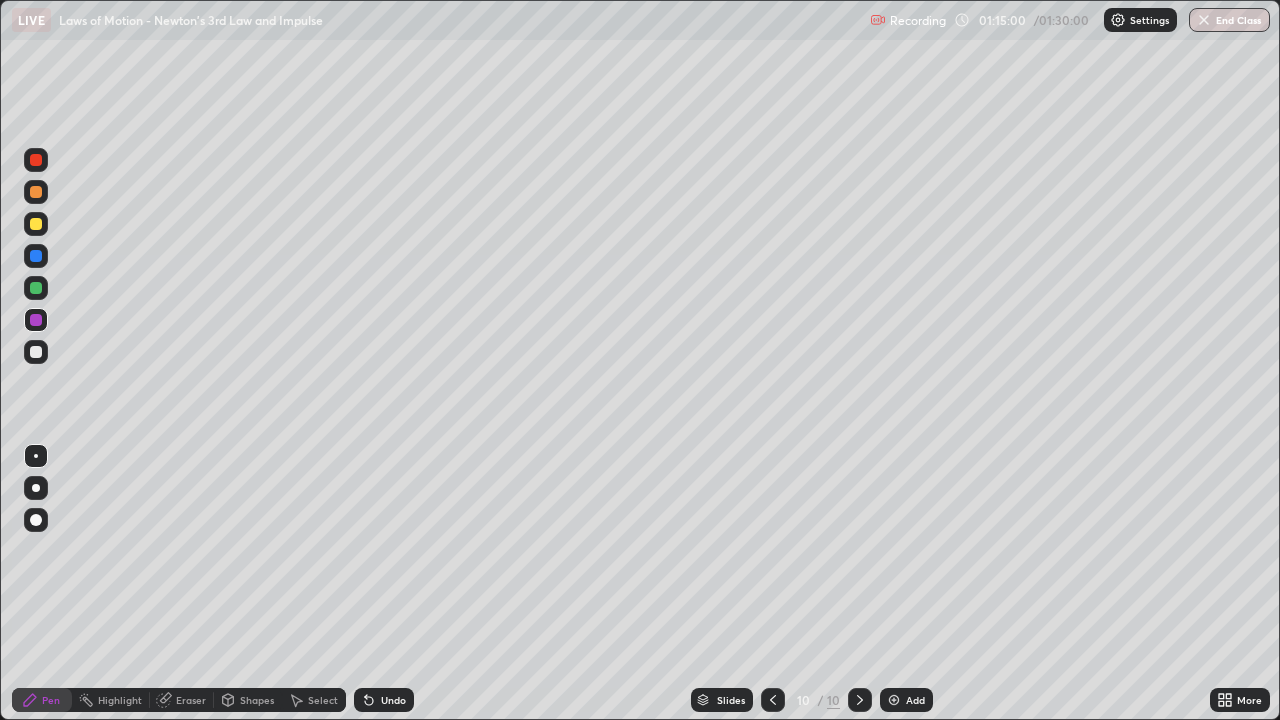 click at bounding box center [36, 352] 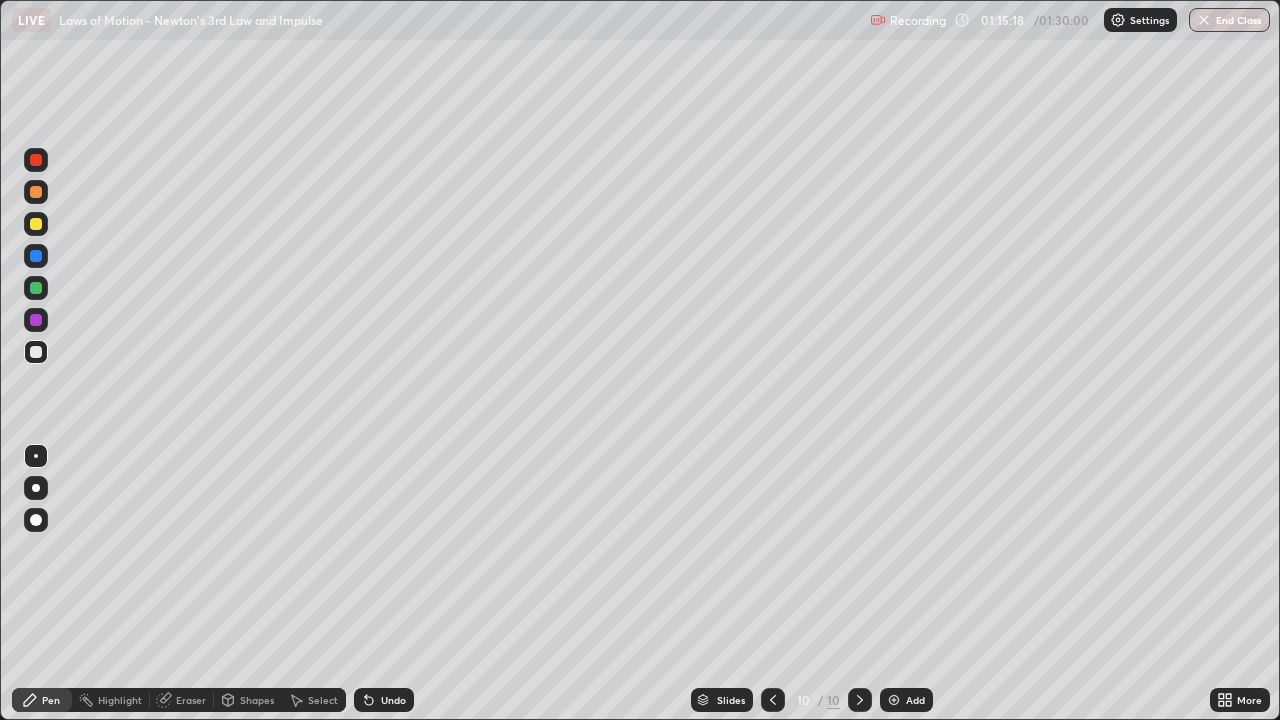 click at bounding box center (36, 320) 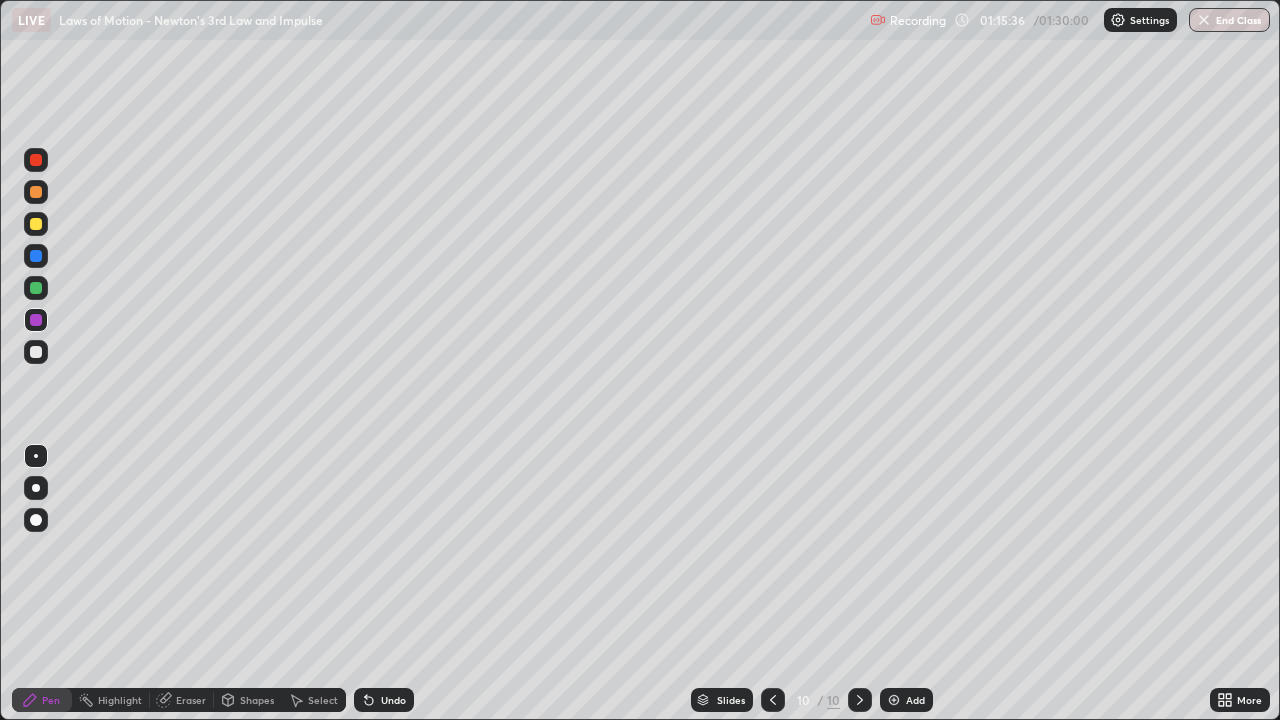 click 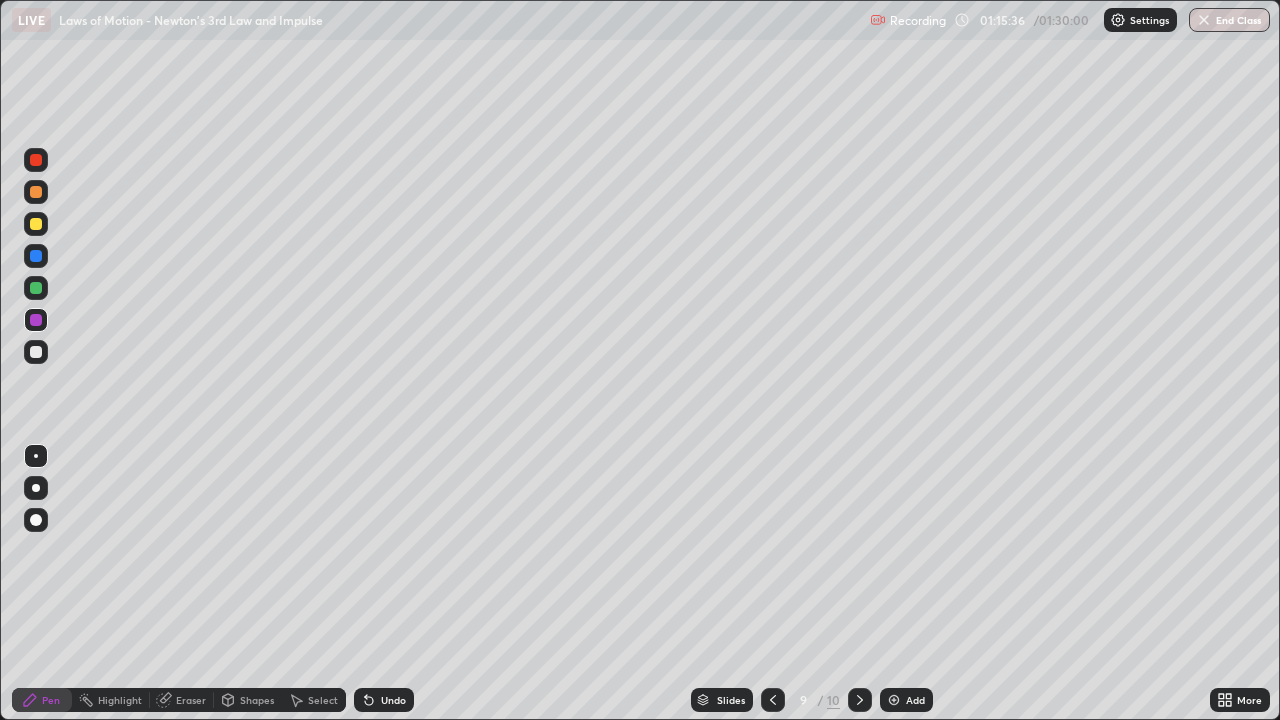 click 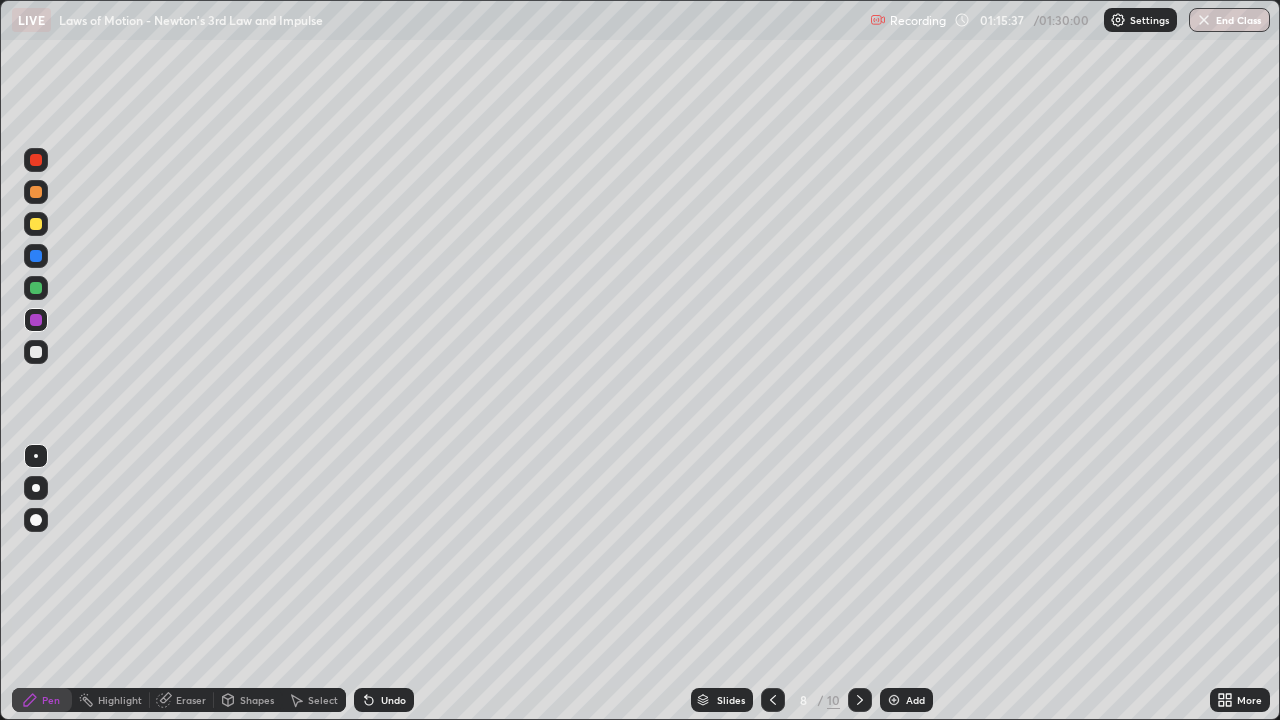 click 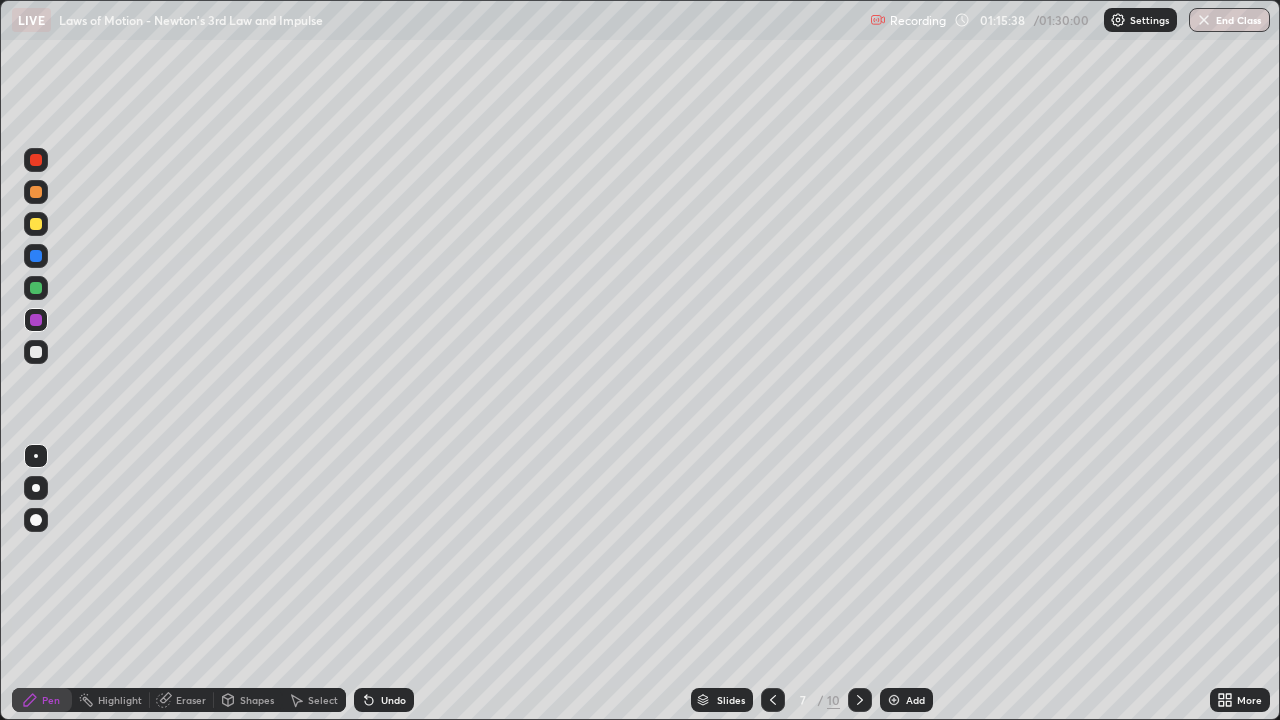 click 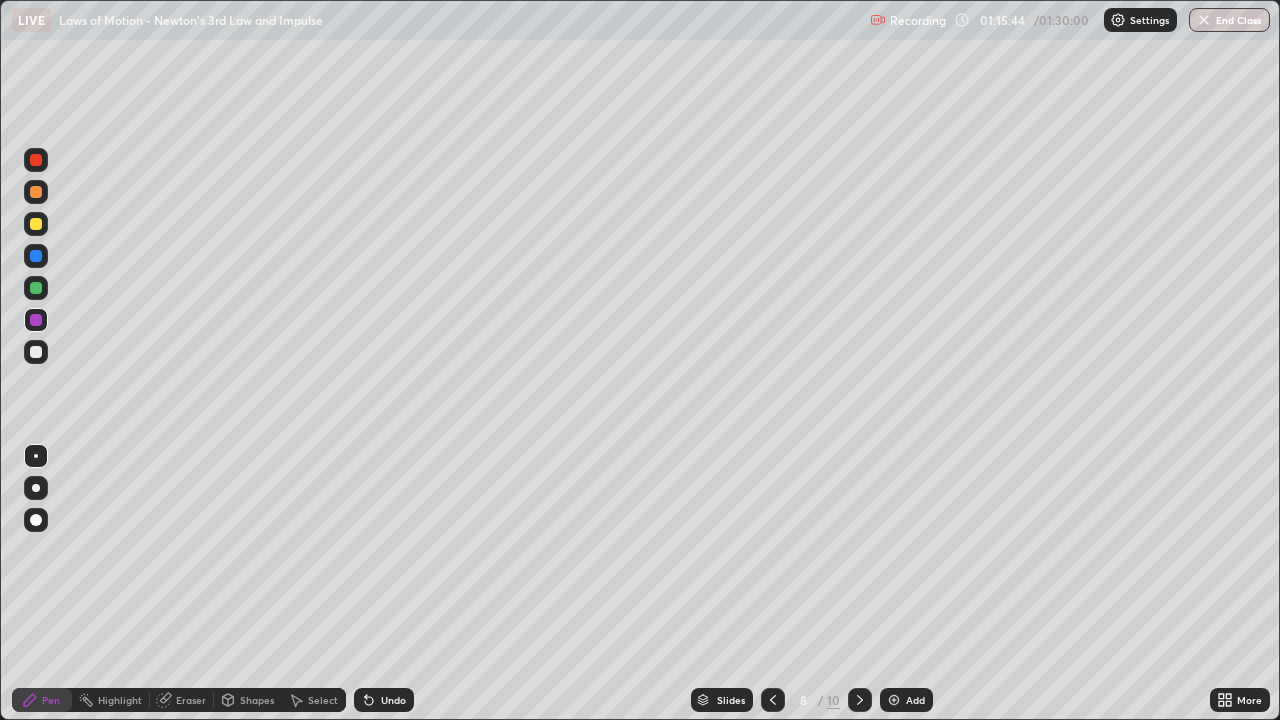 click 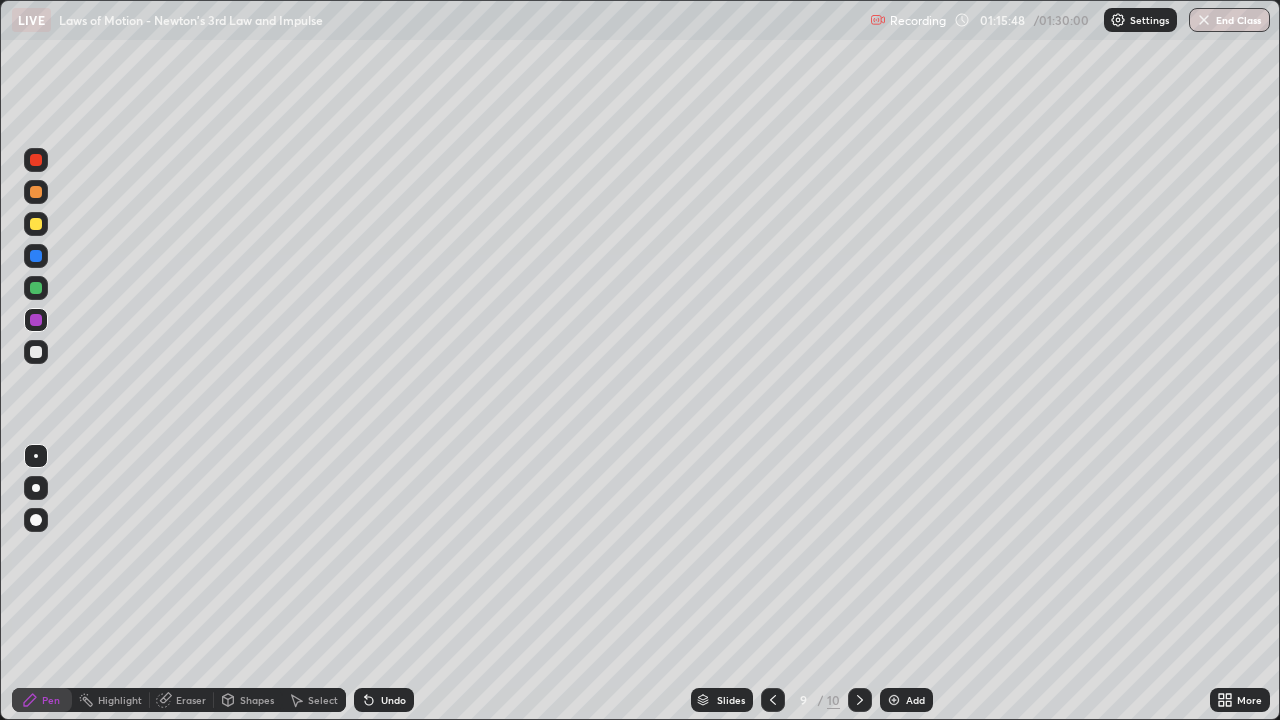 click 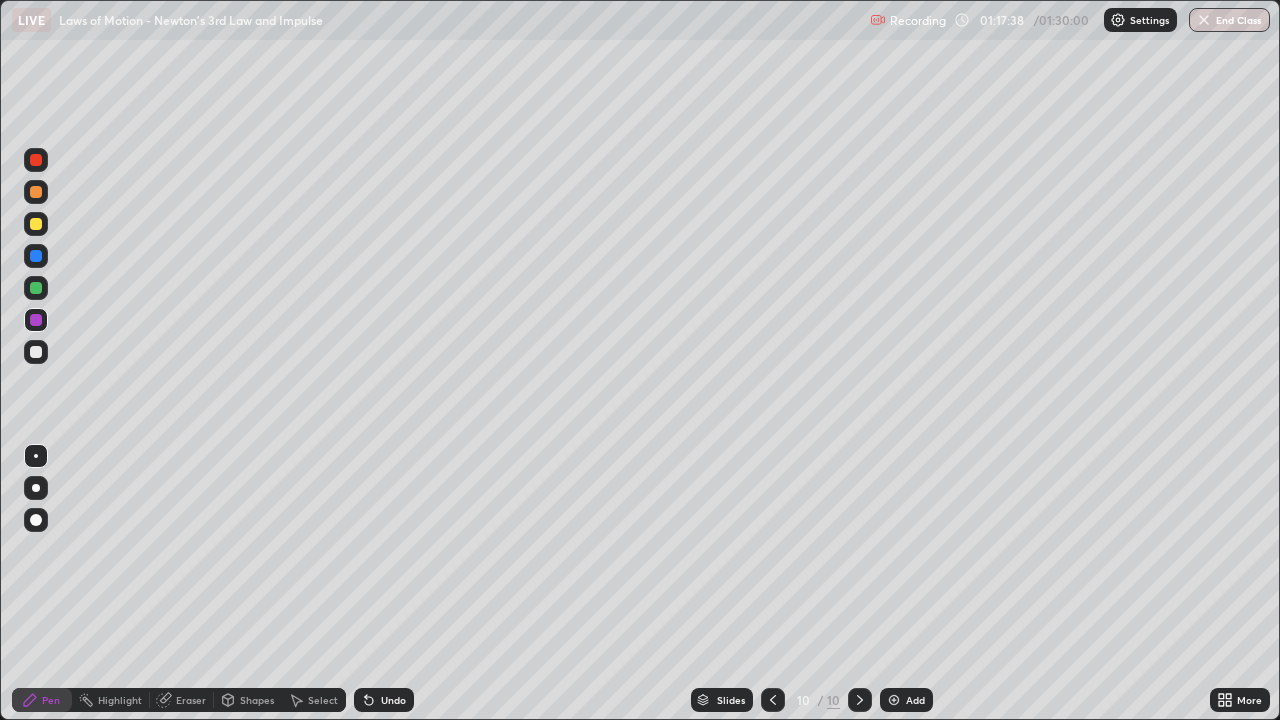 click 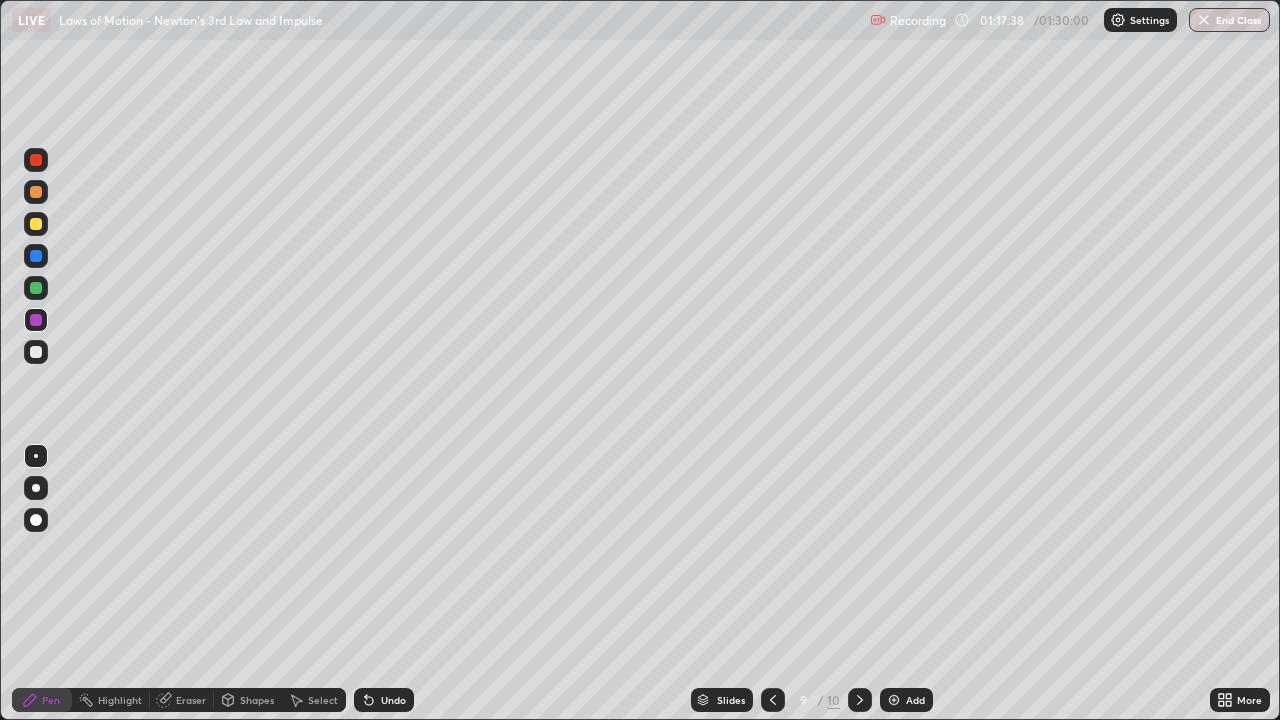 click 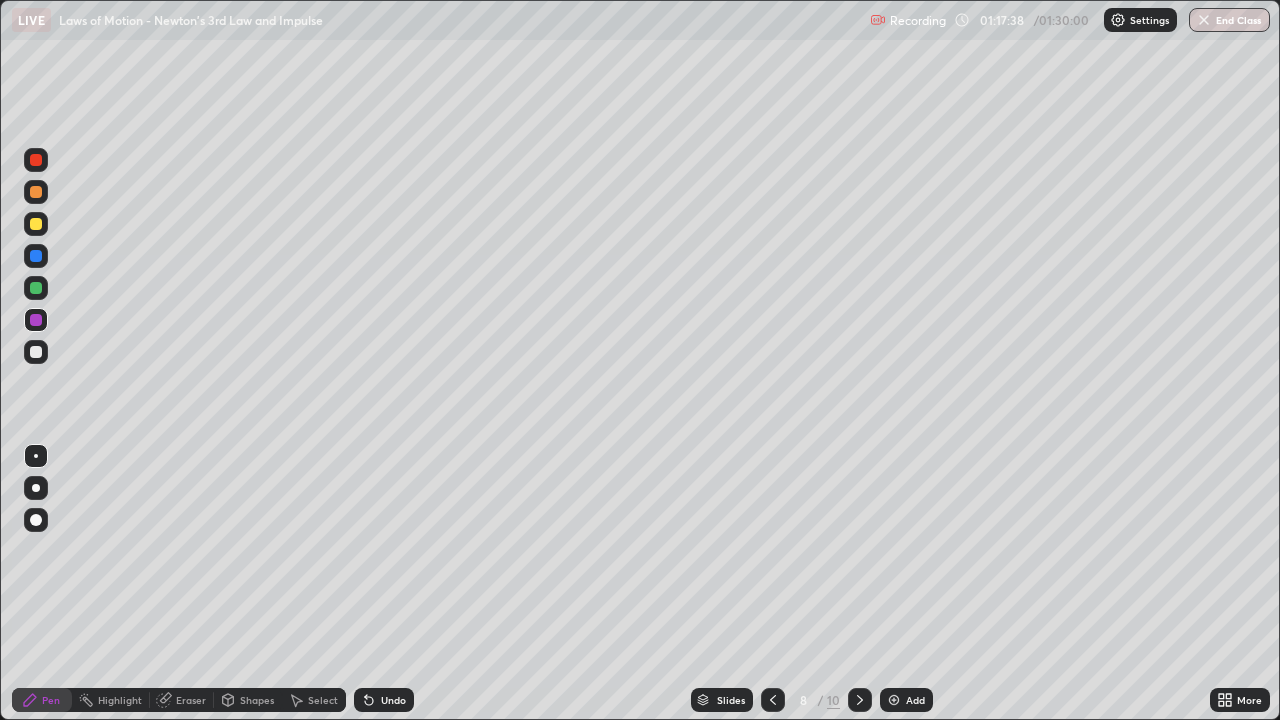 click 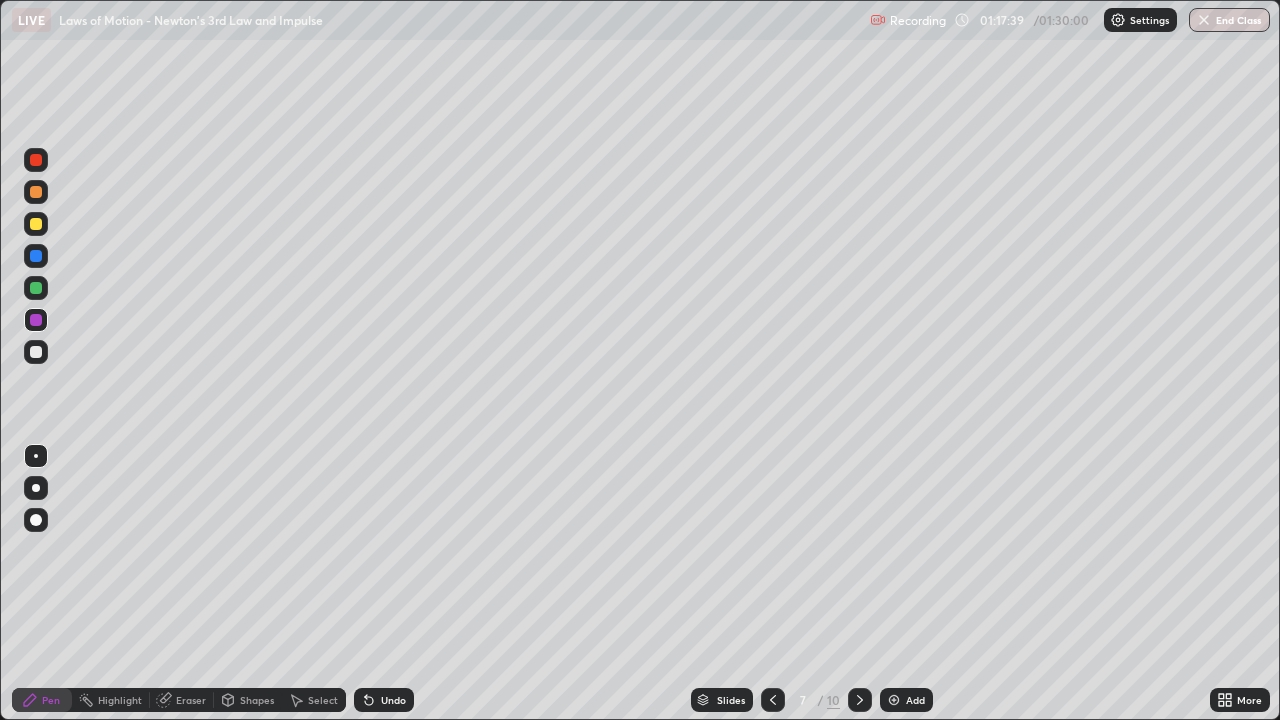click 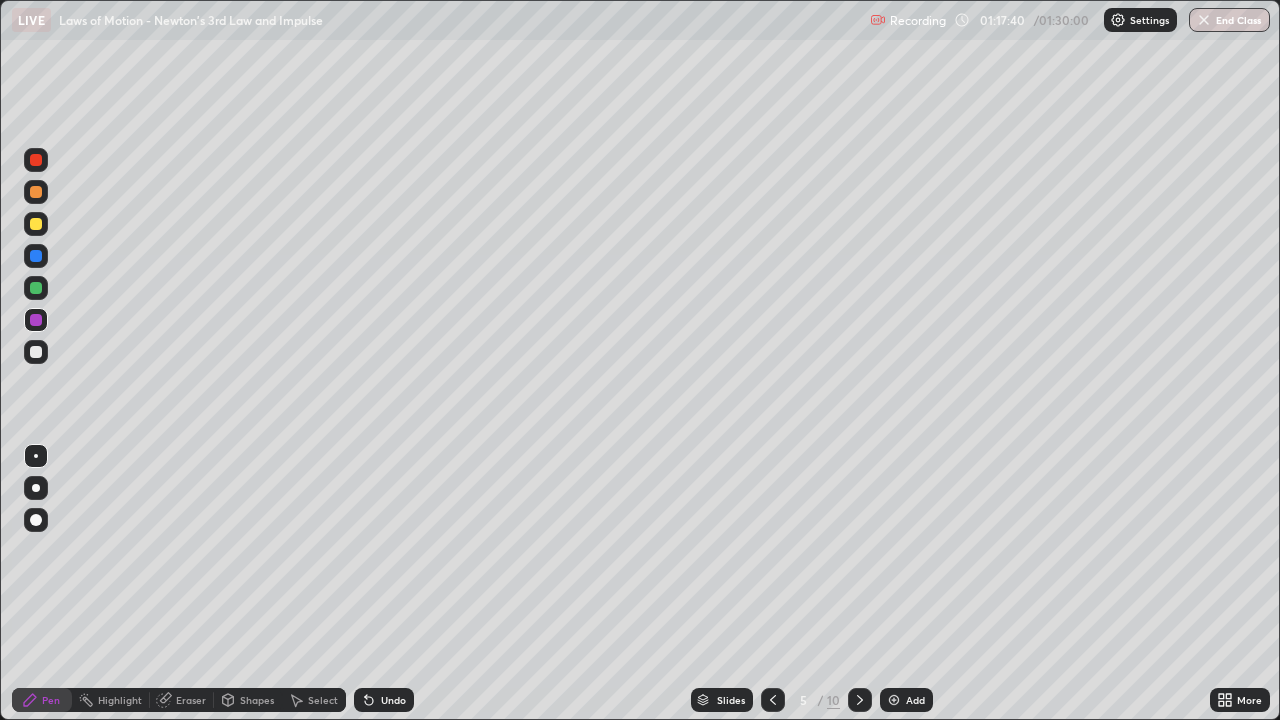 click 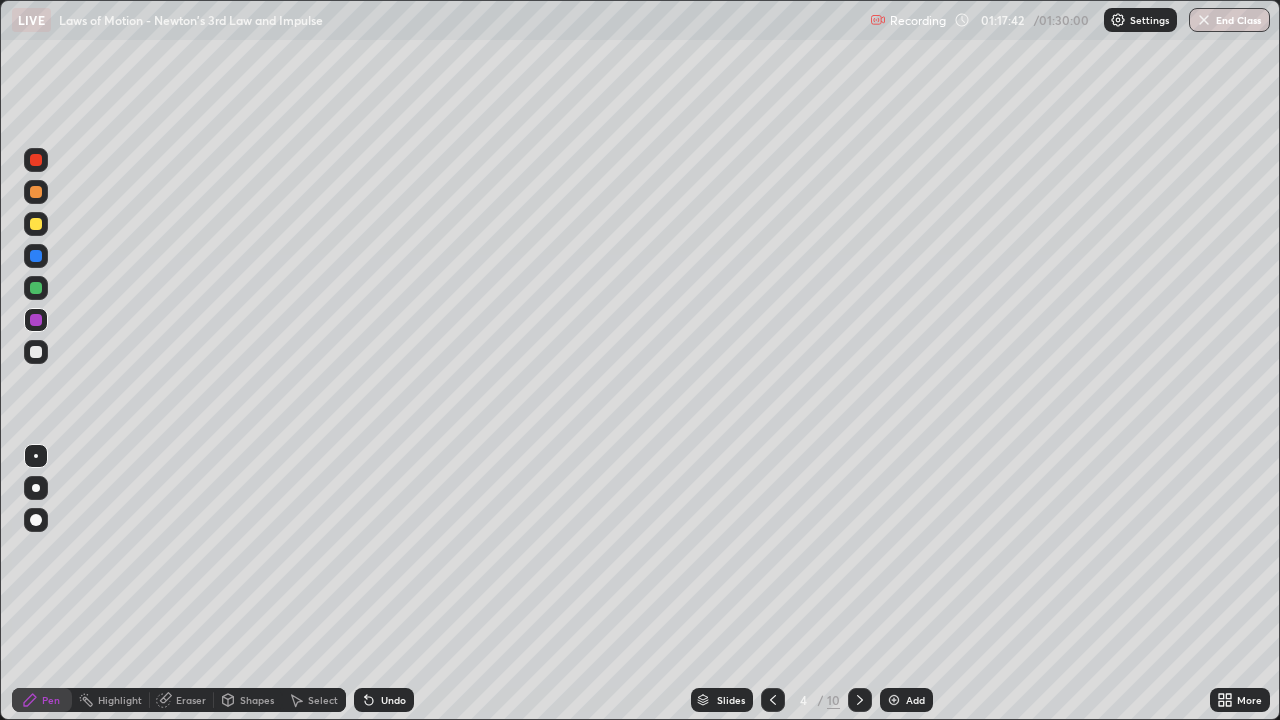 click 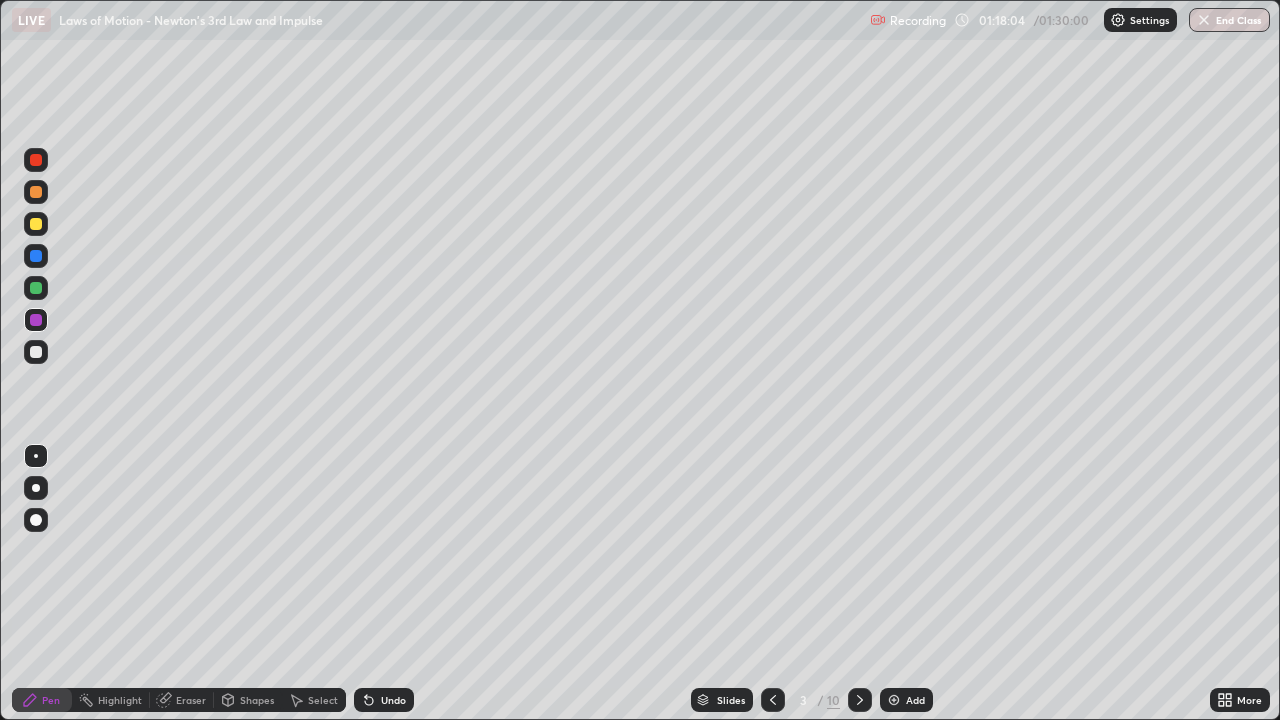 click 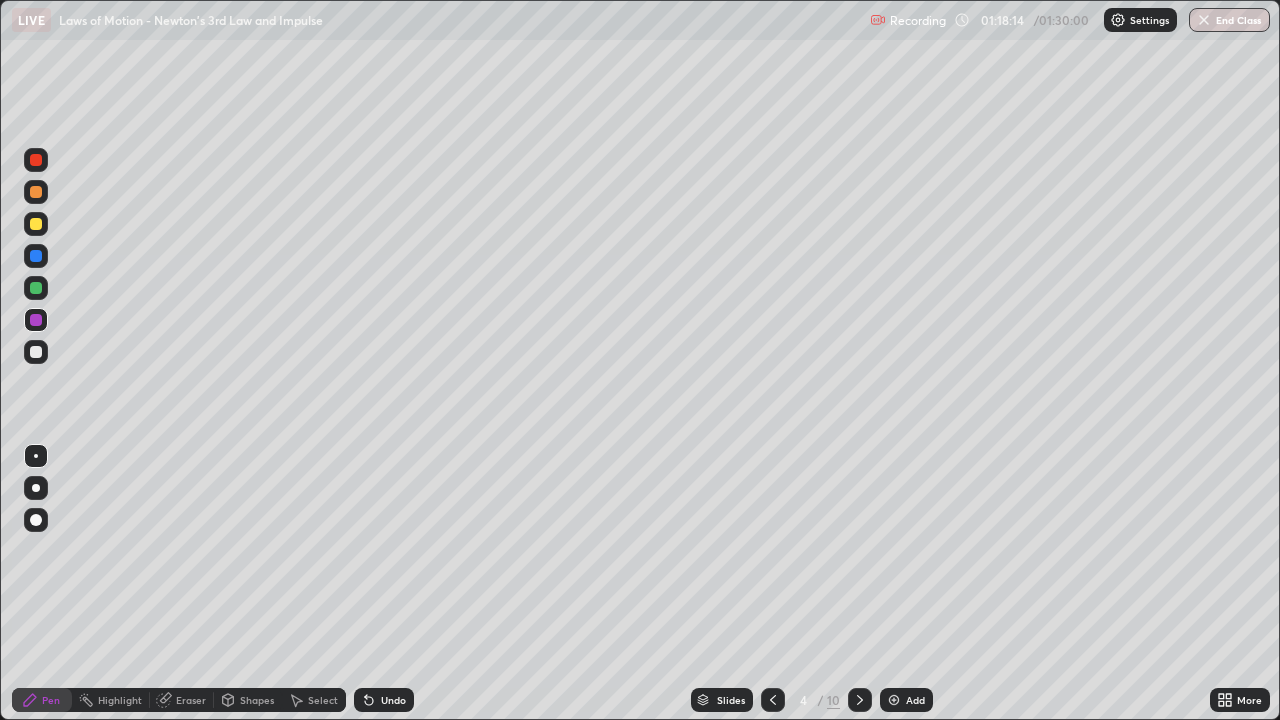 click 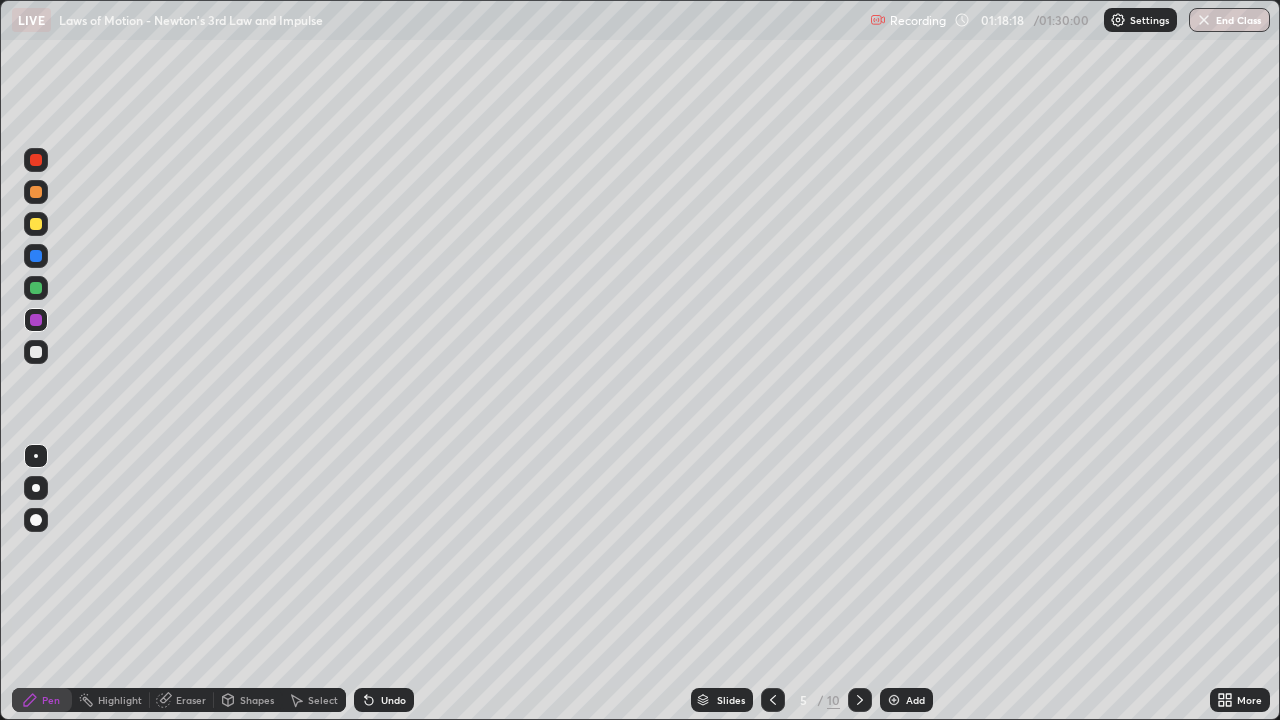 click 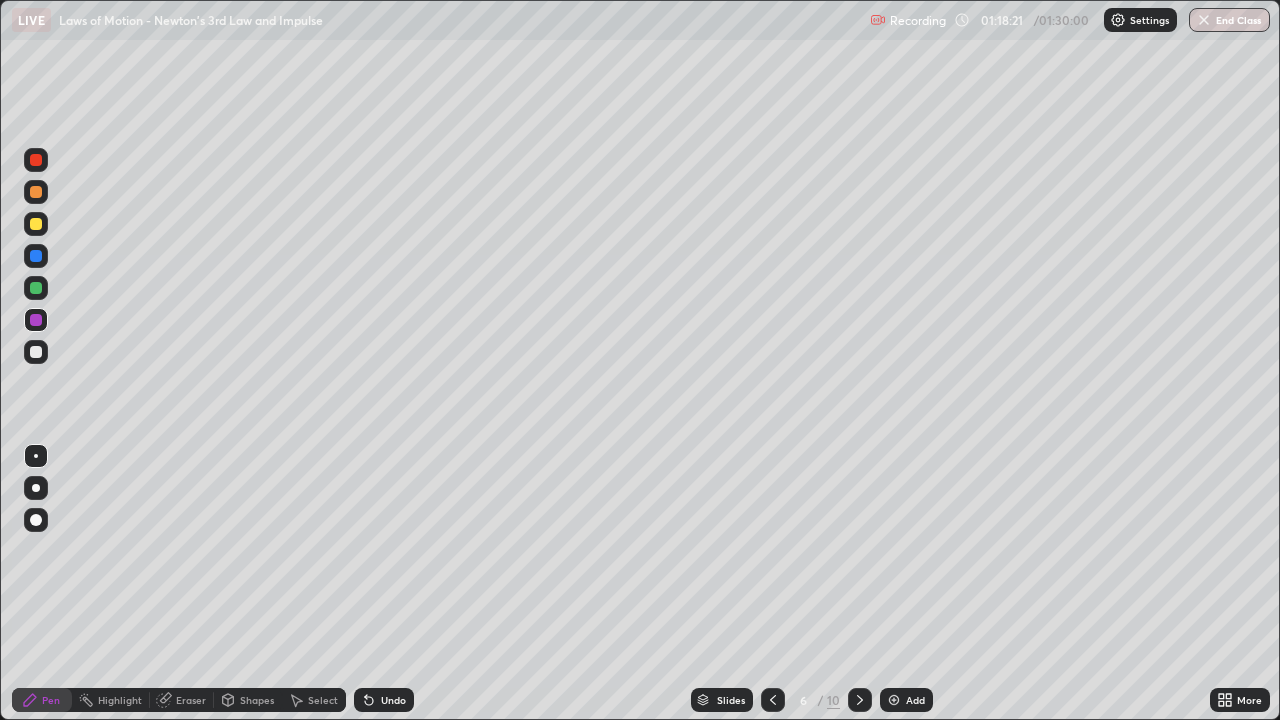 click 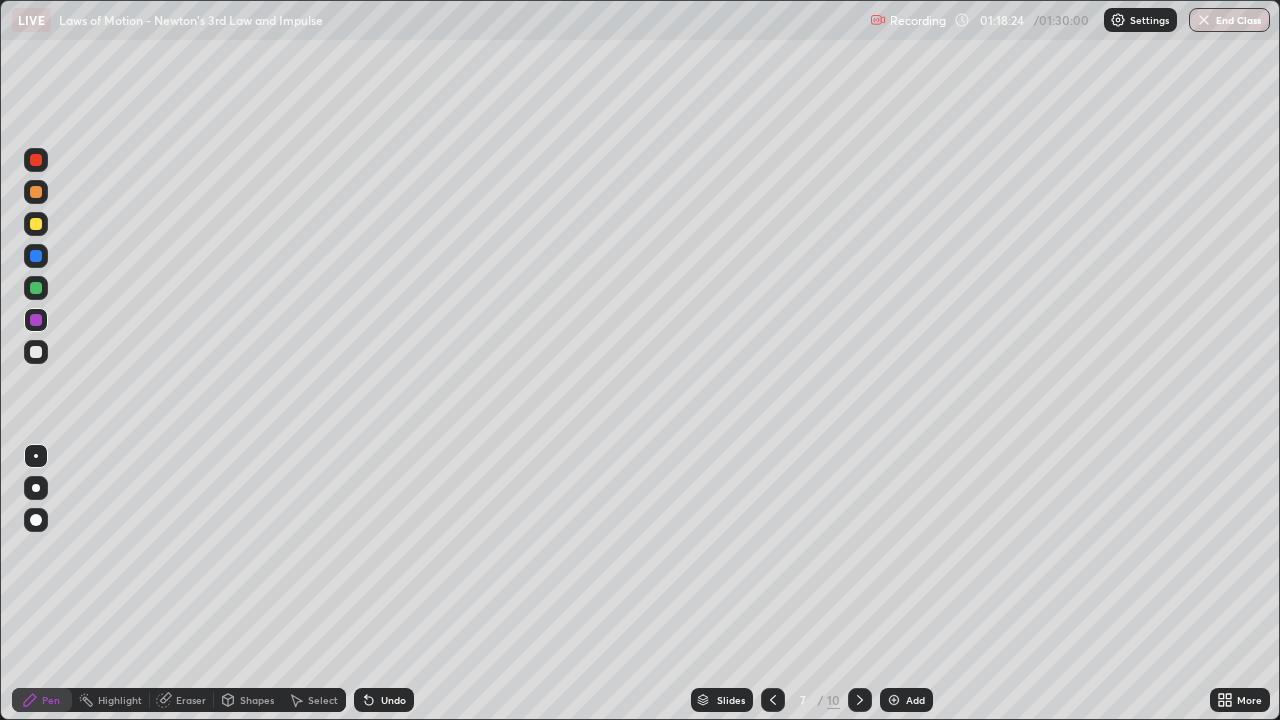 click 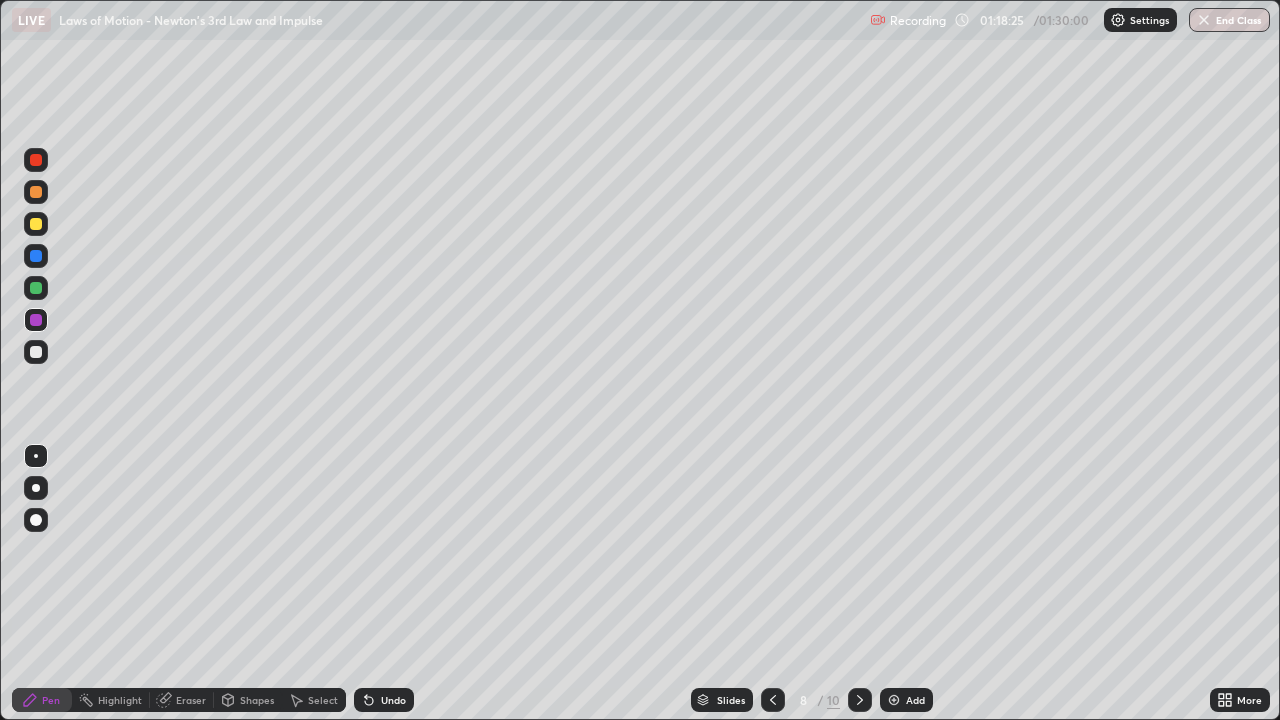 click 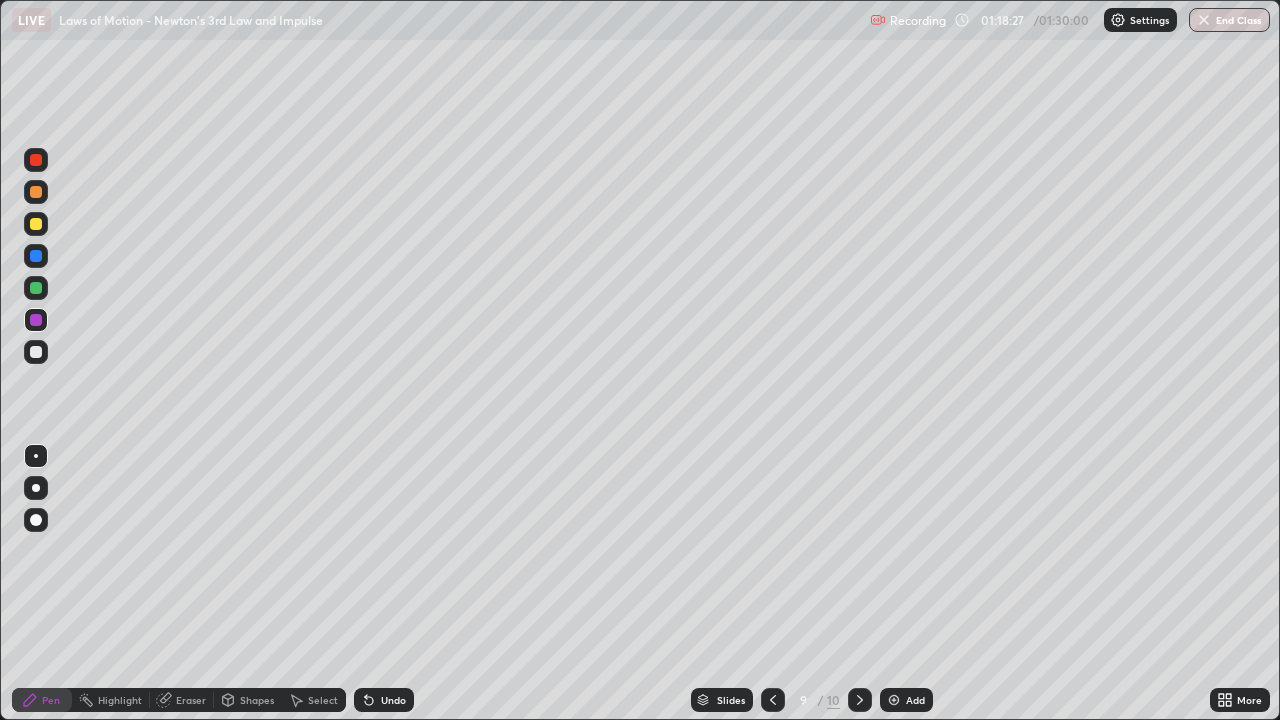 click at bounding box center [860, 700] 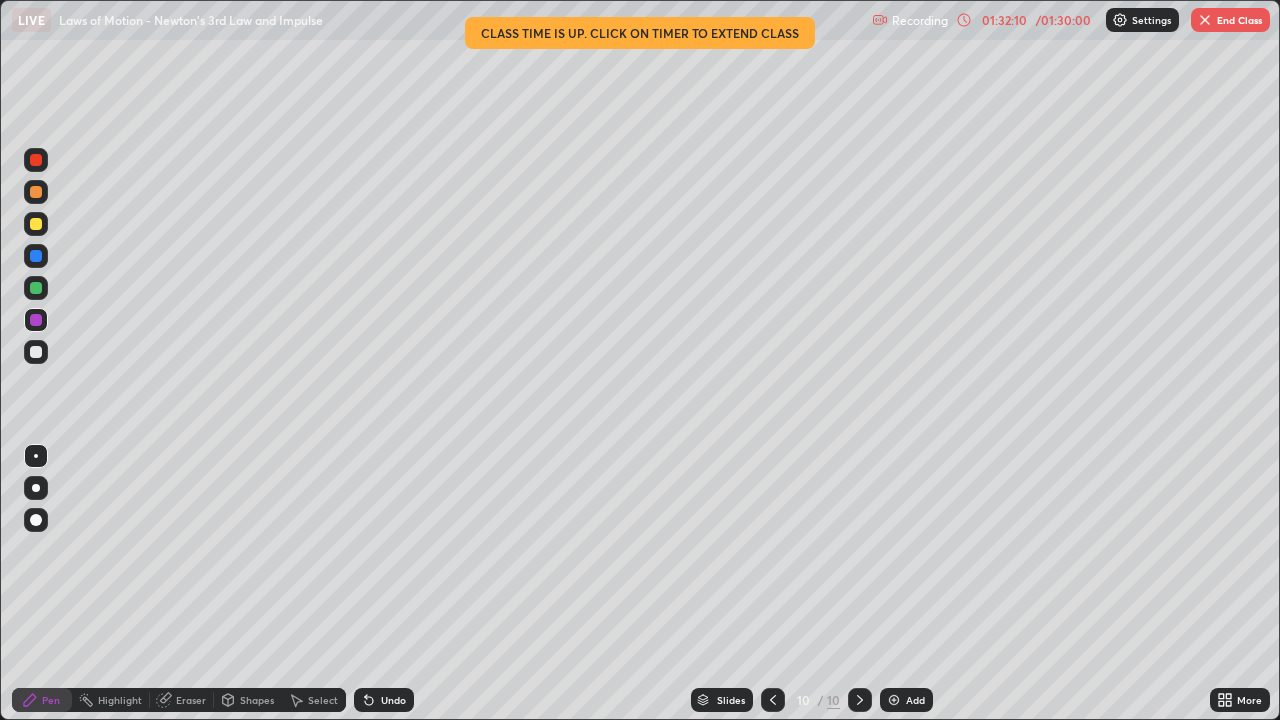 click on "End Class" at bounding box center (1230, 20) 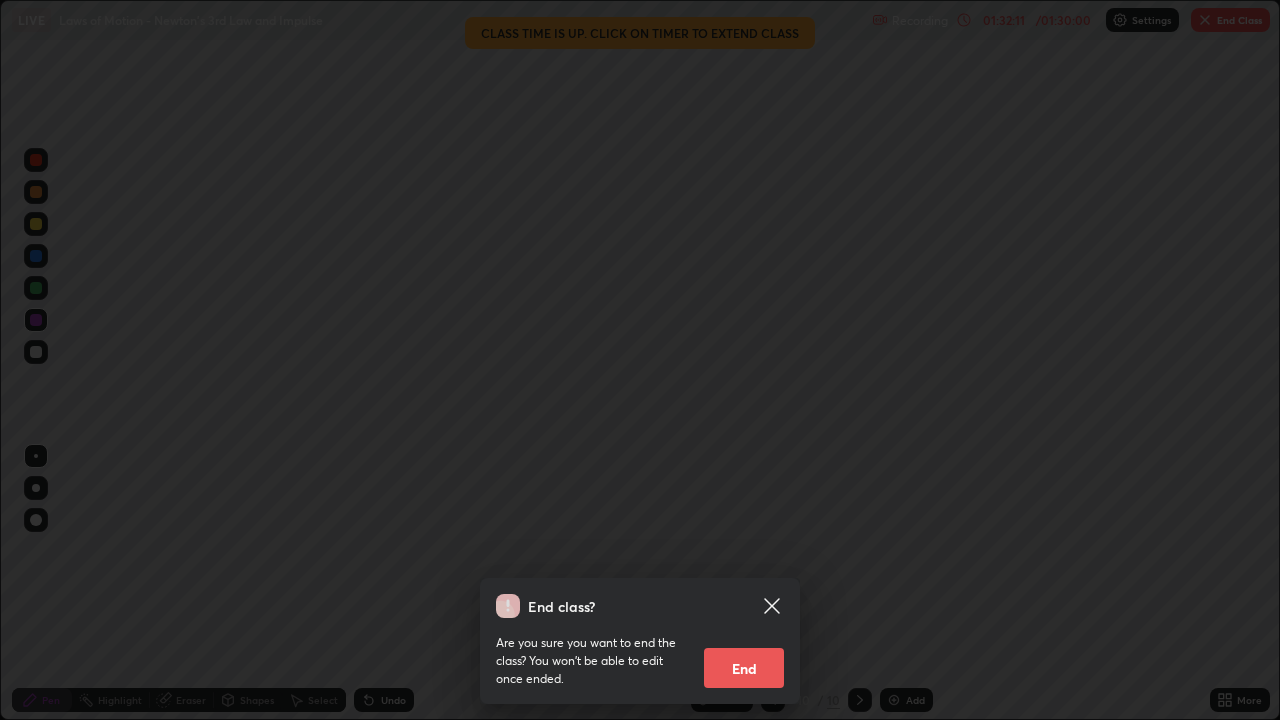 click on "End" at bounding box center [744, 668] 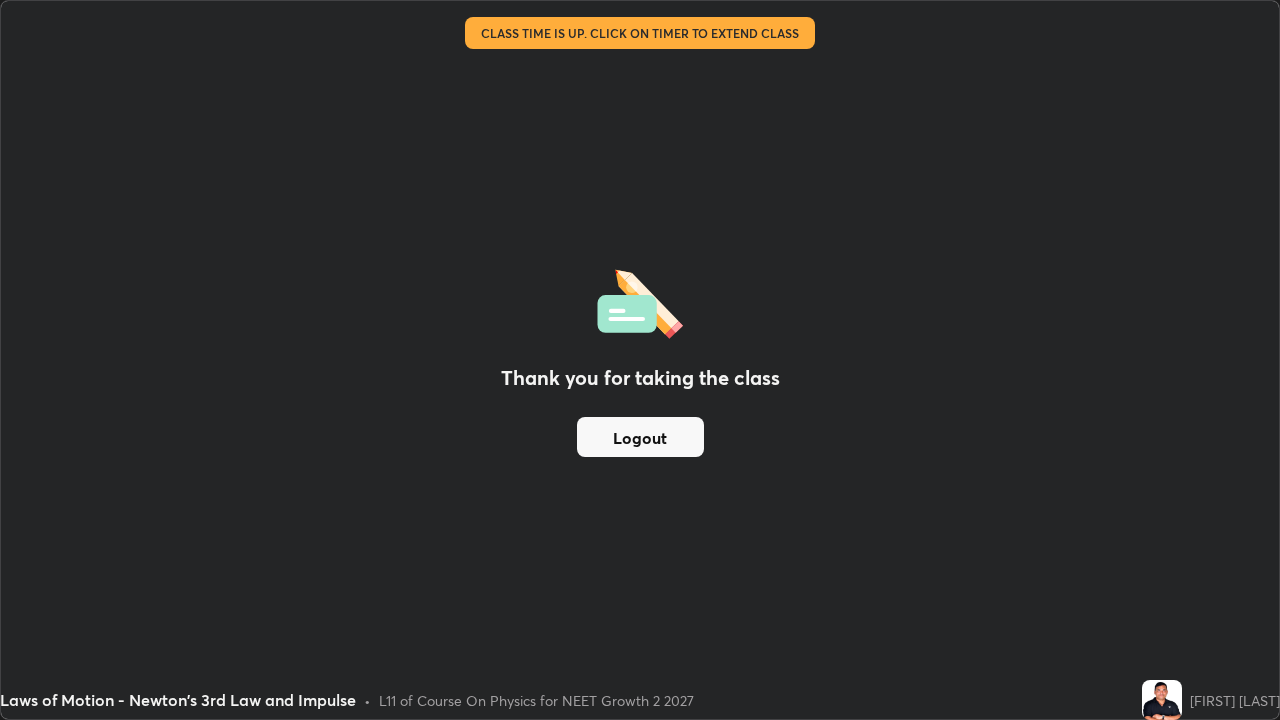click on "Thank you for taking the class Logout" at bounding box center (640, 360) 